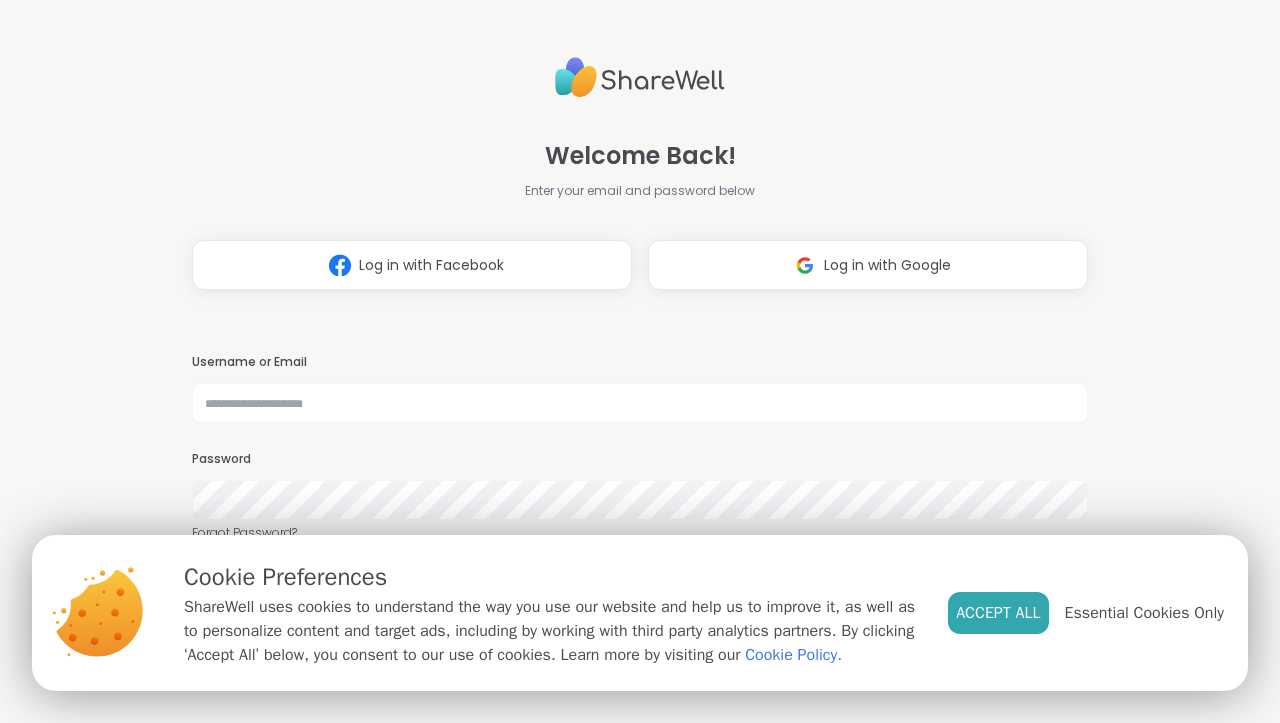 click on "Accept All" at bounding box center (998, 613) 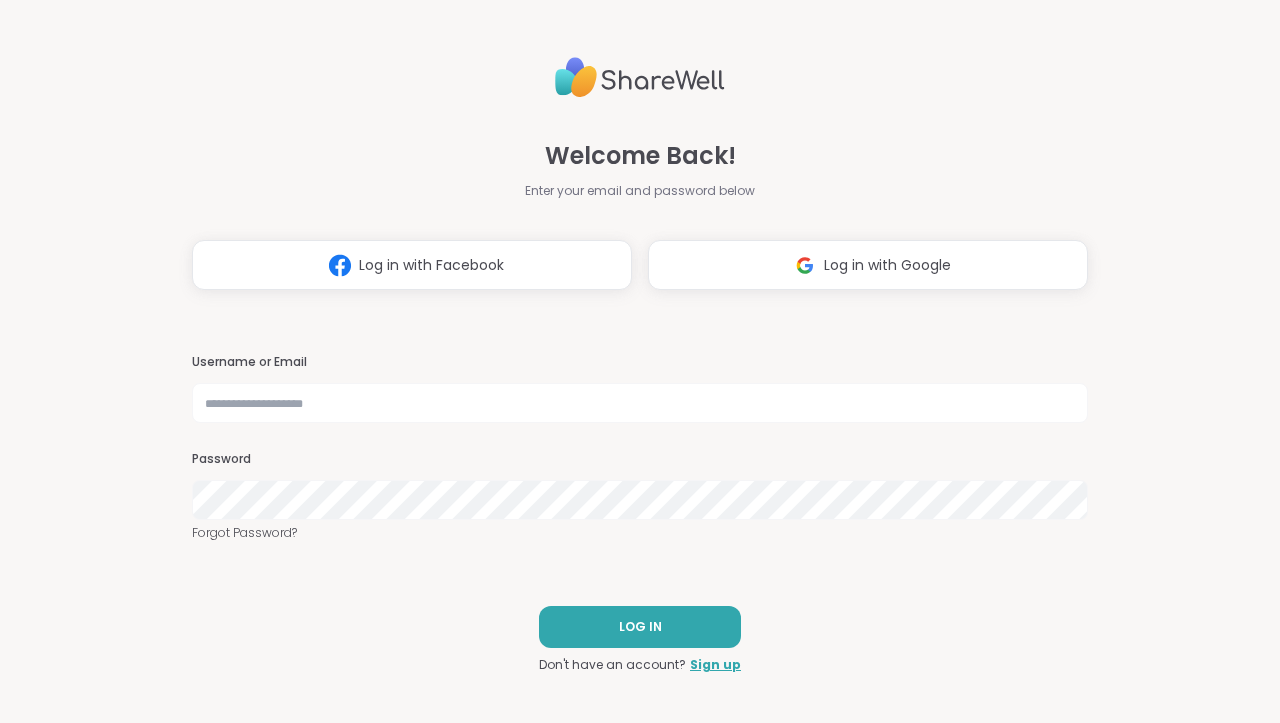 scroll, scrollTop: 0, scrollLeft: 0, axis: both 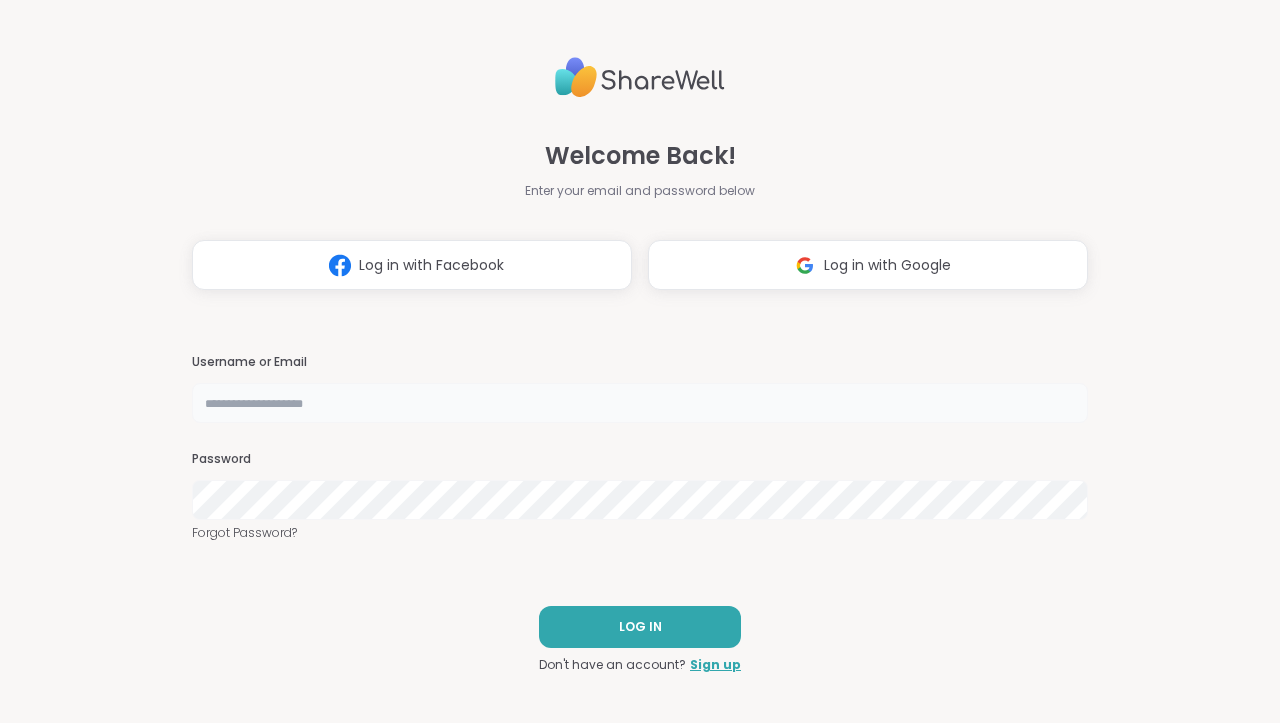type on "**********" 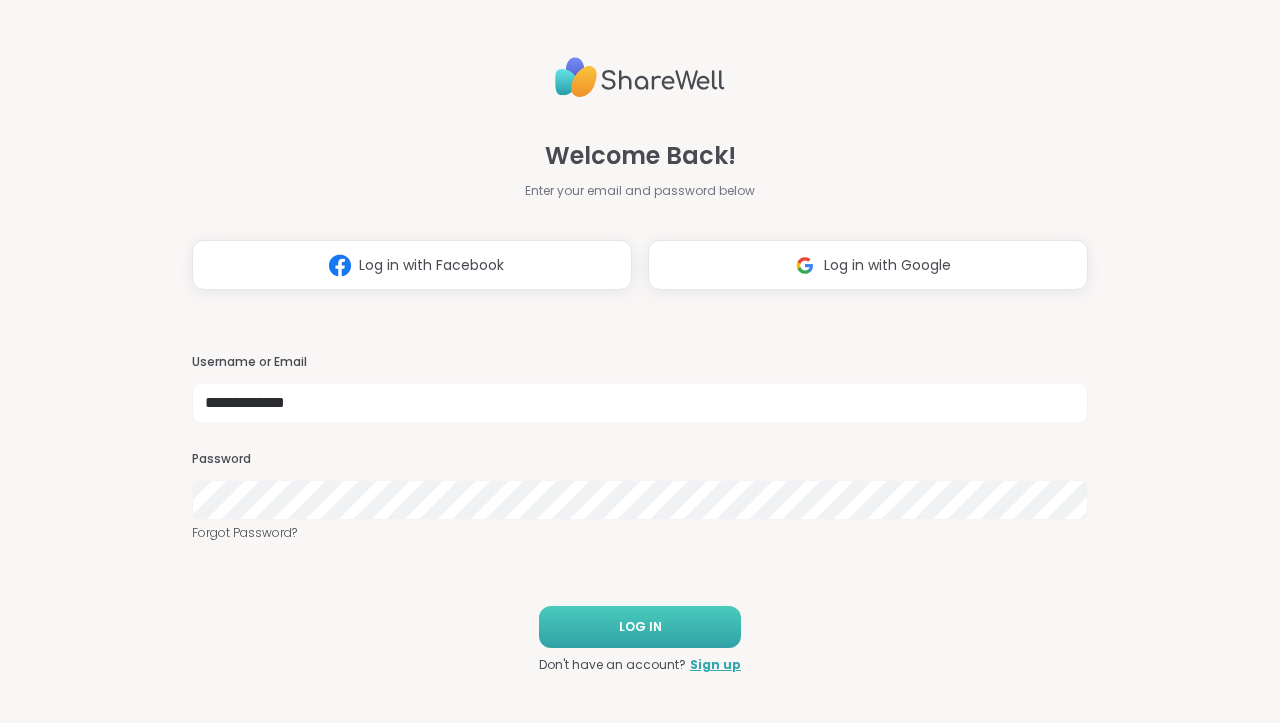 click on "LOG IN" at bounding box center [640, 627] 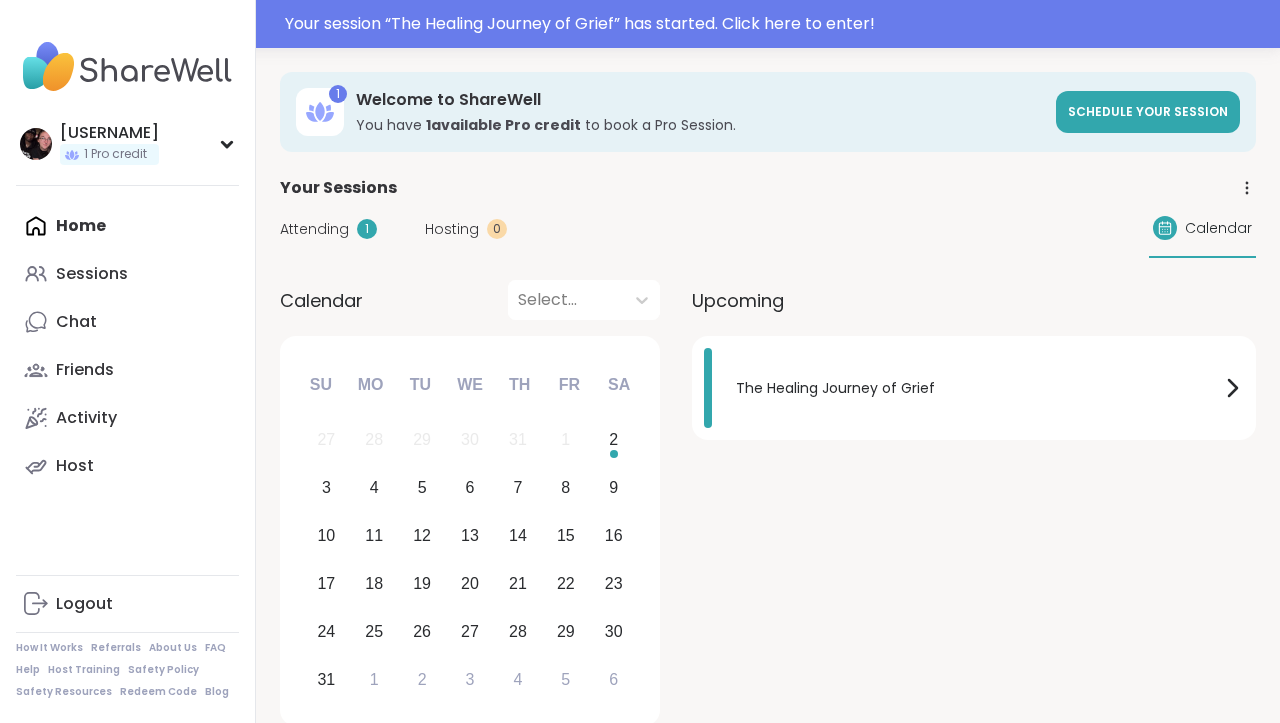 click on "Attending 1 Hosting 0 Calendar" at bounding box center (768, 229) 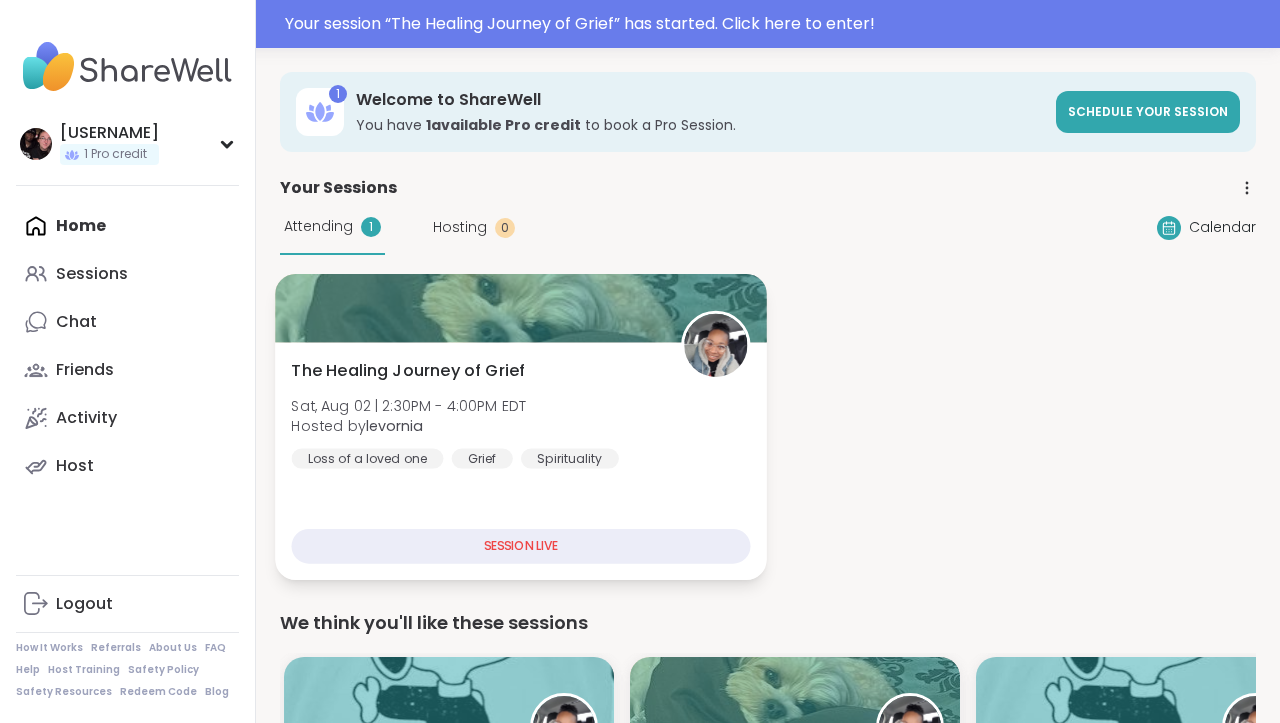 click on "The Healing Journey of Grief" at bounding box center [409, 371] 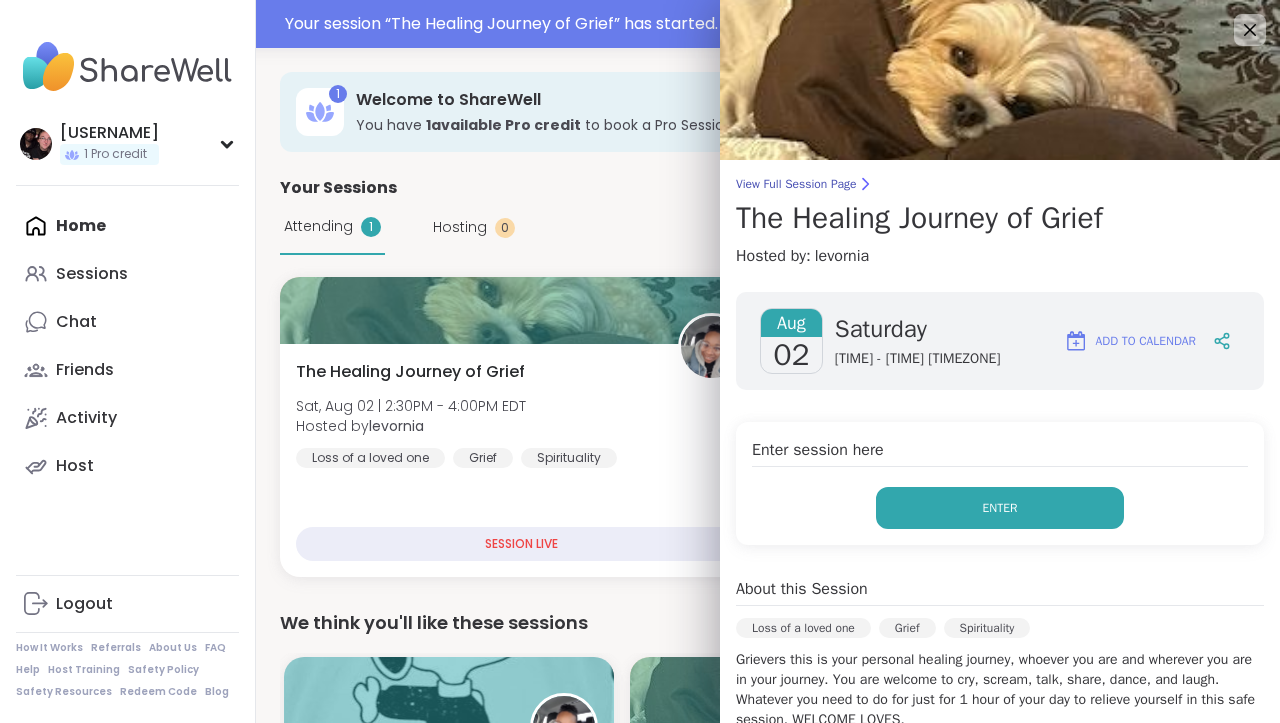click on "Enter" at bounding box center [1000, 508] 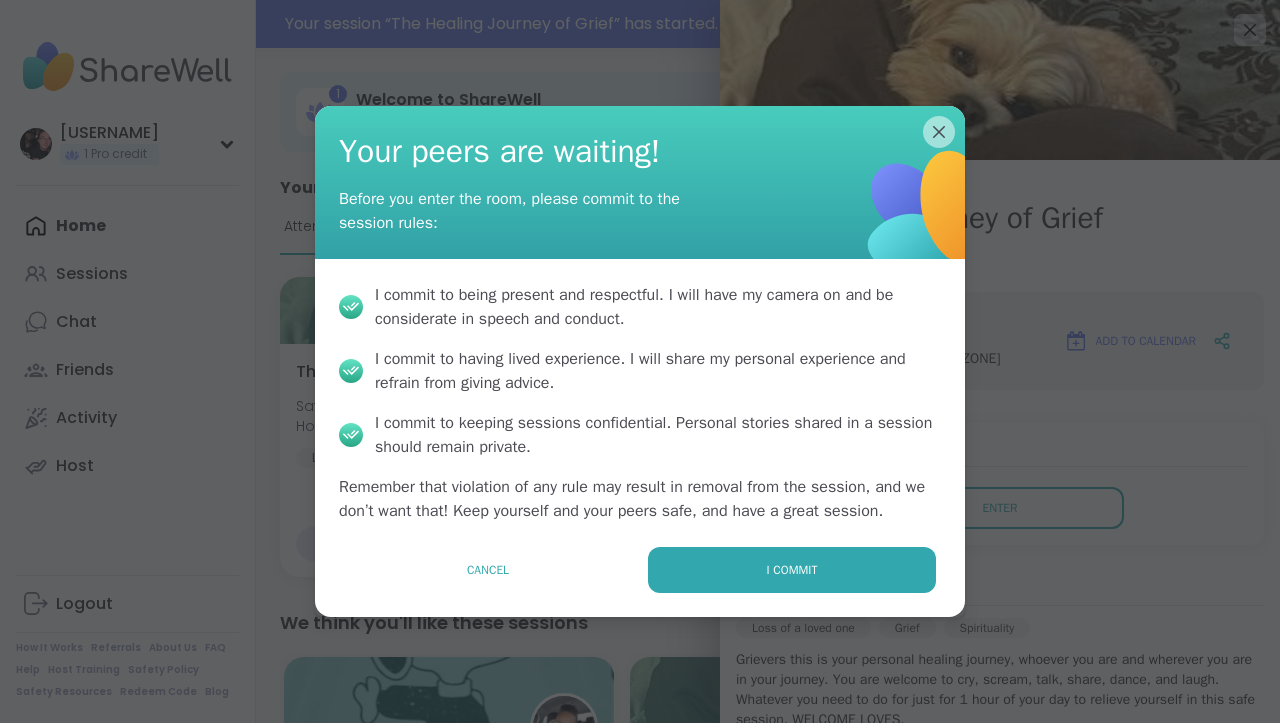 click on "Cancel I commit" at bounding box center (640, 582) 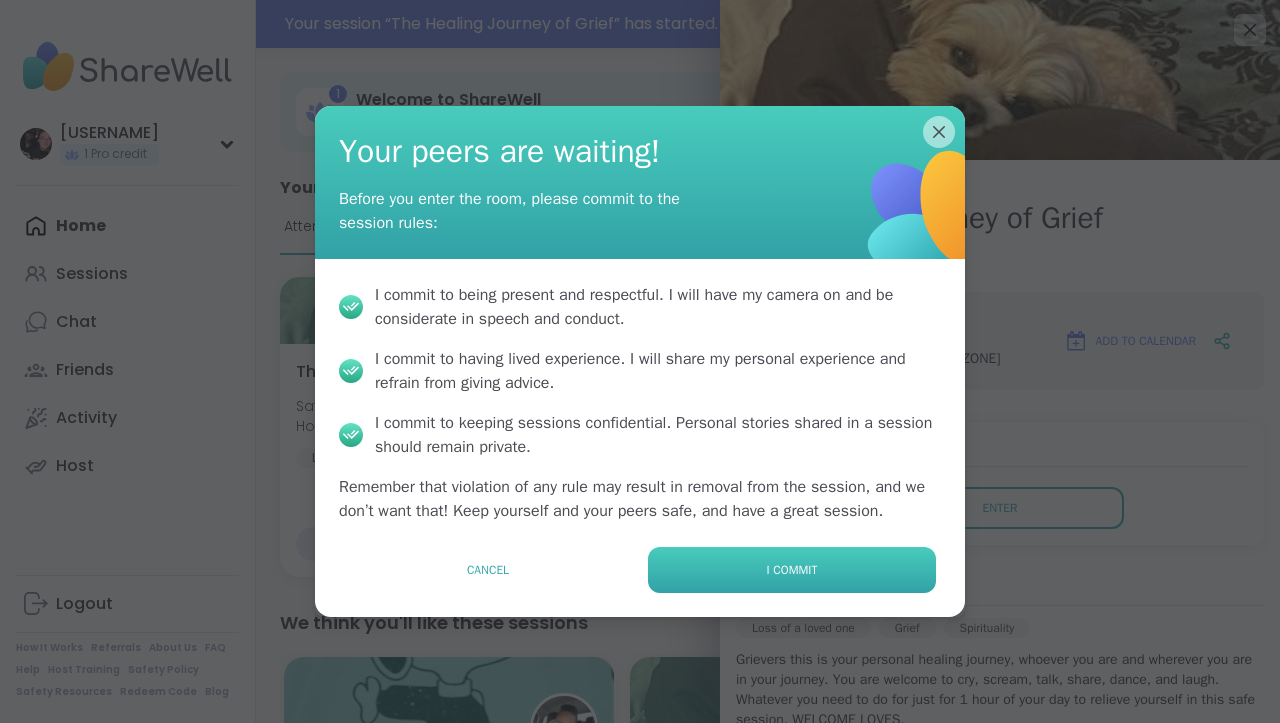 click on "I commit" at bounding box center [792, 570] 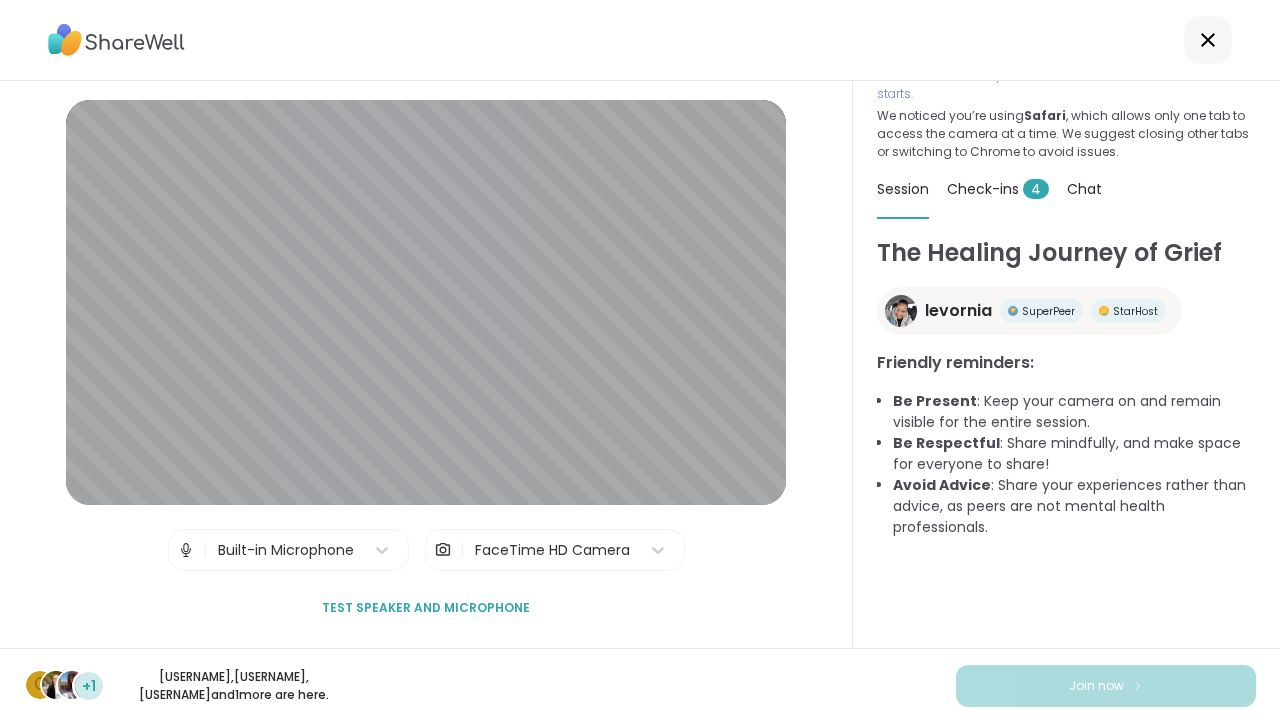 scroll, scrollTop: 76, scrollLeft: 0, axis: vertical 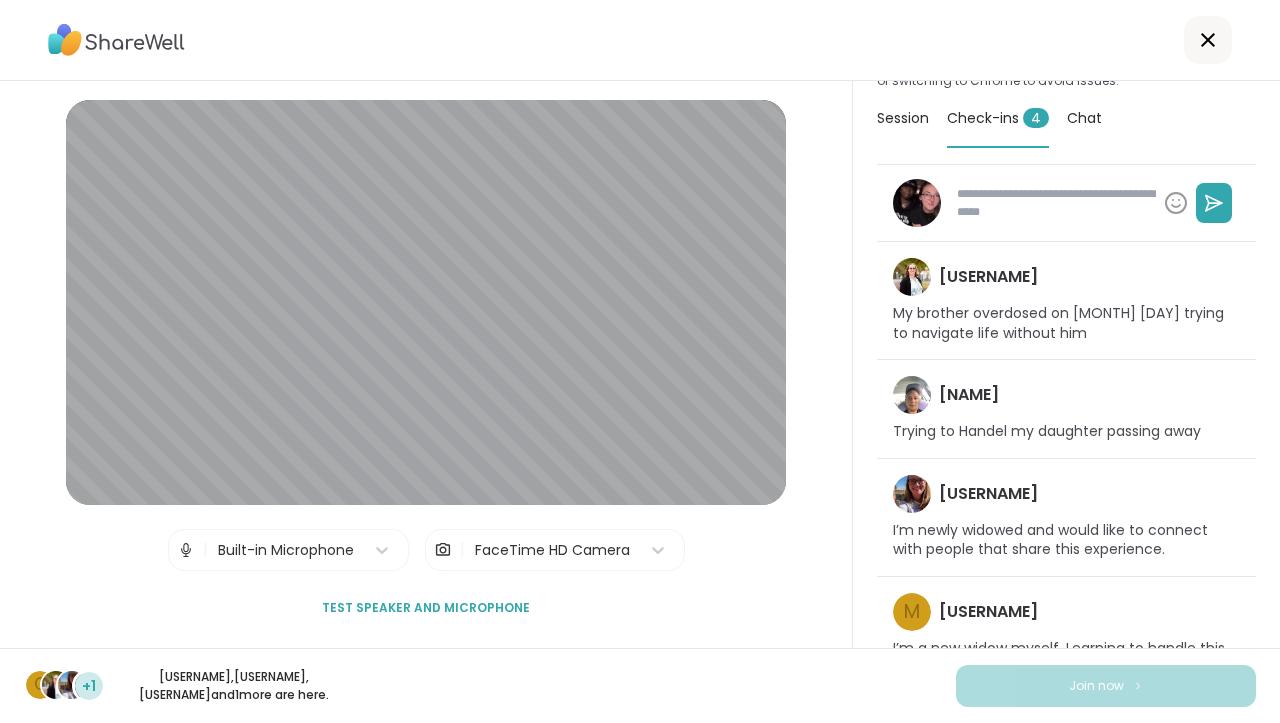 click on "Chat" at bounding box center [1084, 118] 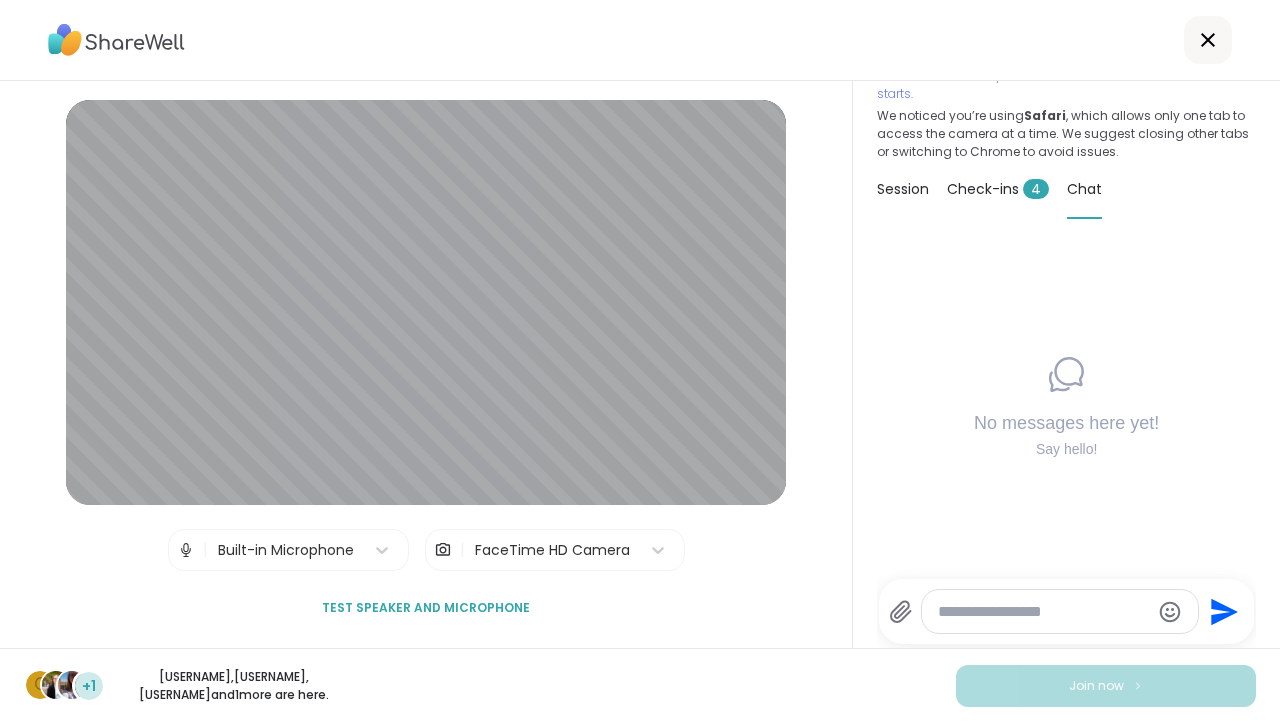 click on "We noticed you’re using  Safari , which allows only one tab to access the camera at a time. We suggest closing other tabs or switching to Chrome to avoid issues." at bounding box center (1066, 134) 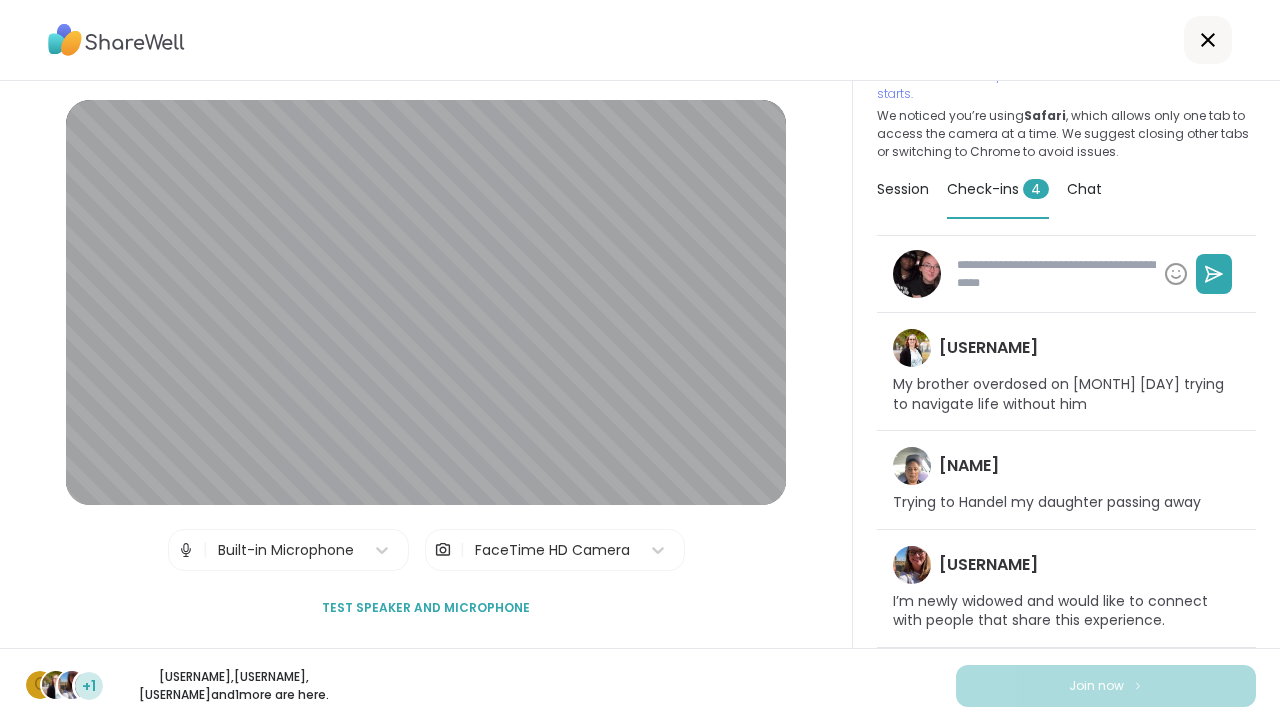 click on "c +1 [USERNAME] , [USERNAME] , [USERNAME] and 1 more are here. Join now" at bounding box center (640, 685) 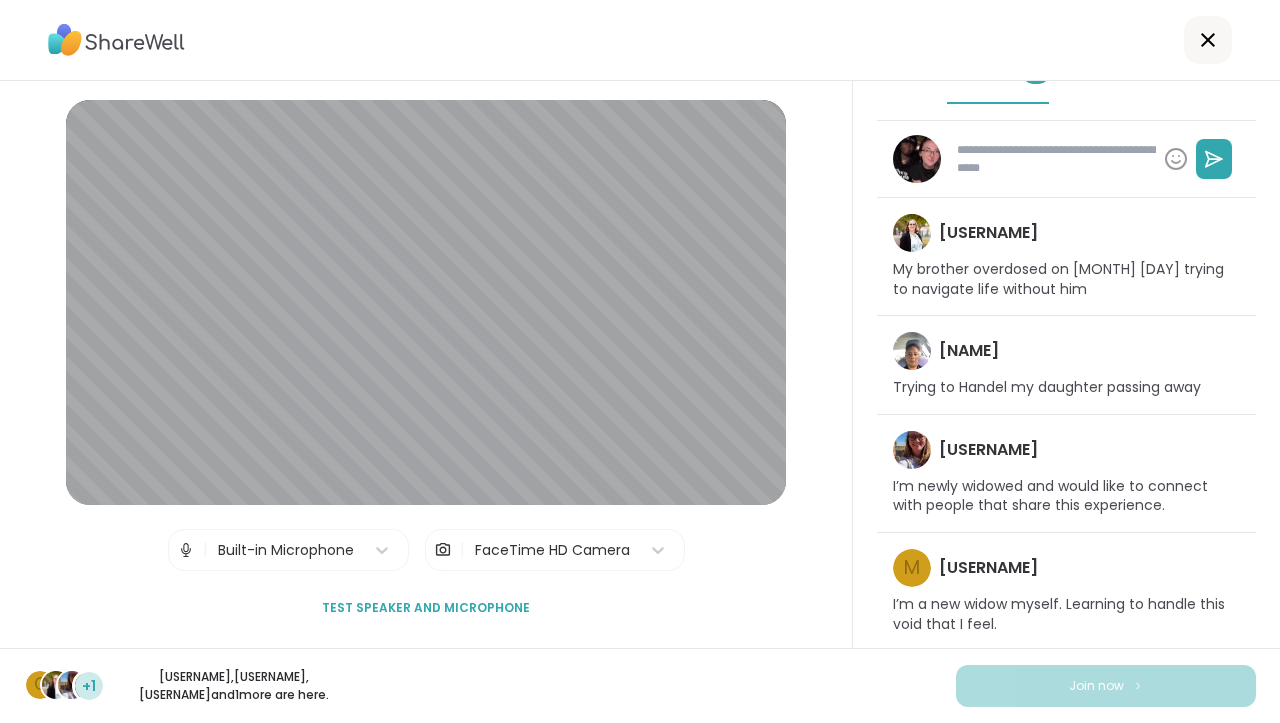 scroll, scrollTop: 190, scrollLeft: 0, axis: vertical 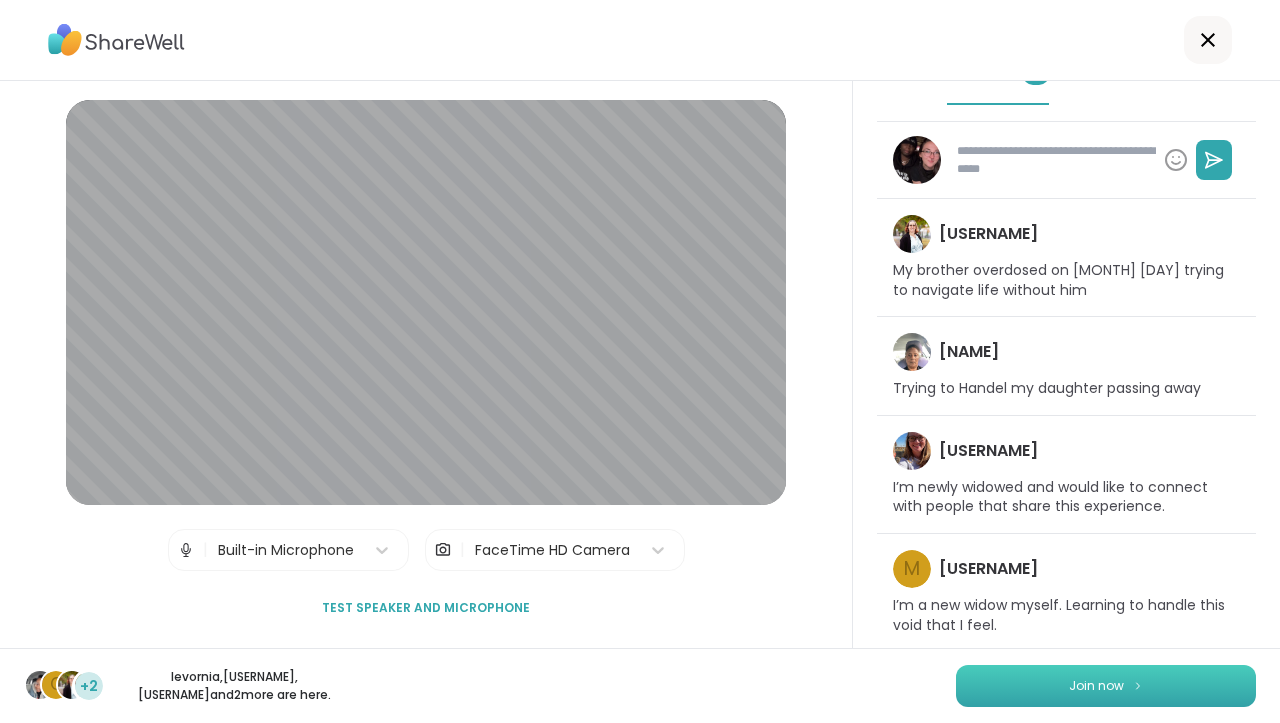 click on "Join now" at bounding box center (1106, 686) 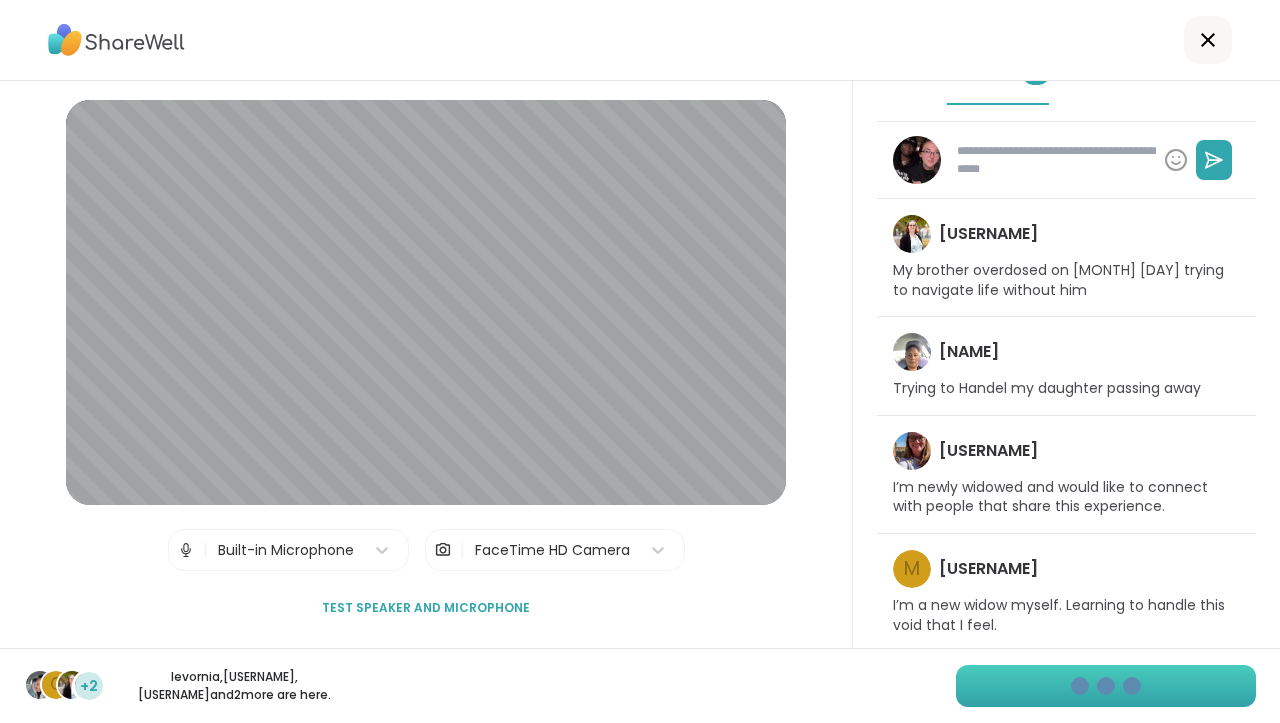 type on "*" 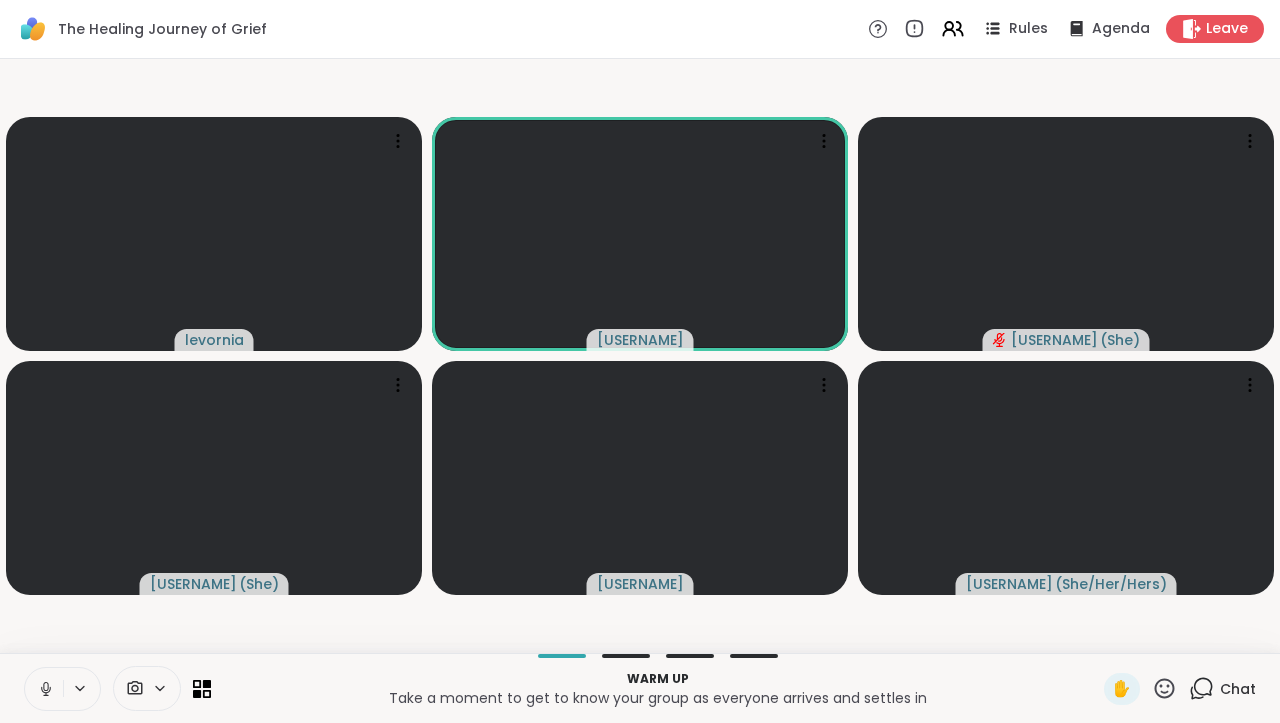 click 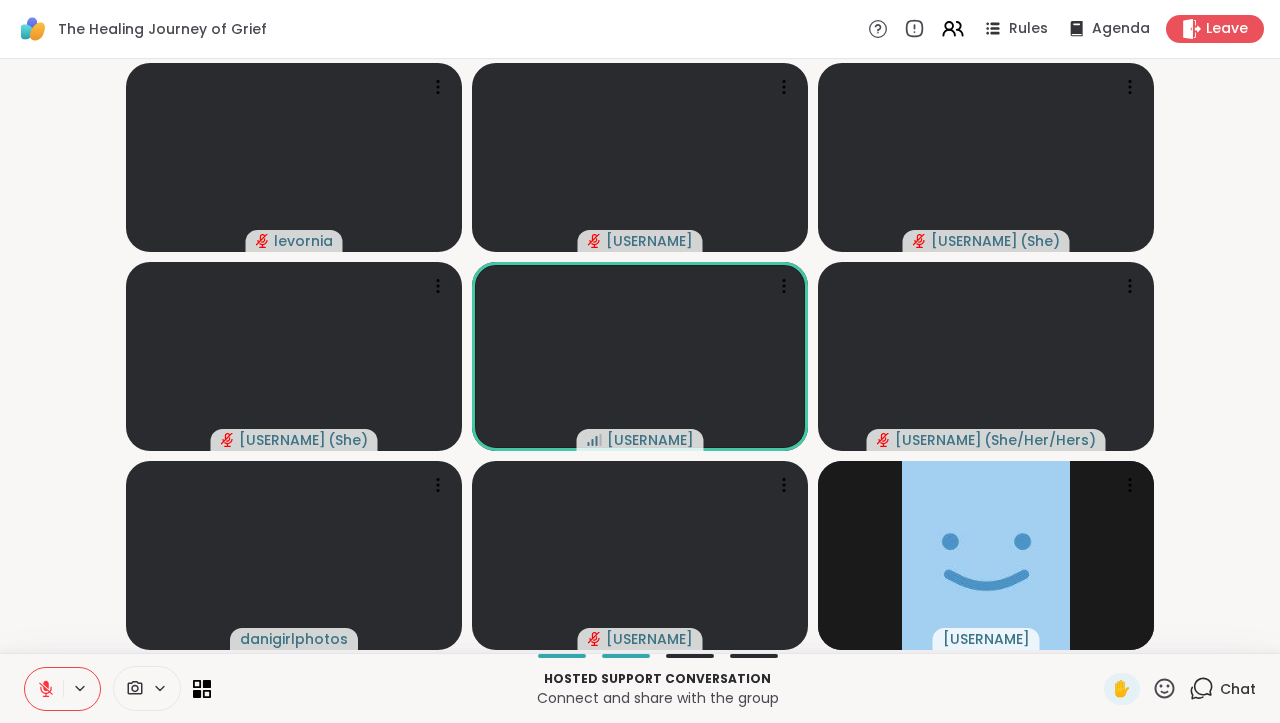click on "Chat" at bounding box center (1238, 689) 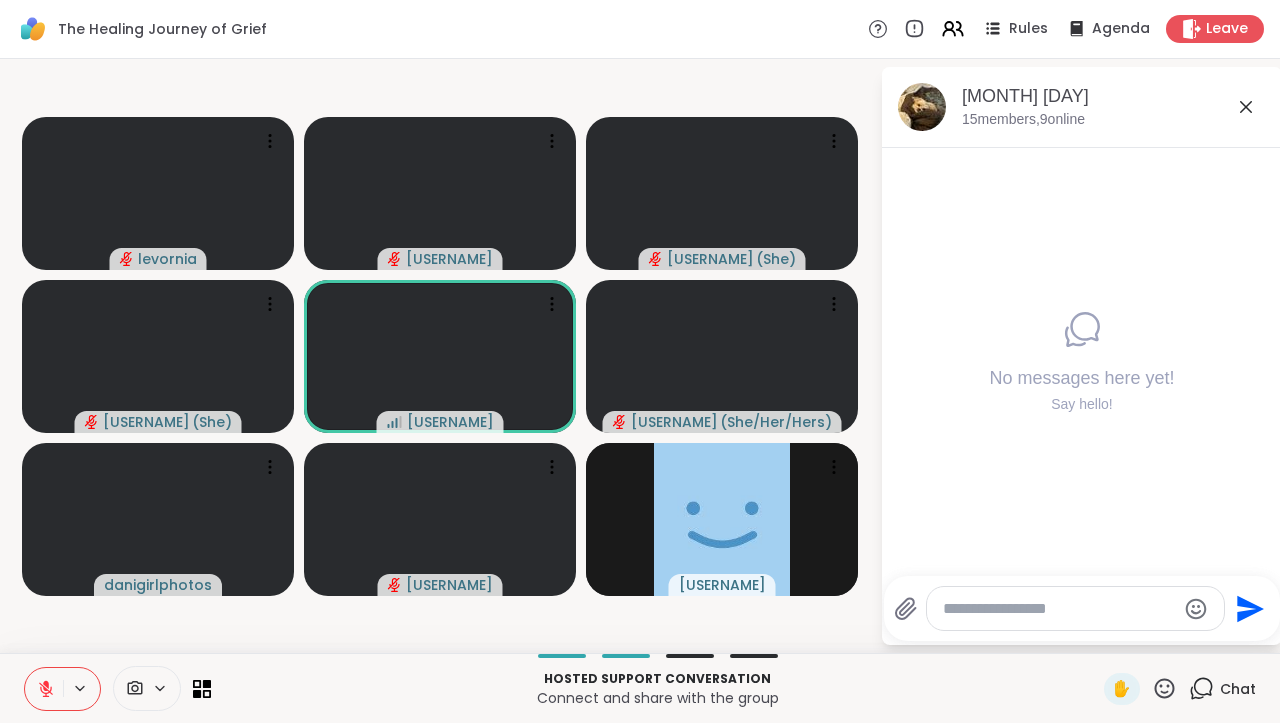click on "Chat" at bounding box center (1238, 689) 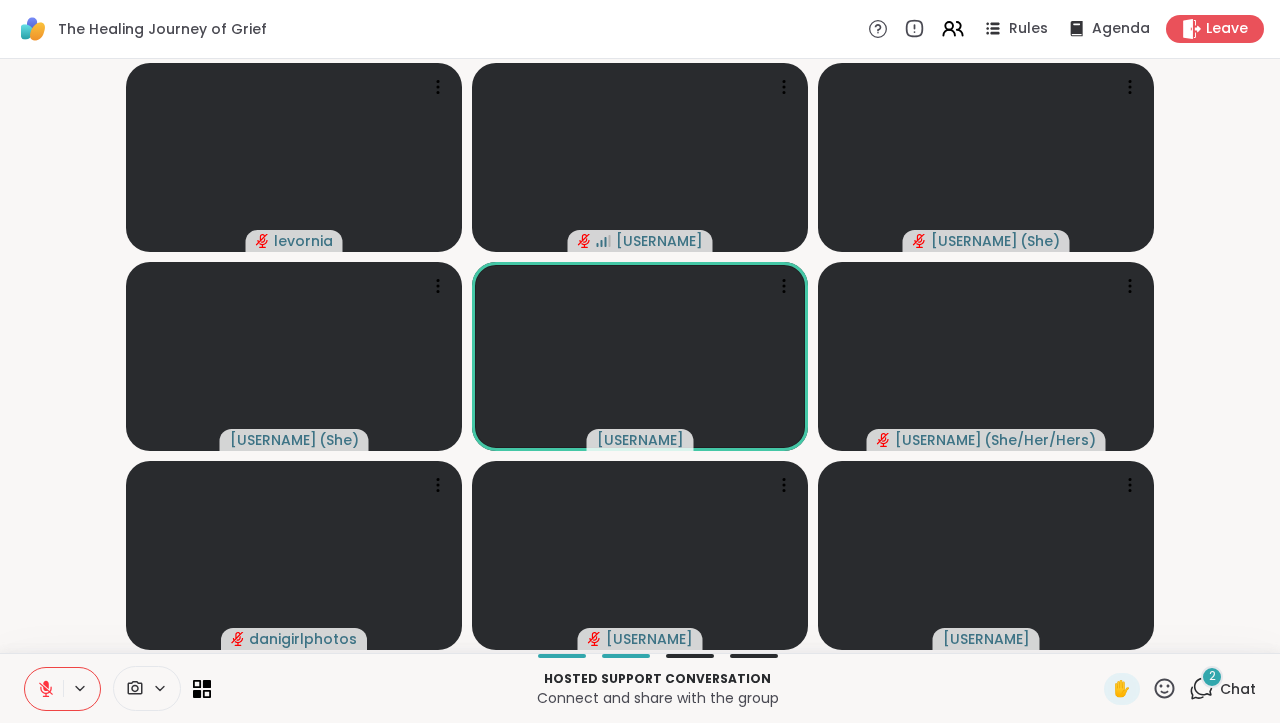 click on "Chat" at bounding box center (1238, 689) 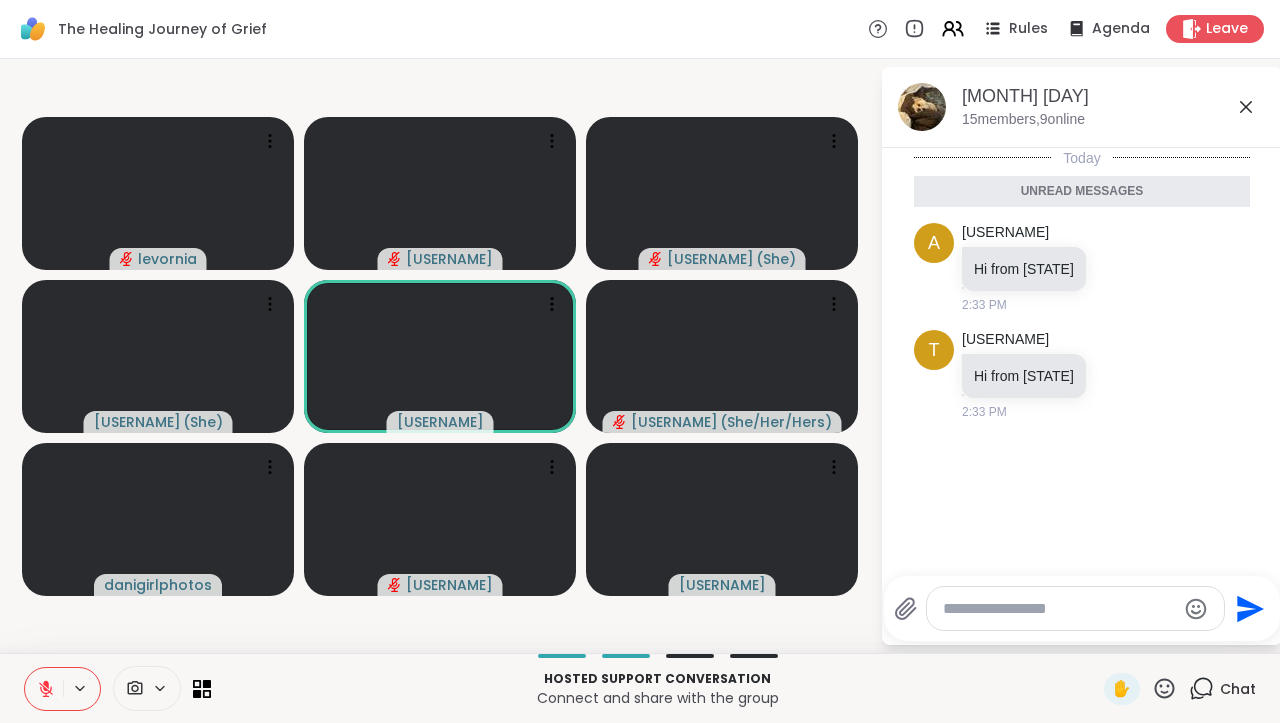 click 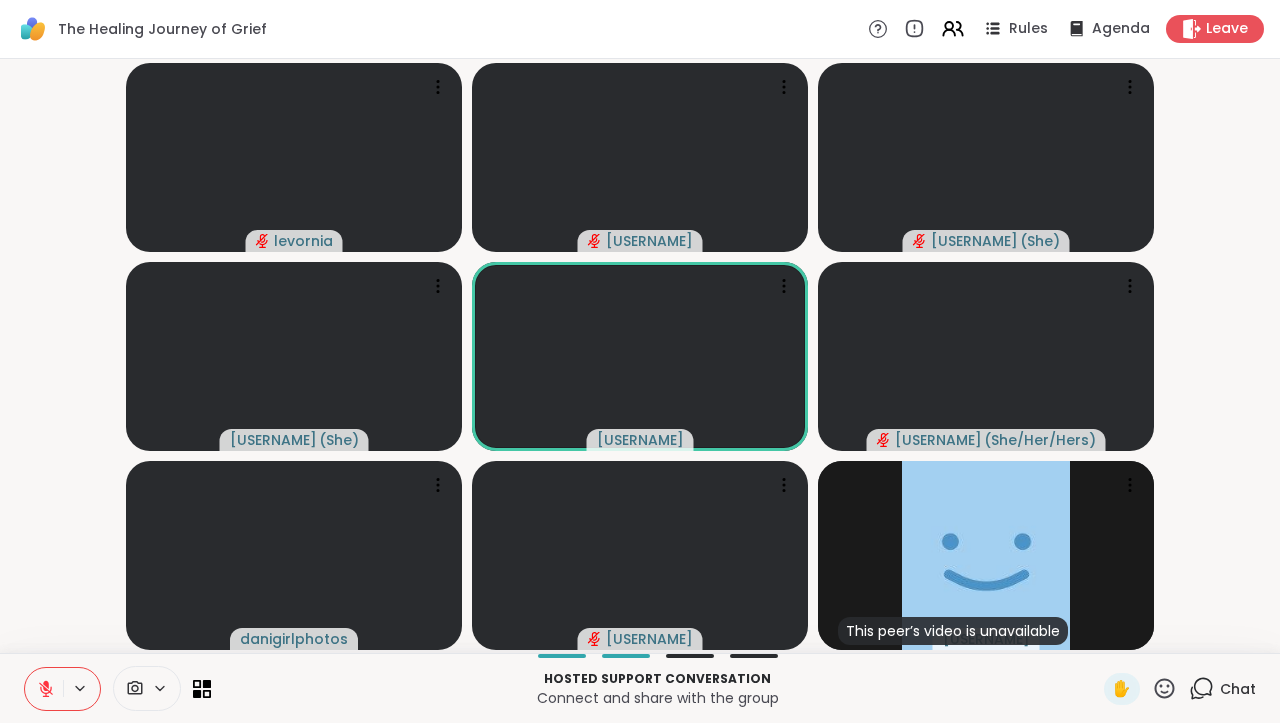 click 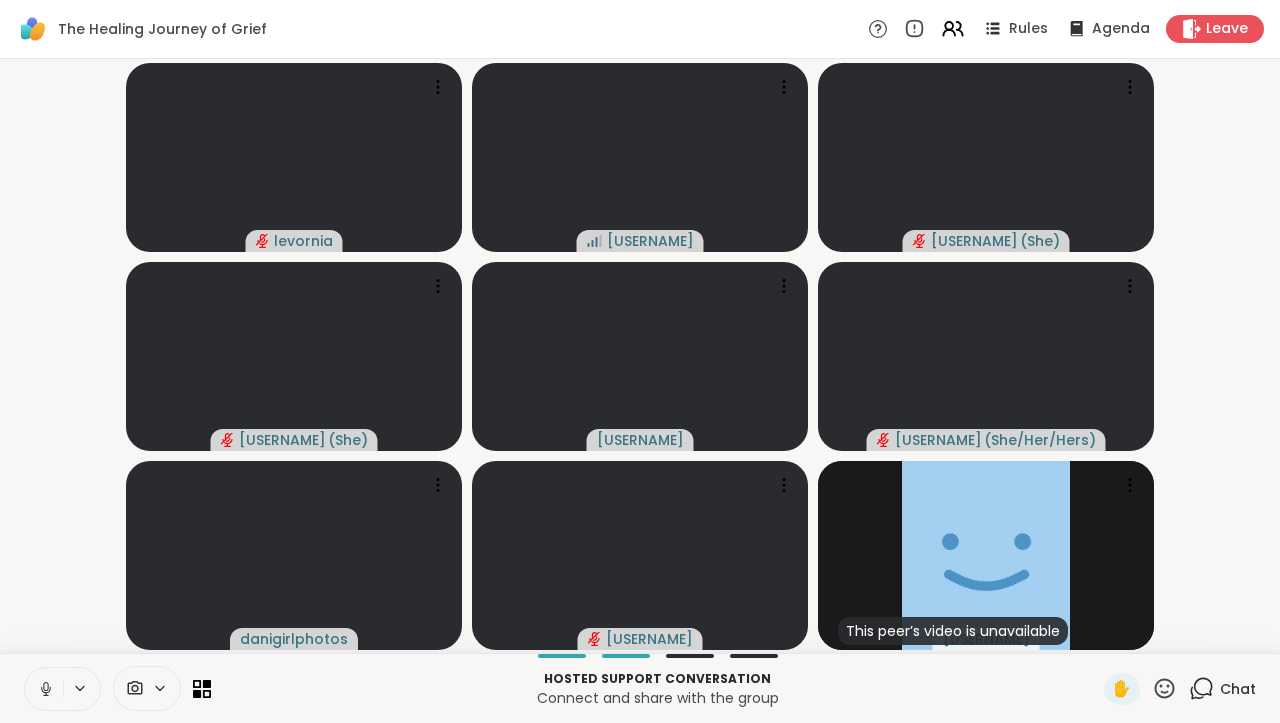 click at bounding box center (44, 689) 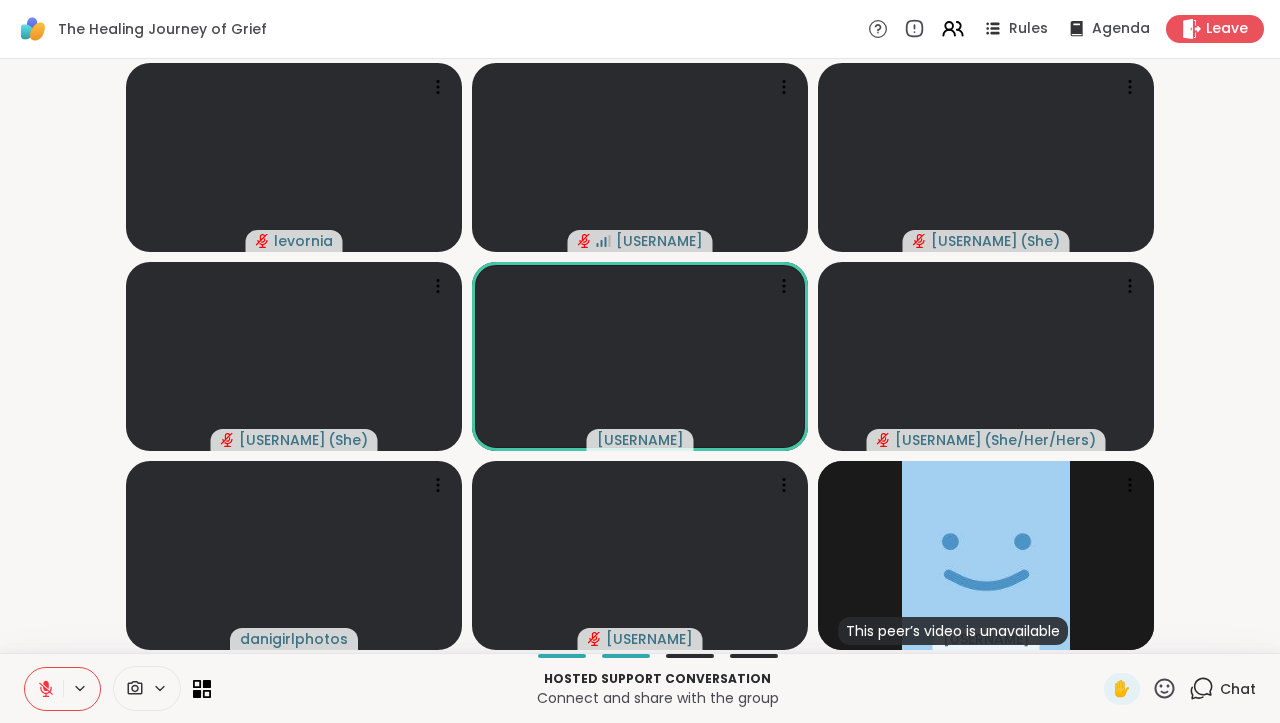click at bounding box center (44, 689) 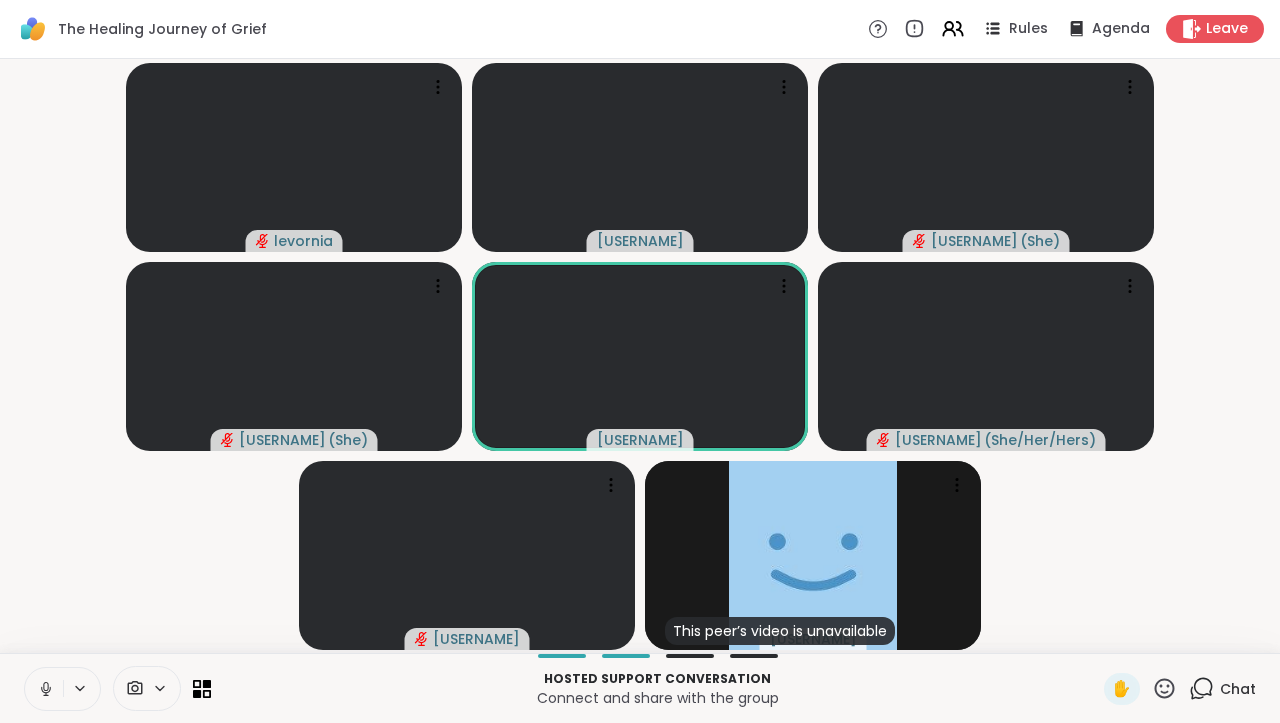 click at bounding box center [44, 689] 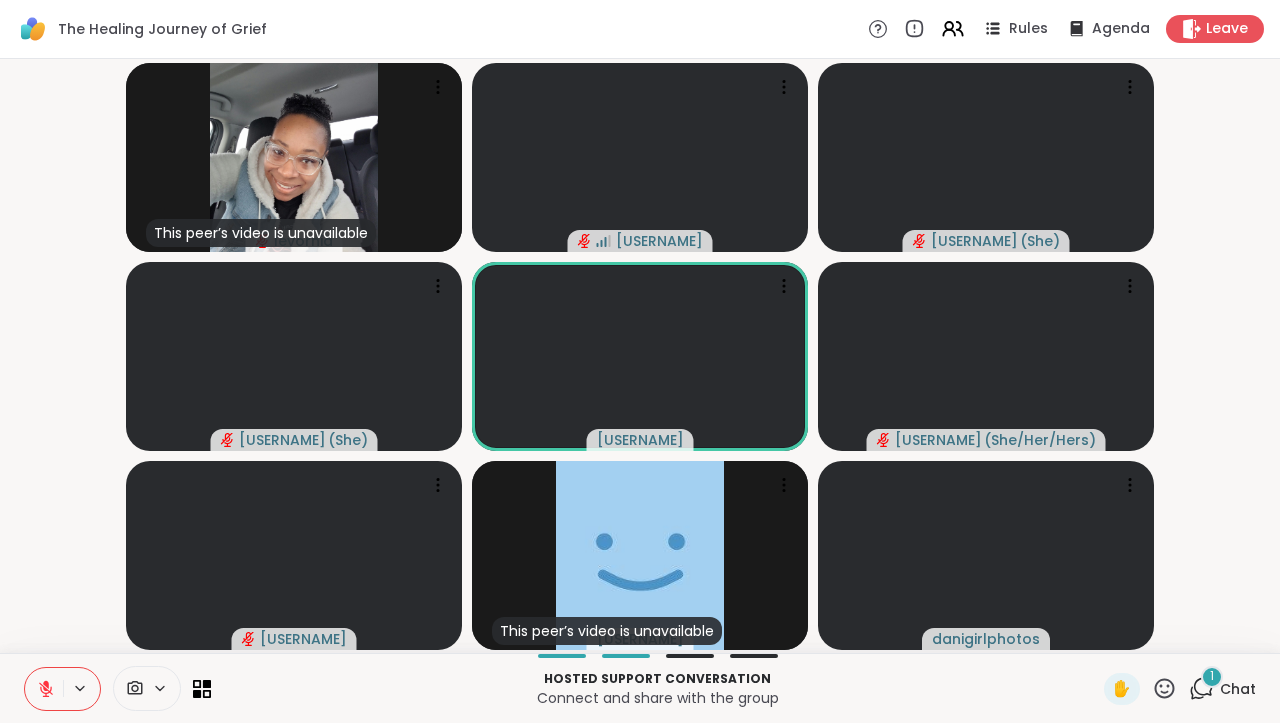 click 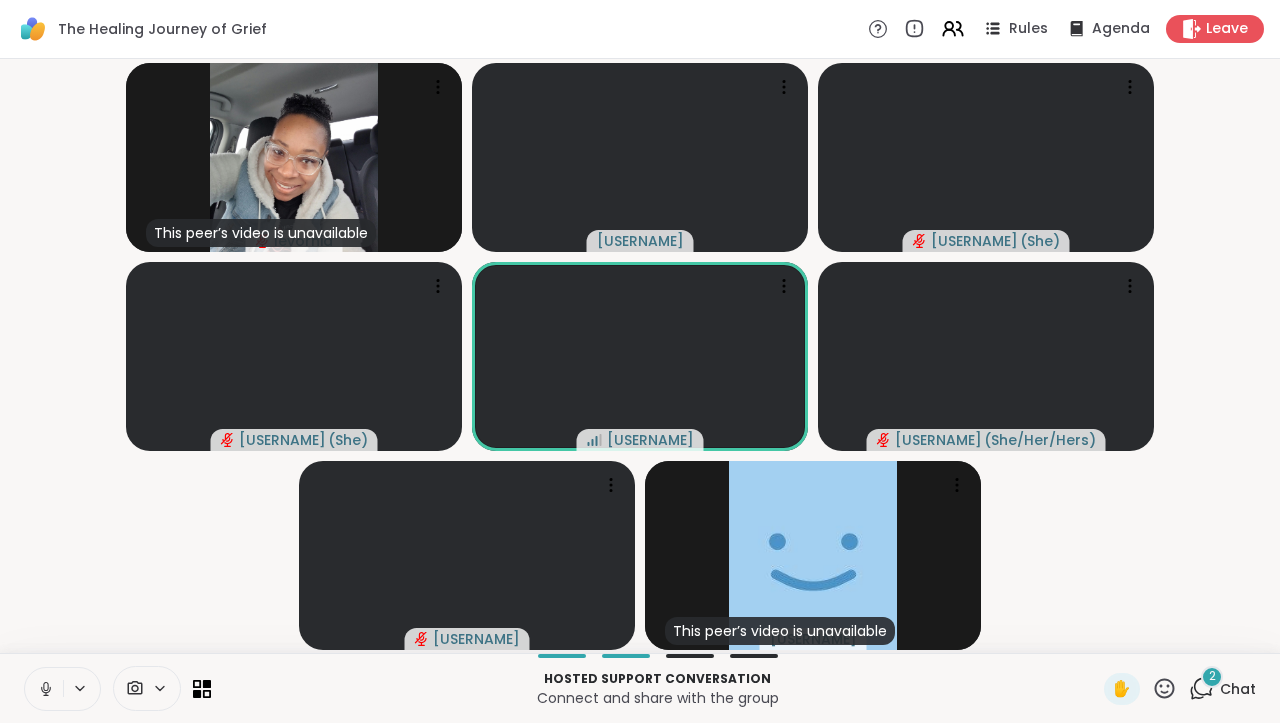 click 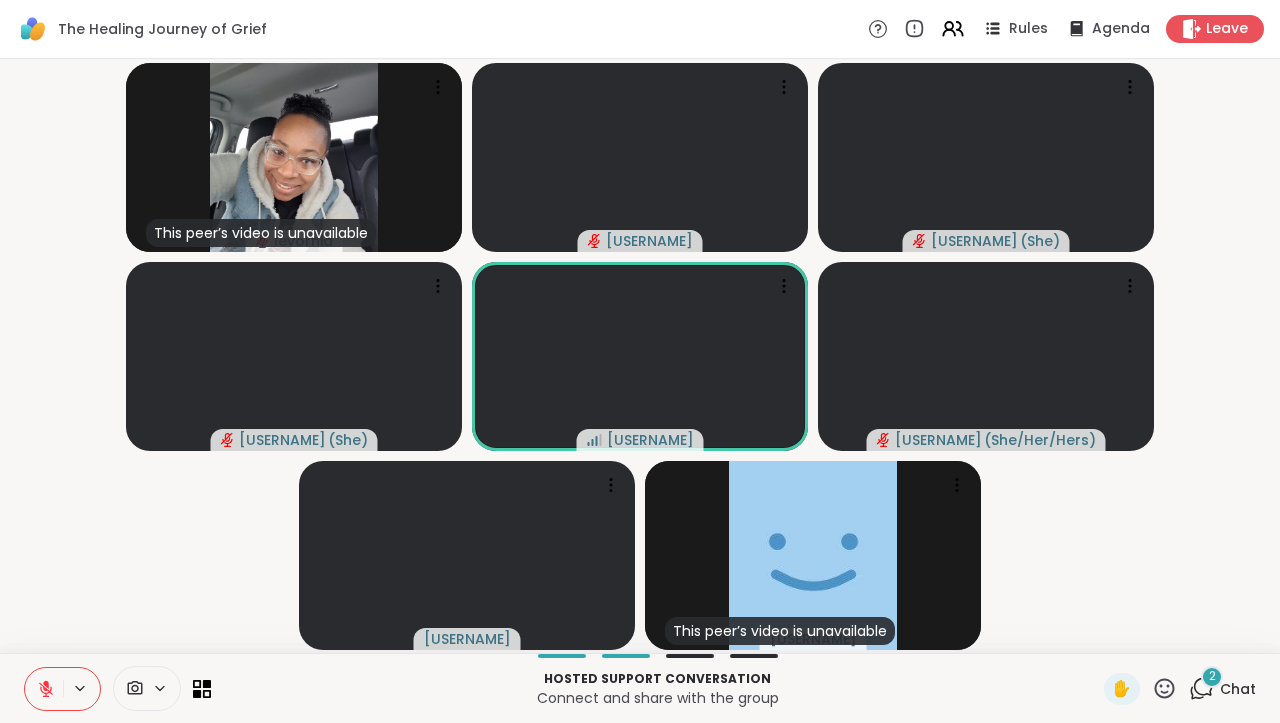 click 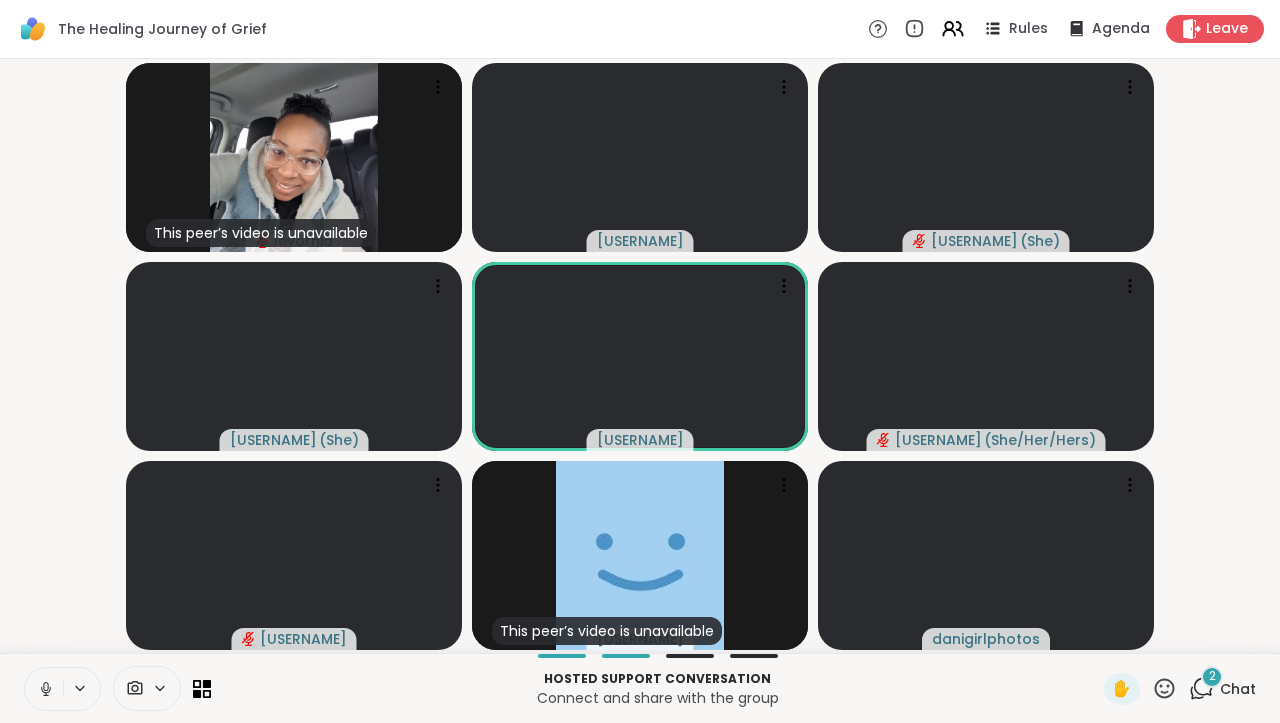 click 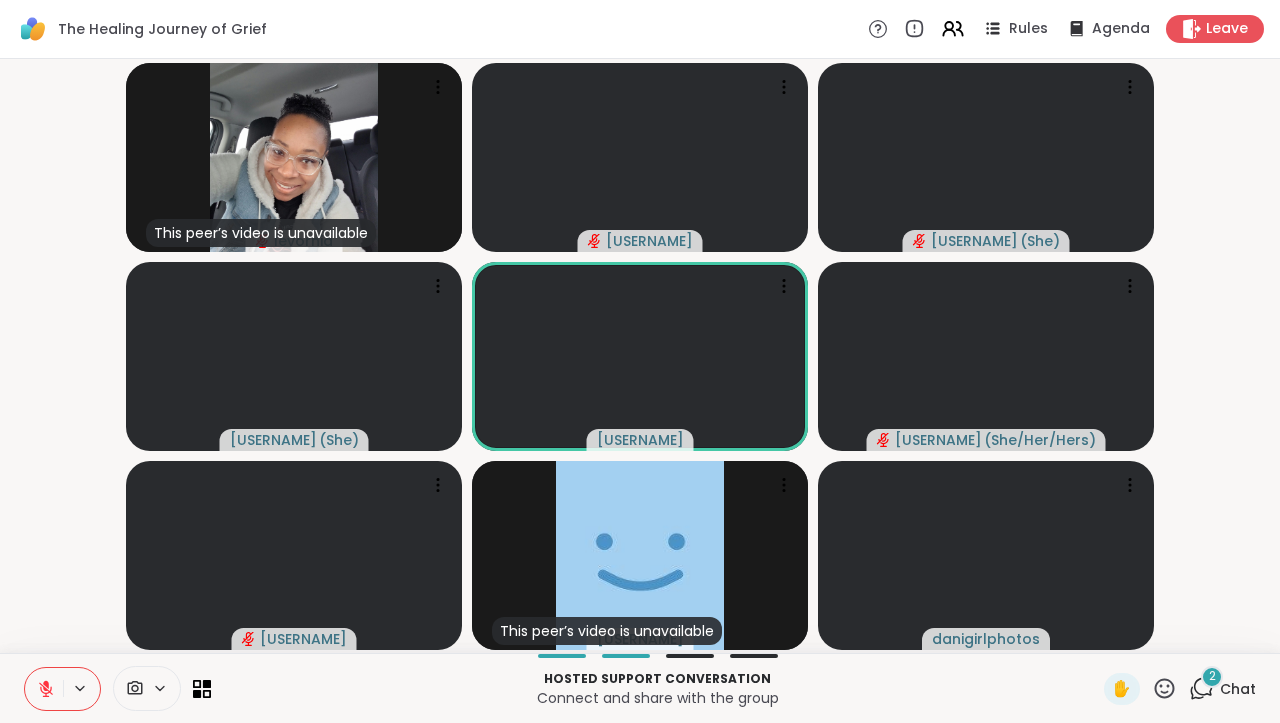 click 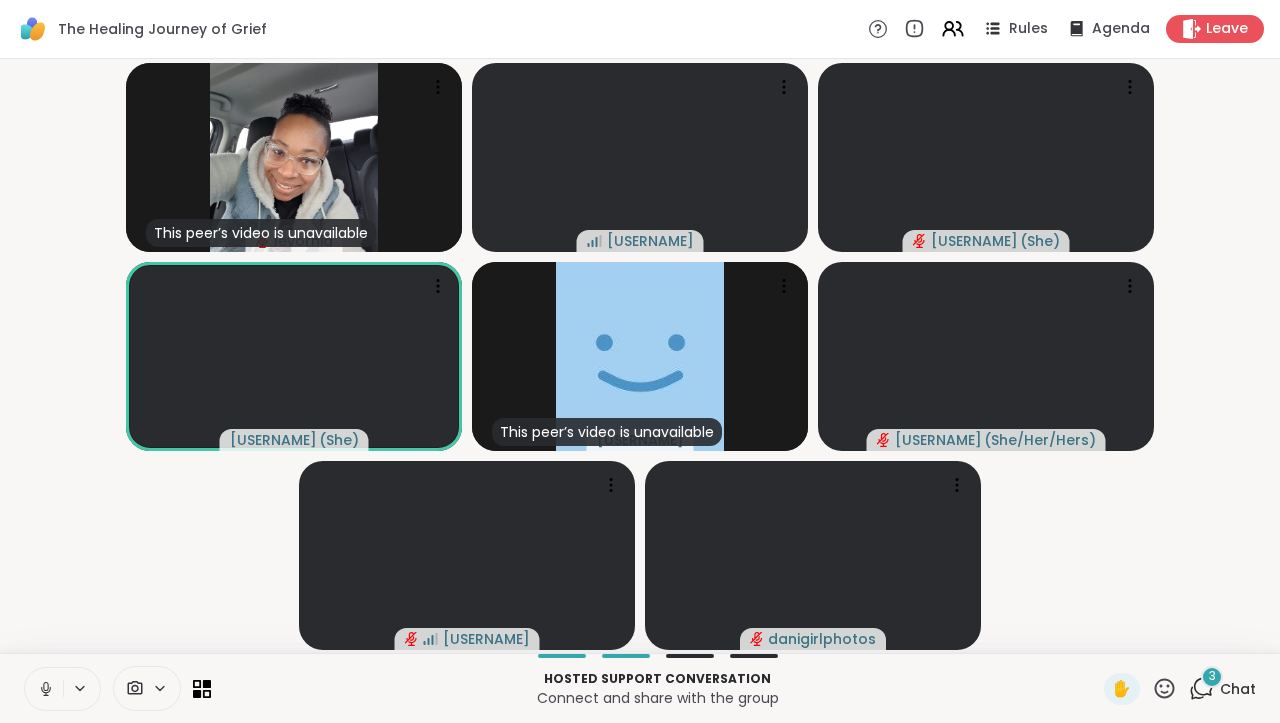 click on "3" at bounding box center [1212, 677] 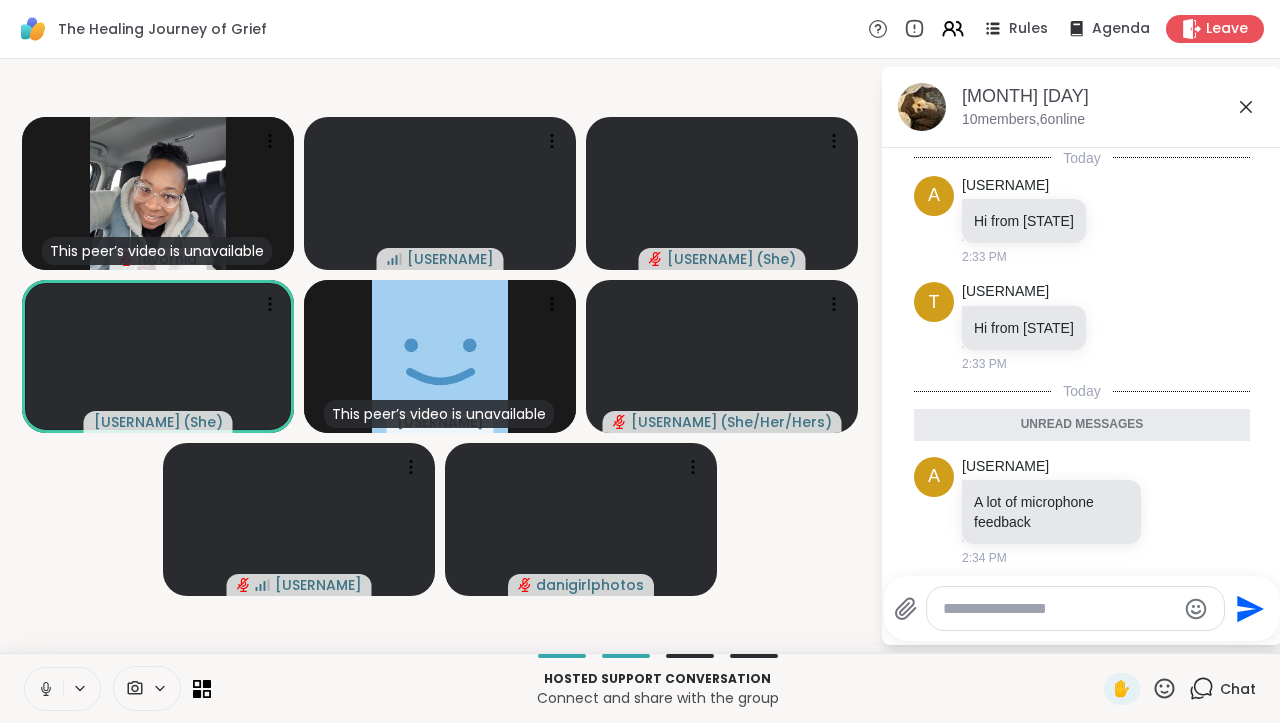 scroll, scrollTop: 241, scrollLeft: 0, axis: vertical 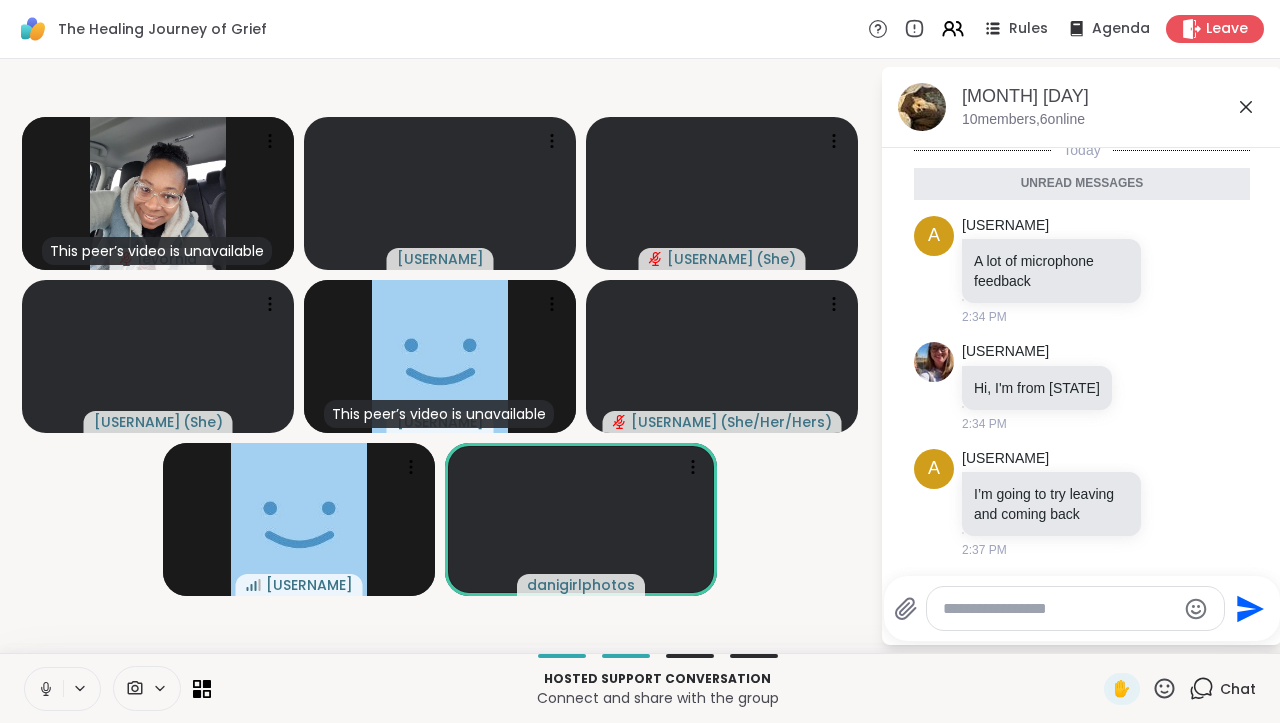 click 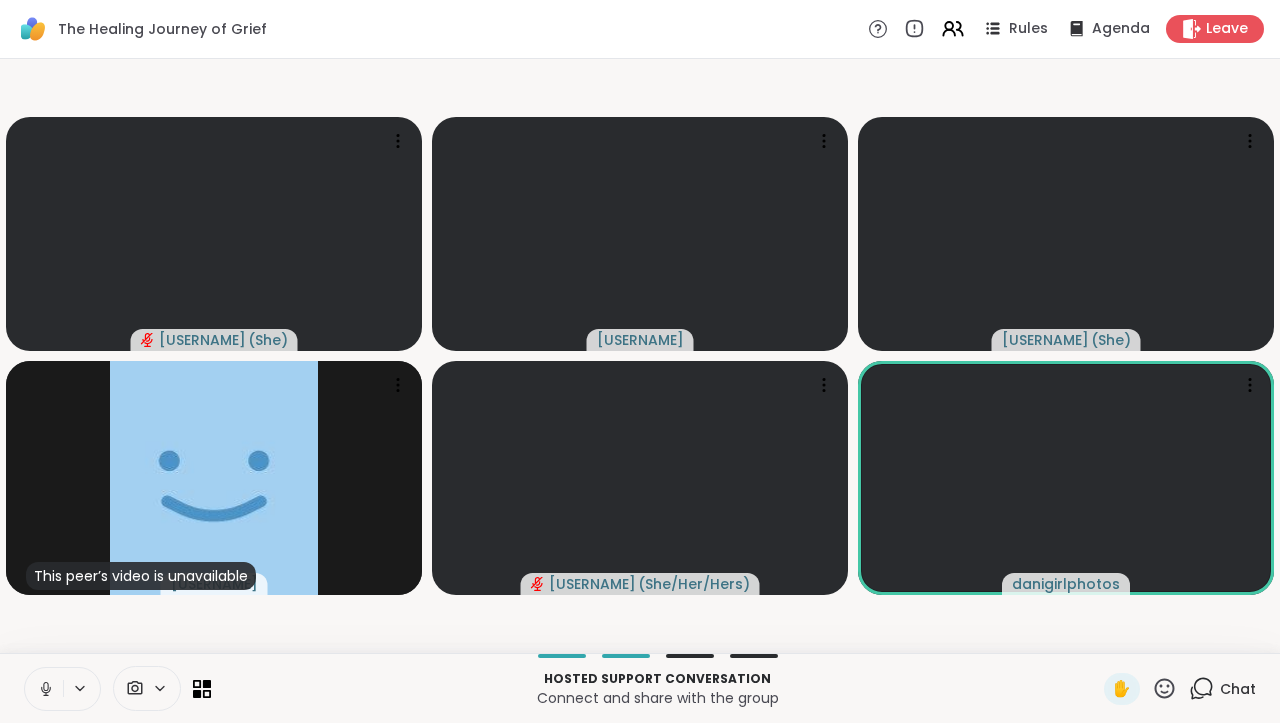 click 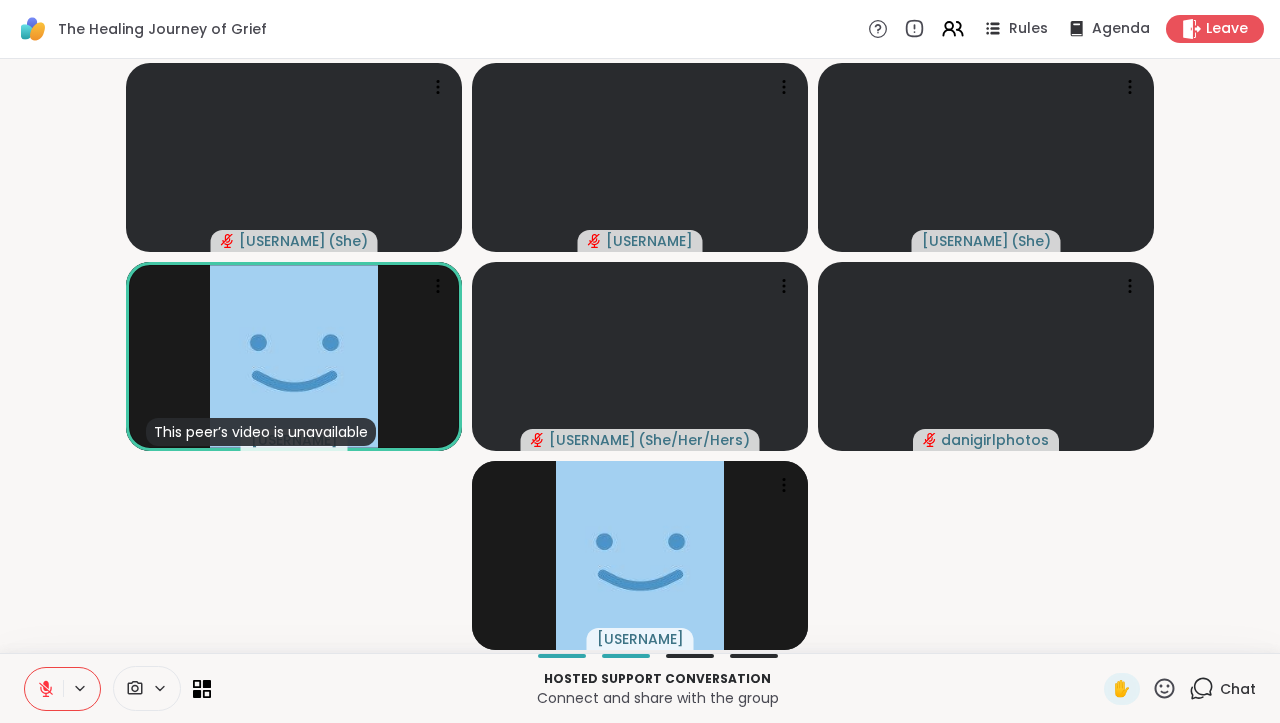 click 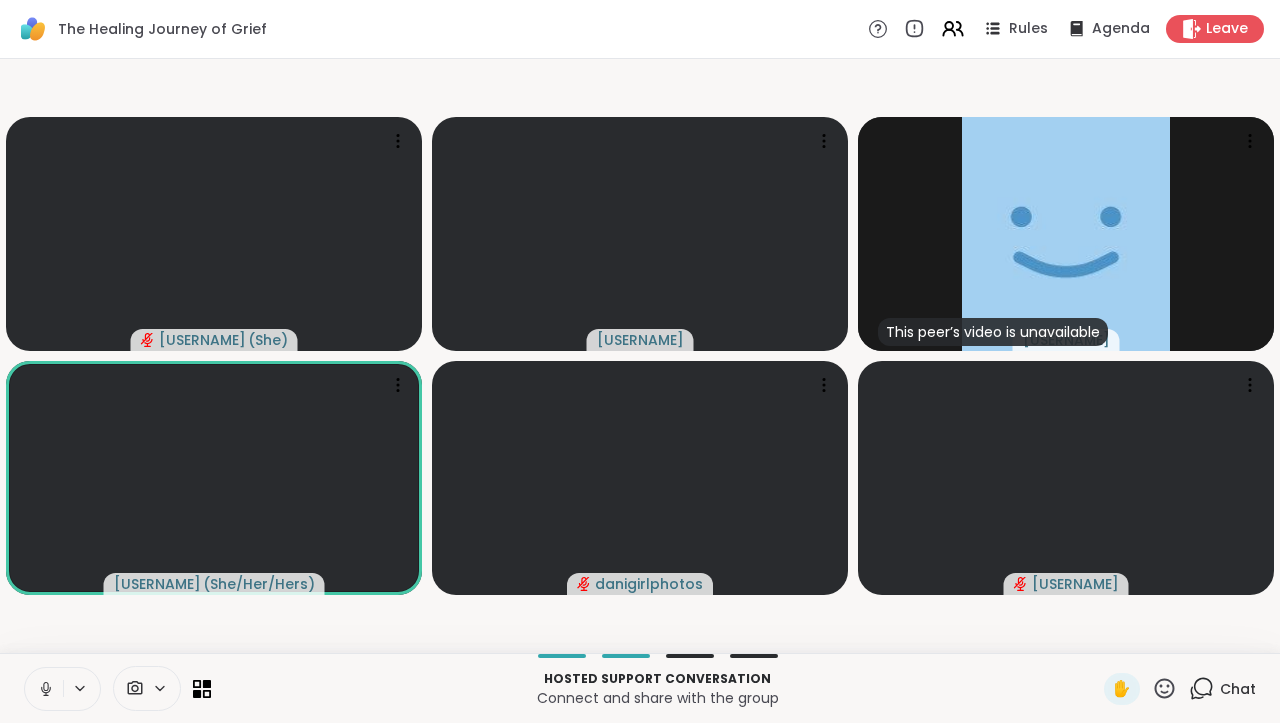 click 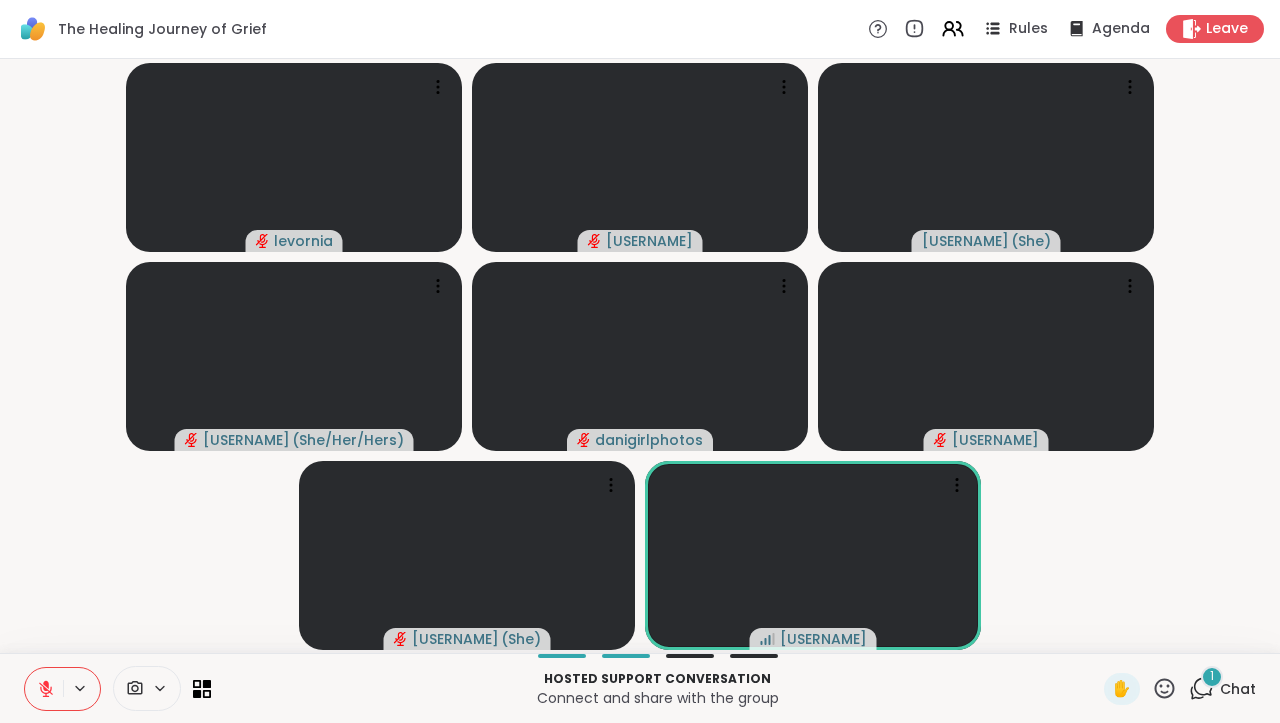 click on "1" at bounding box center (1212, 677) 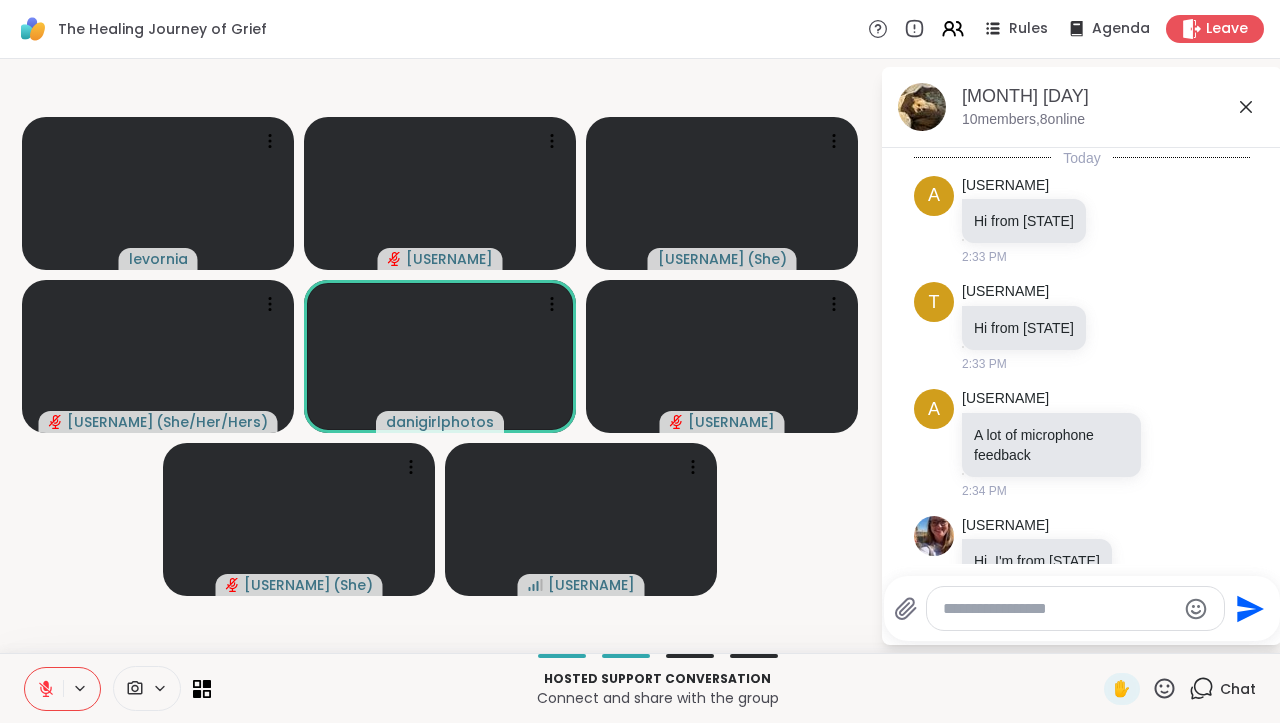 scroll, scrollTop: 367, scrollLeft: 0, axis: vertical 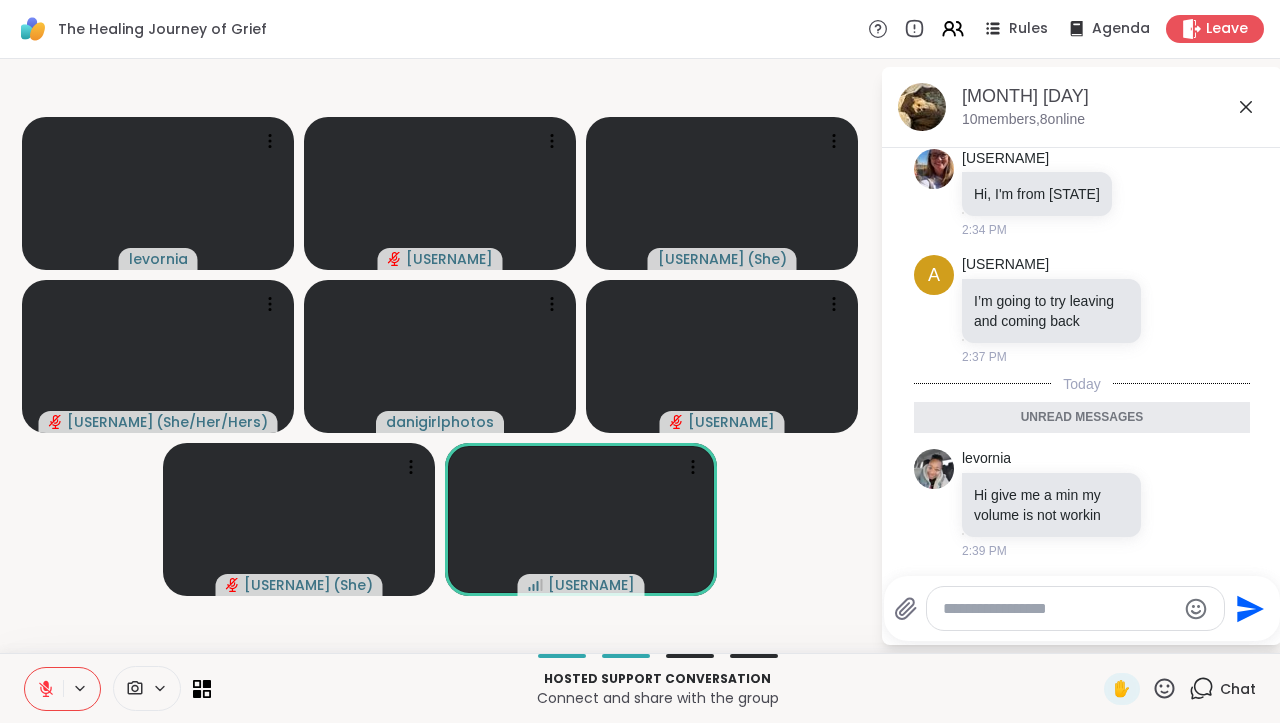 click 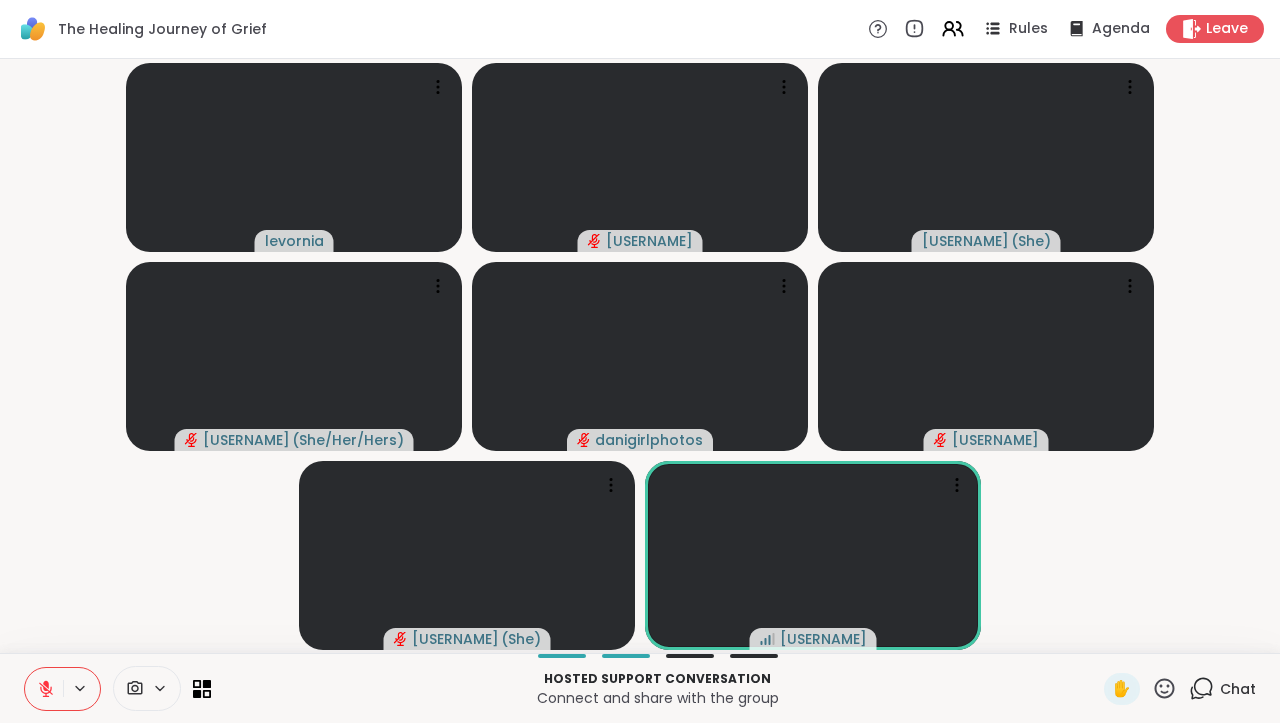 click at bounding box center (44, 689) 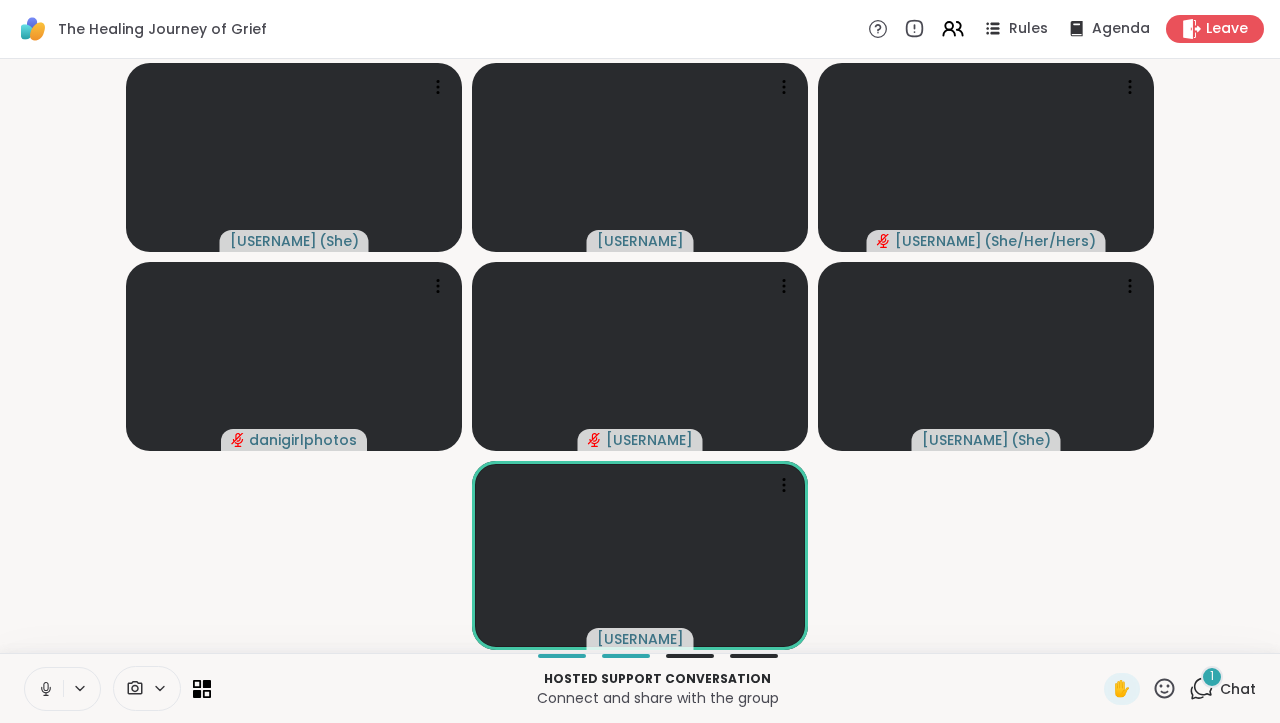 click on "1 Chat" at bounding box center (1222, 689) 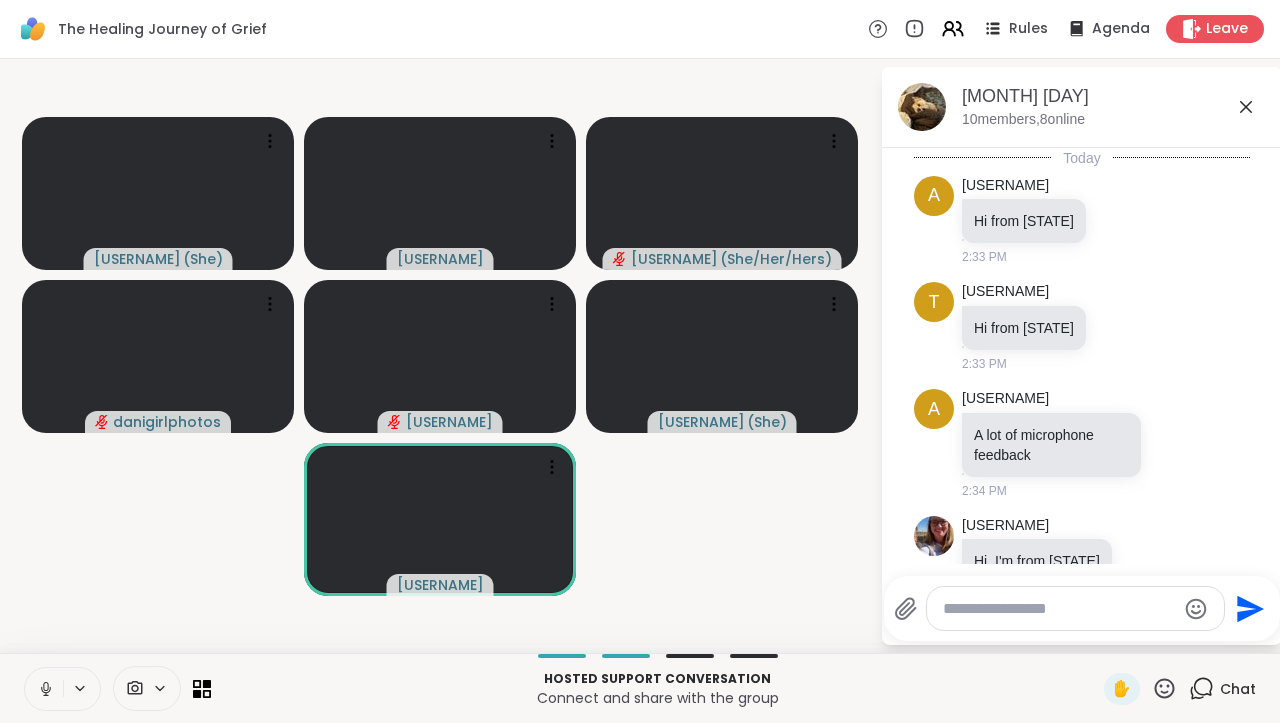scroll, scrollTop: 533, scrollLeft: 0, axis: vertical 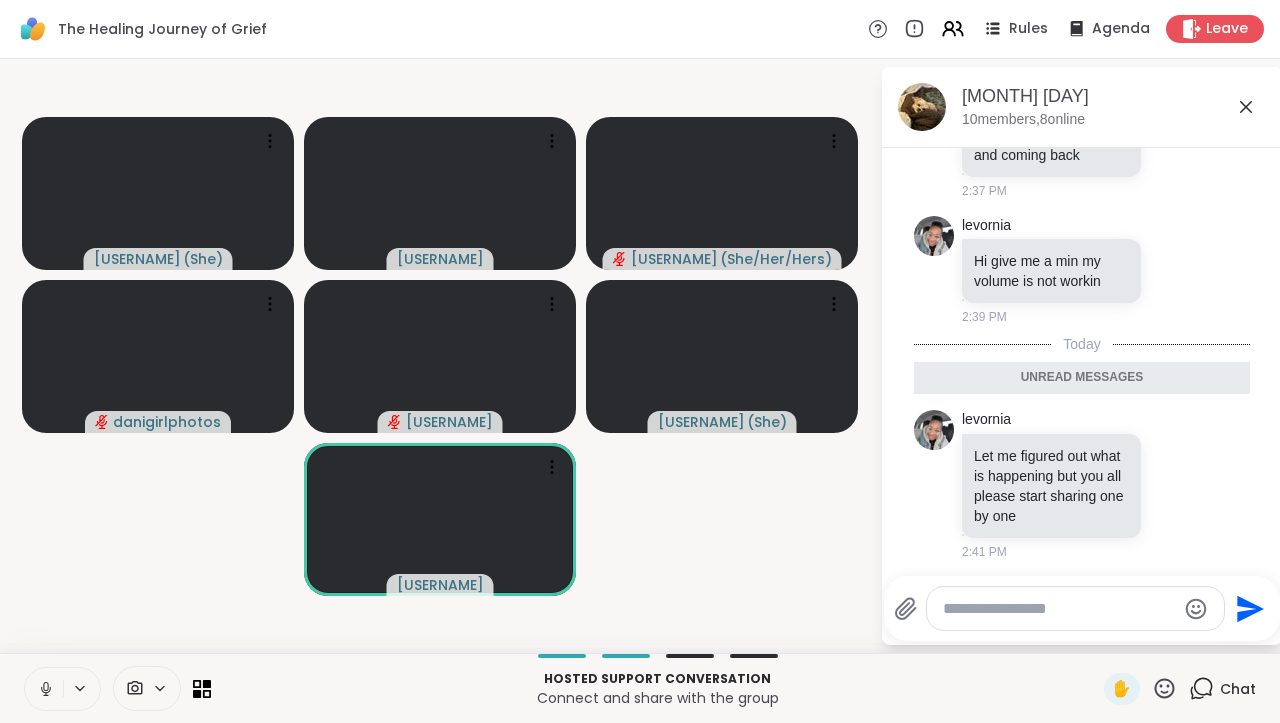 click on "Chat" at bounding box center (1222, 689) 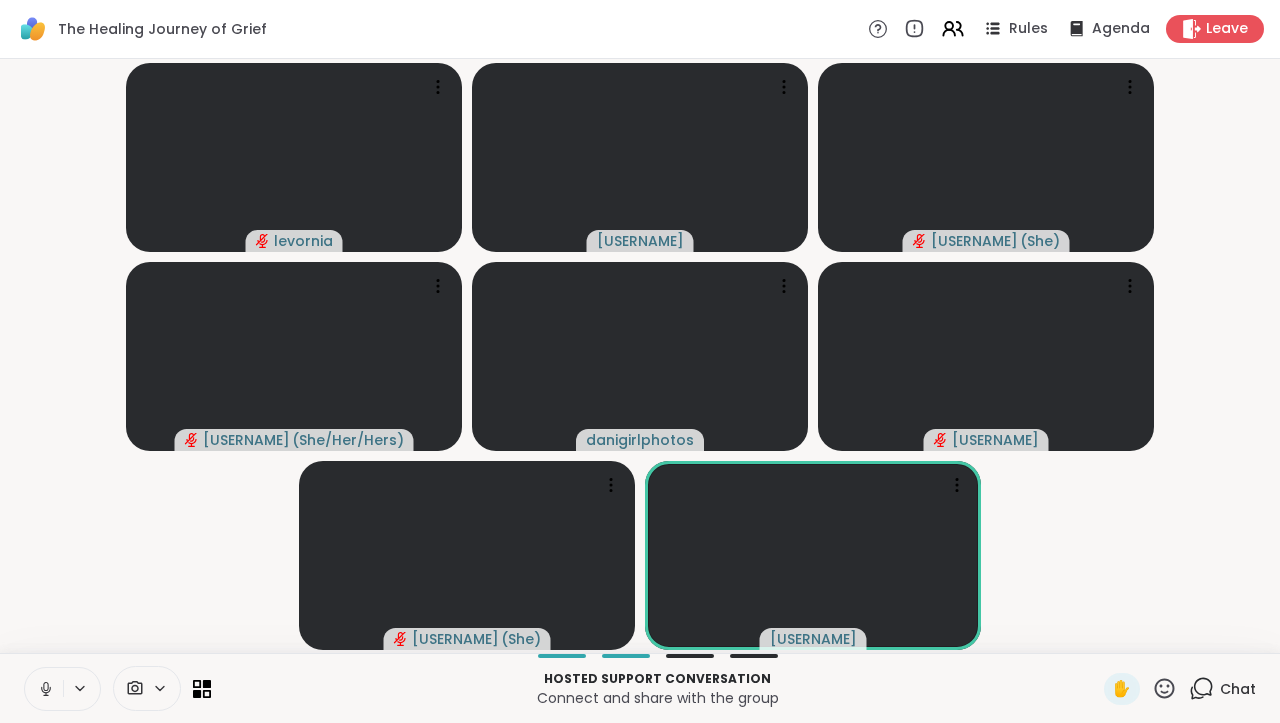 click at bounding box center (44, 689) 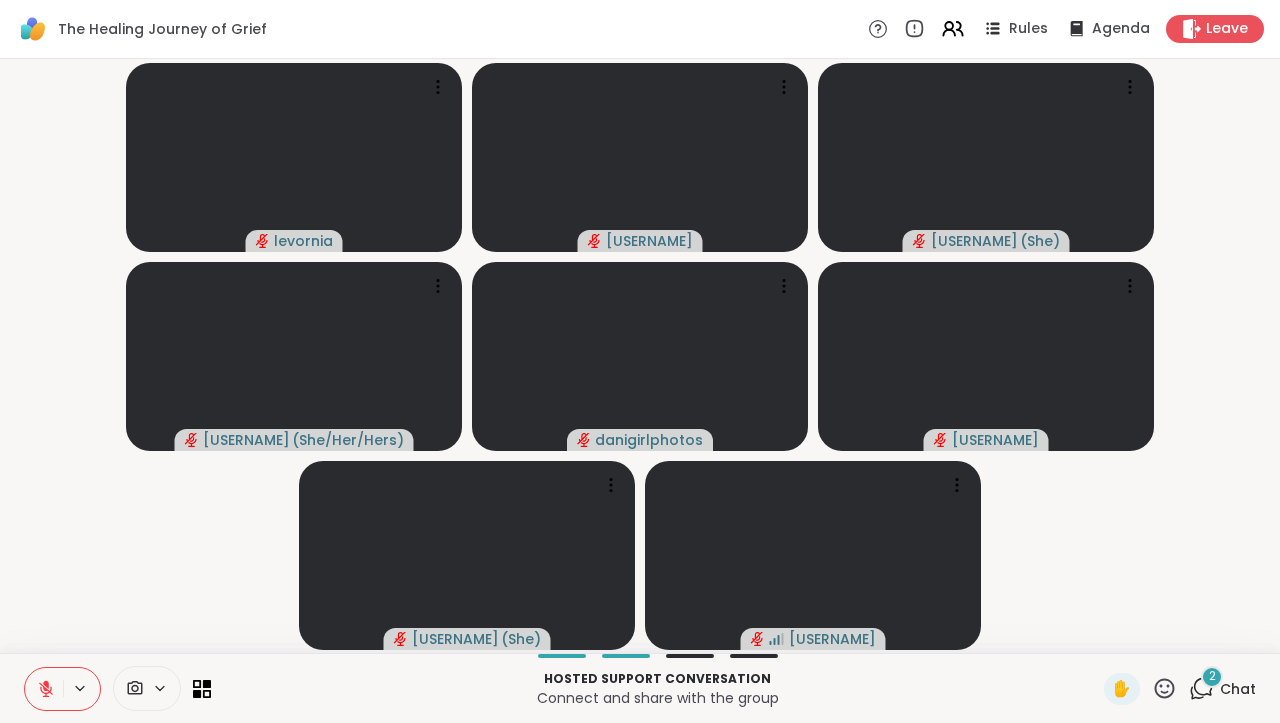 click 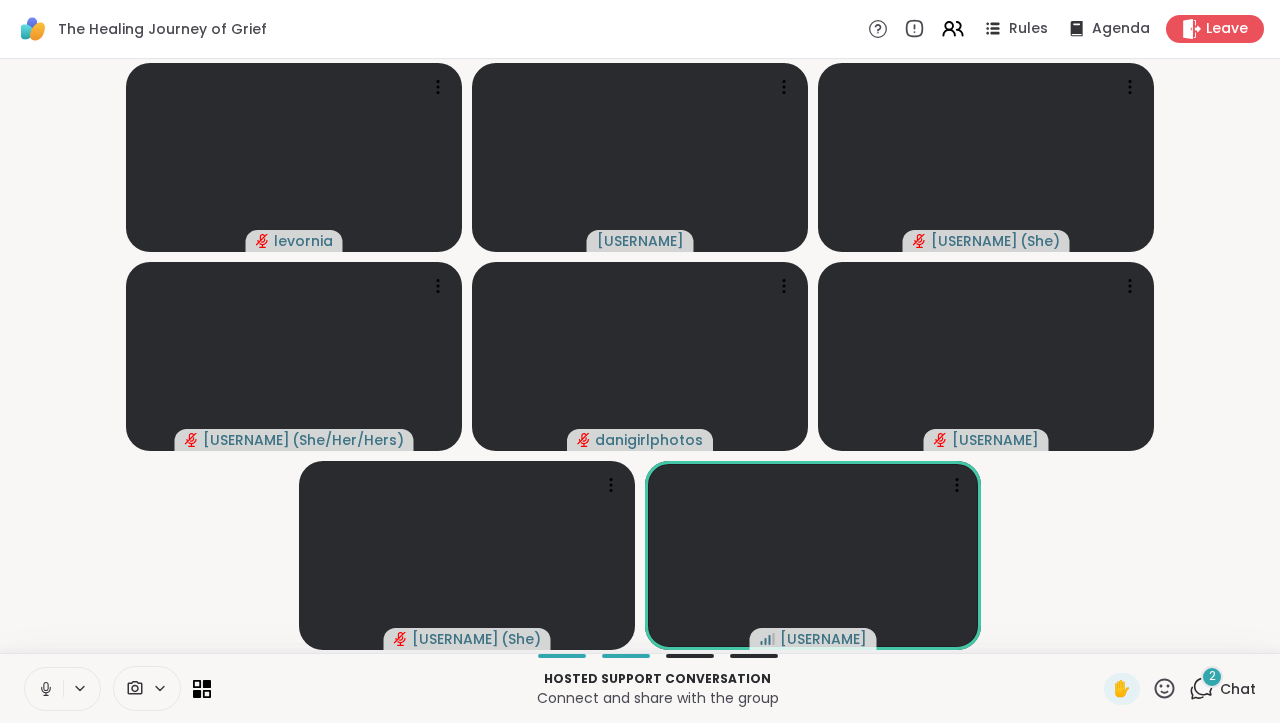 click 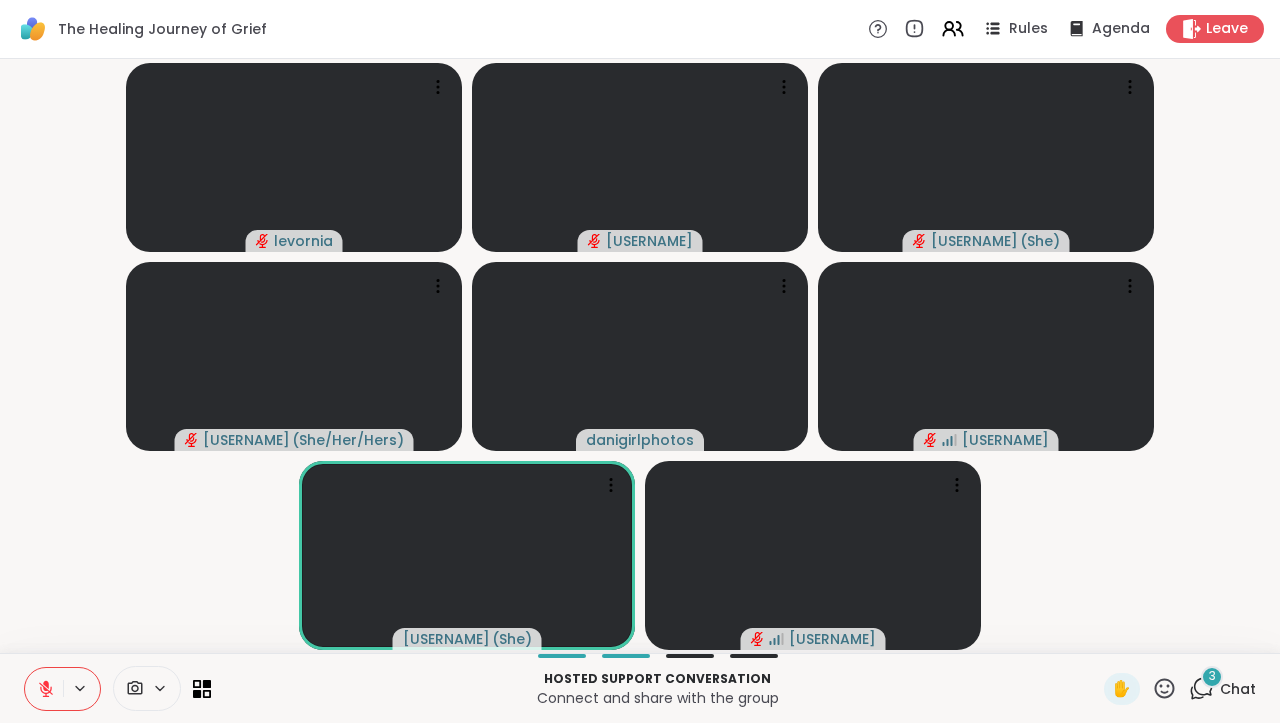 click on "3 Chat" at bounding box center (1222, 689) 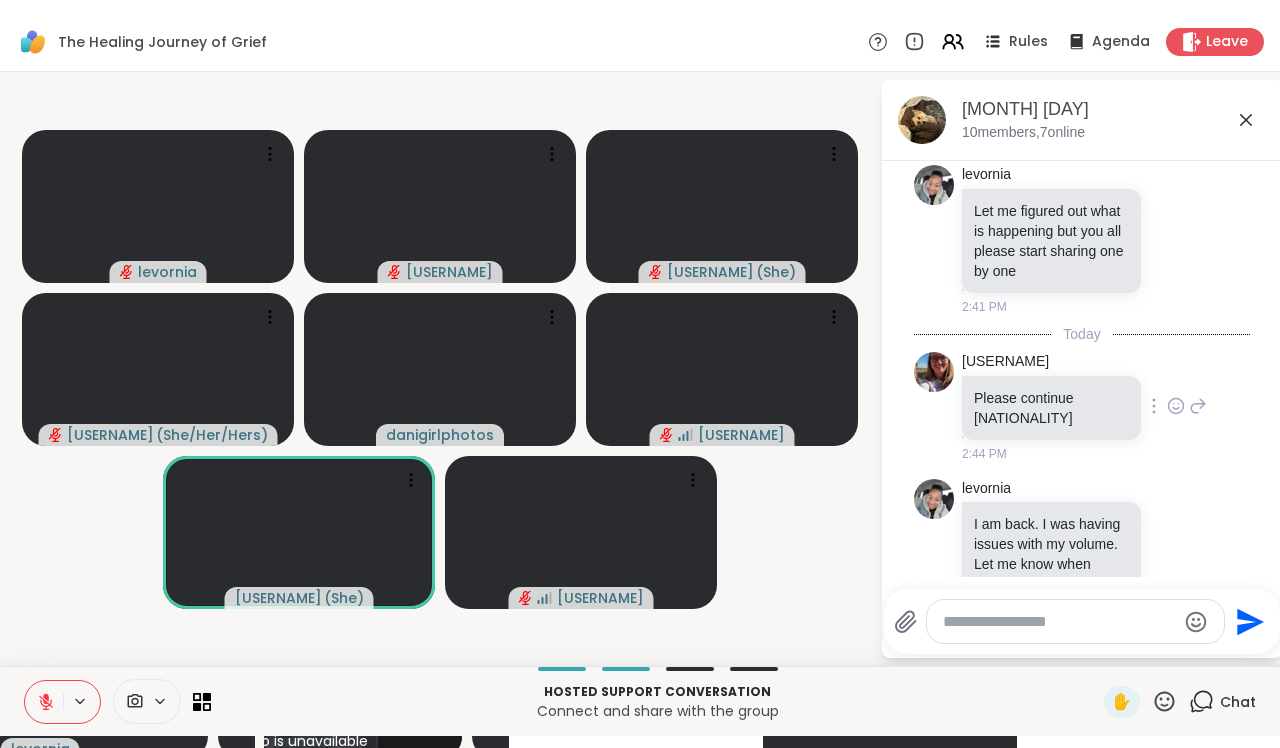 scroll, scrollTop: 990, scrollLeft: 0, axis: vertical 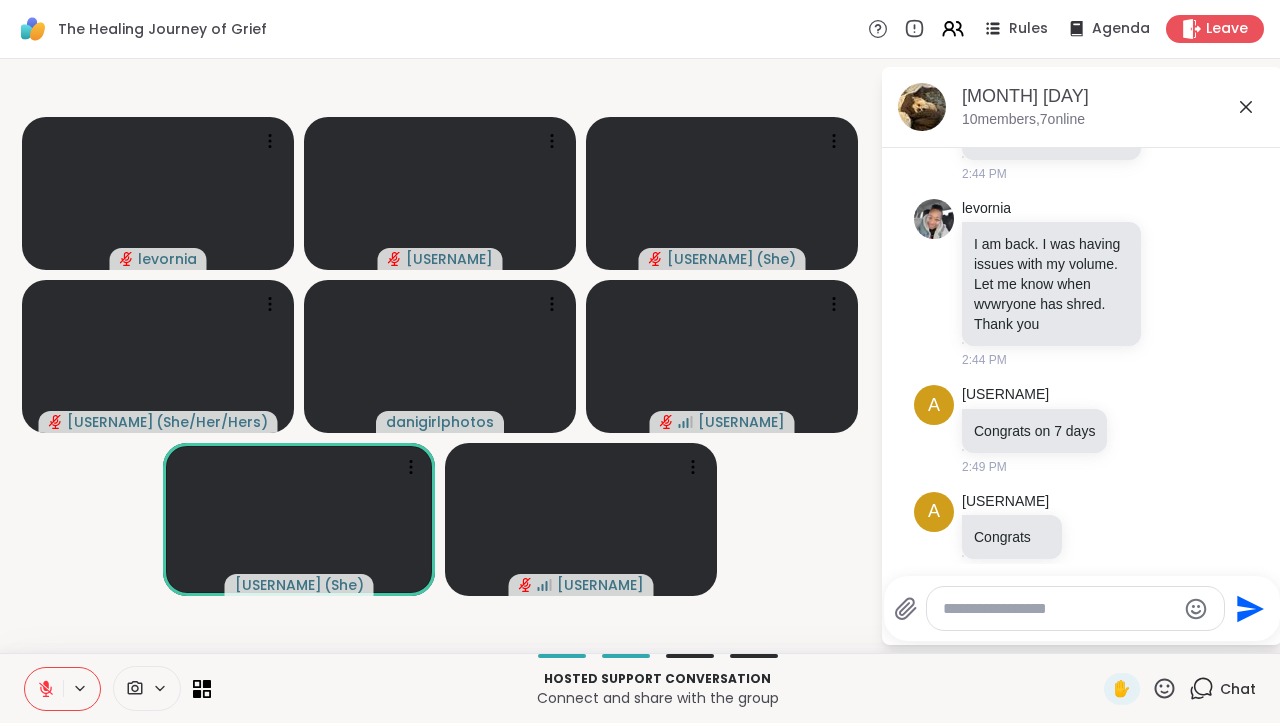 click 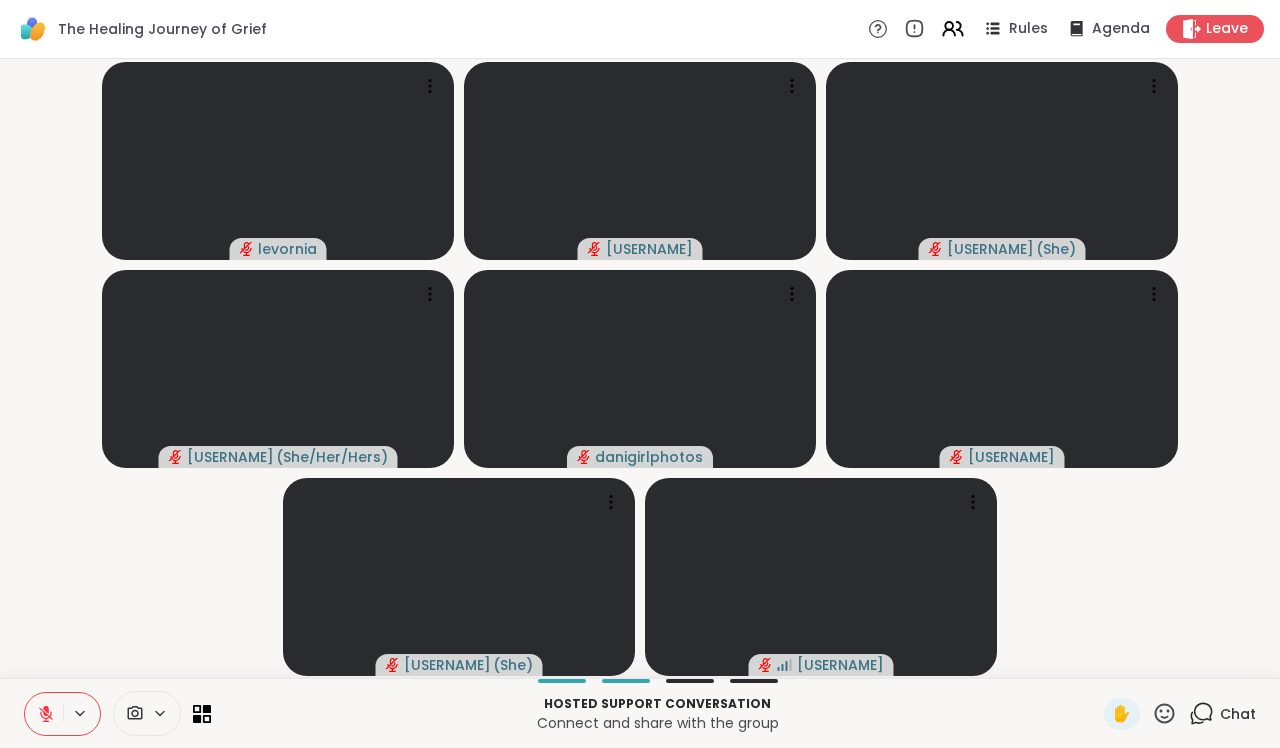 click 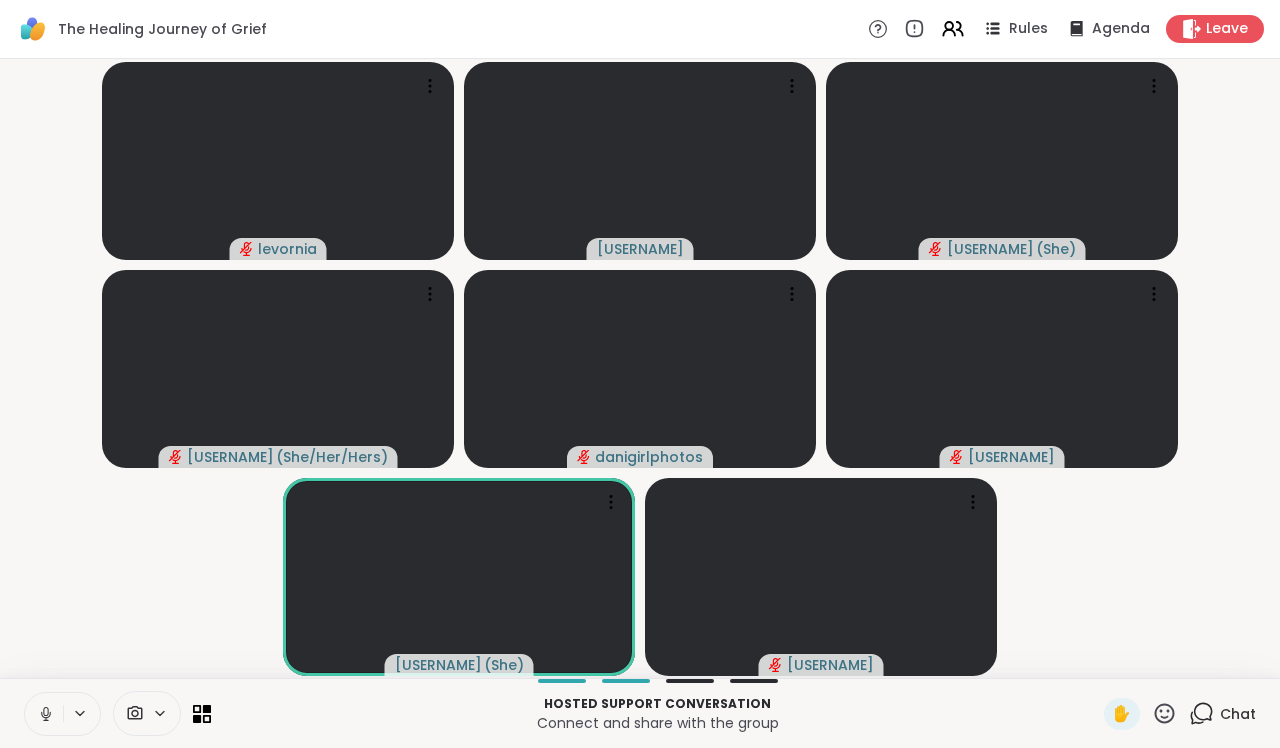 click 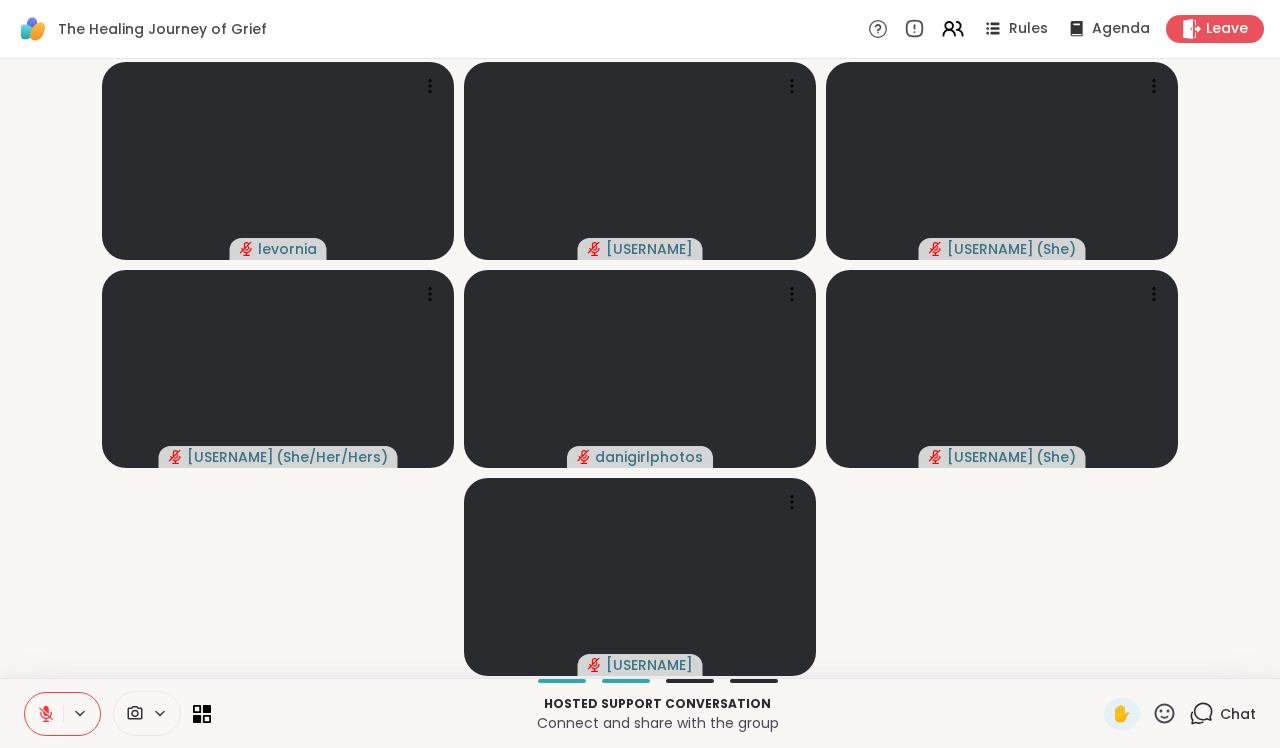 click 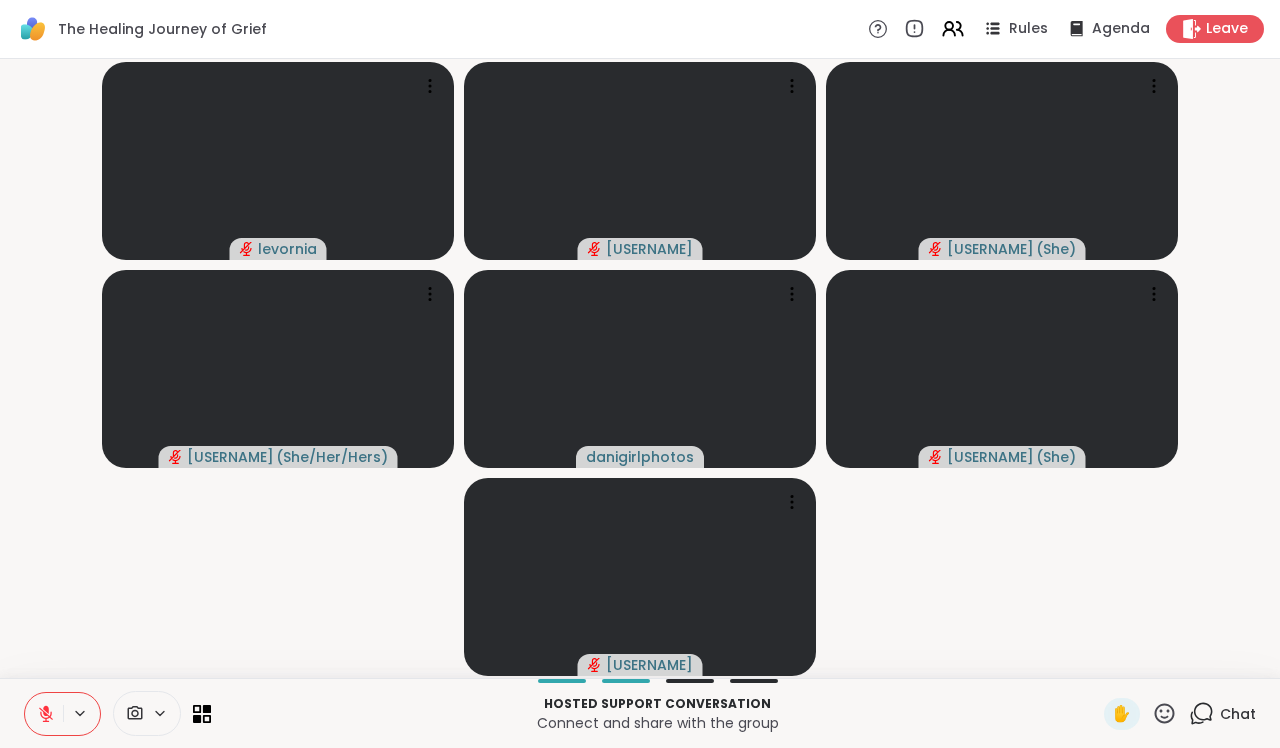 click at bounding box center (44, 714) 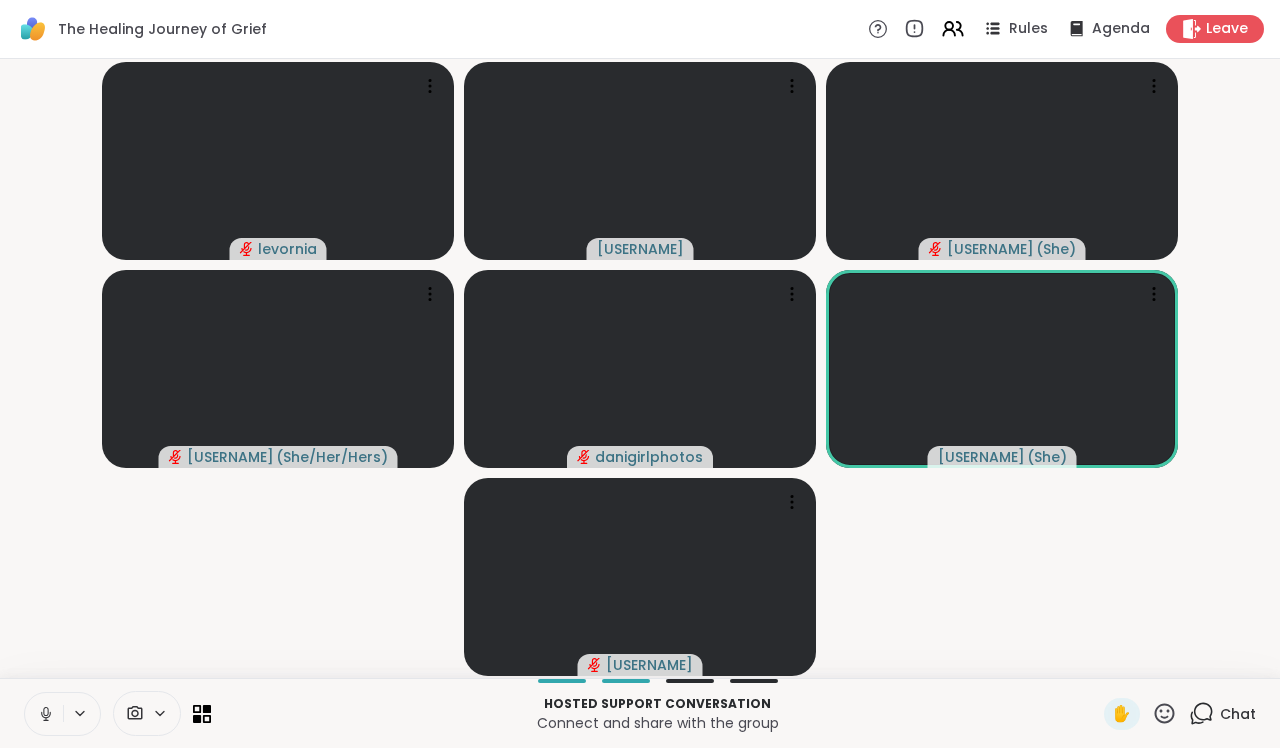 click on "[USERNAME] [USERNAME] ( [PRONOUN] ) [USERNAME] ( [PRONOUN] ) [USERNAME] ( [PRONOUN] ) [USERNAME] ( [PRONOUN] ) [USERNAME]" at bounding box center (640, 368) 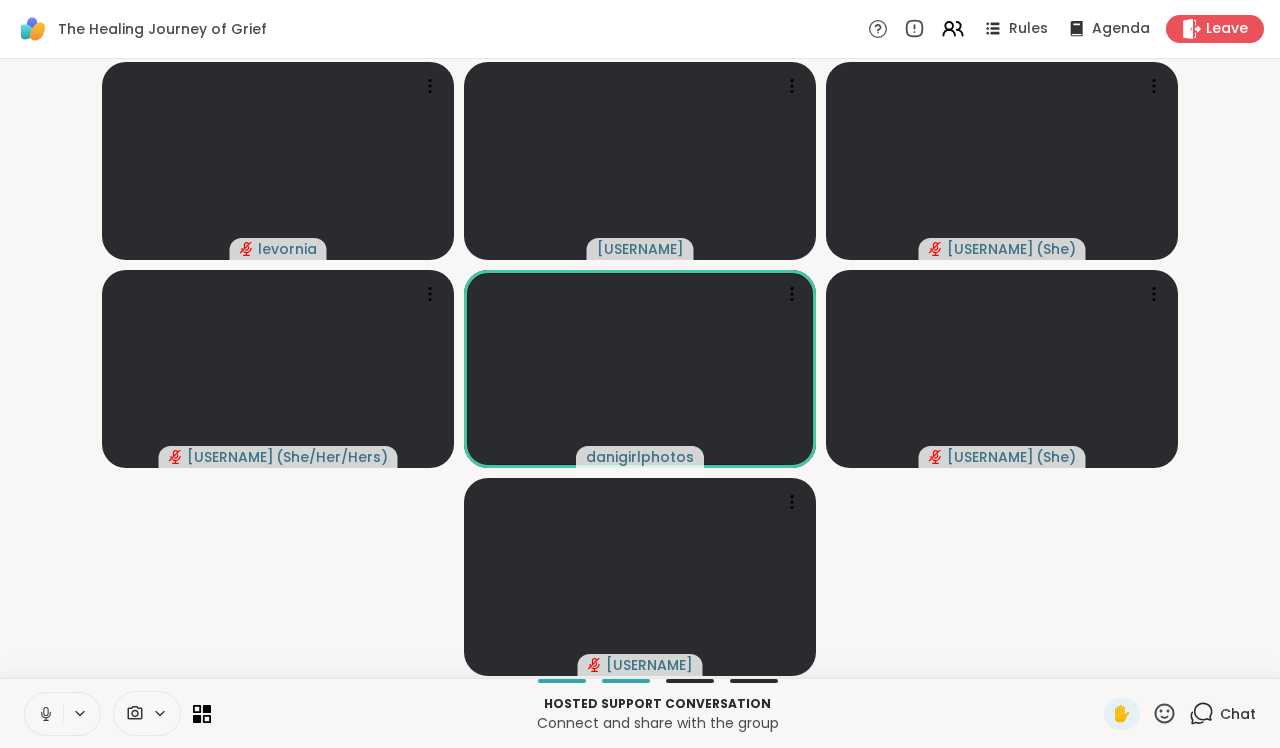 click 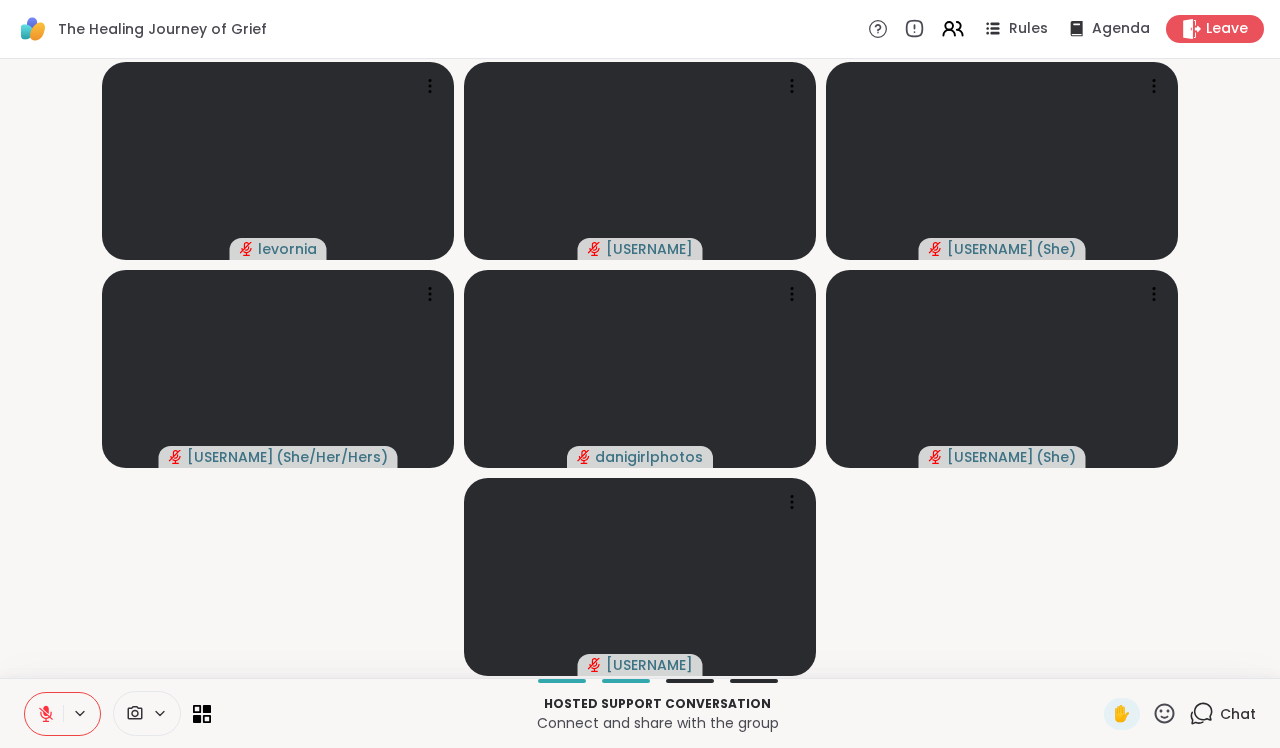 click 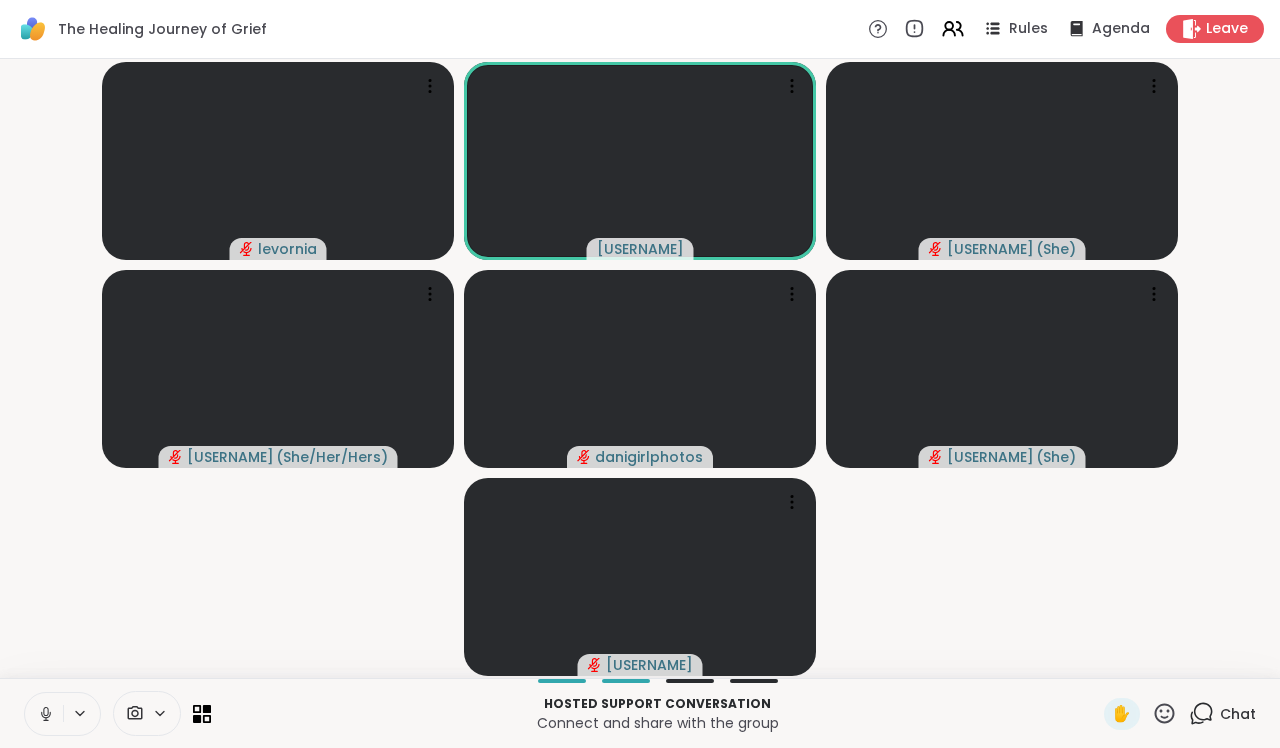 click 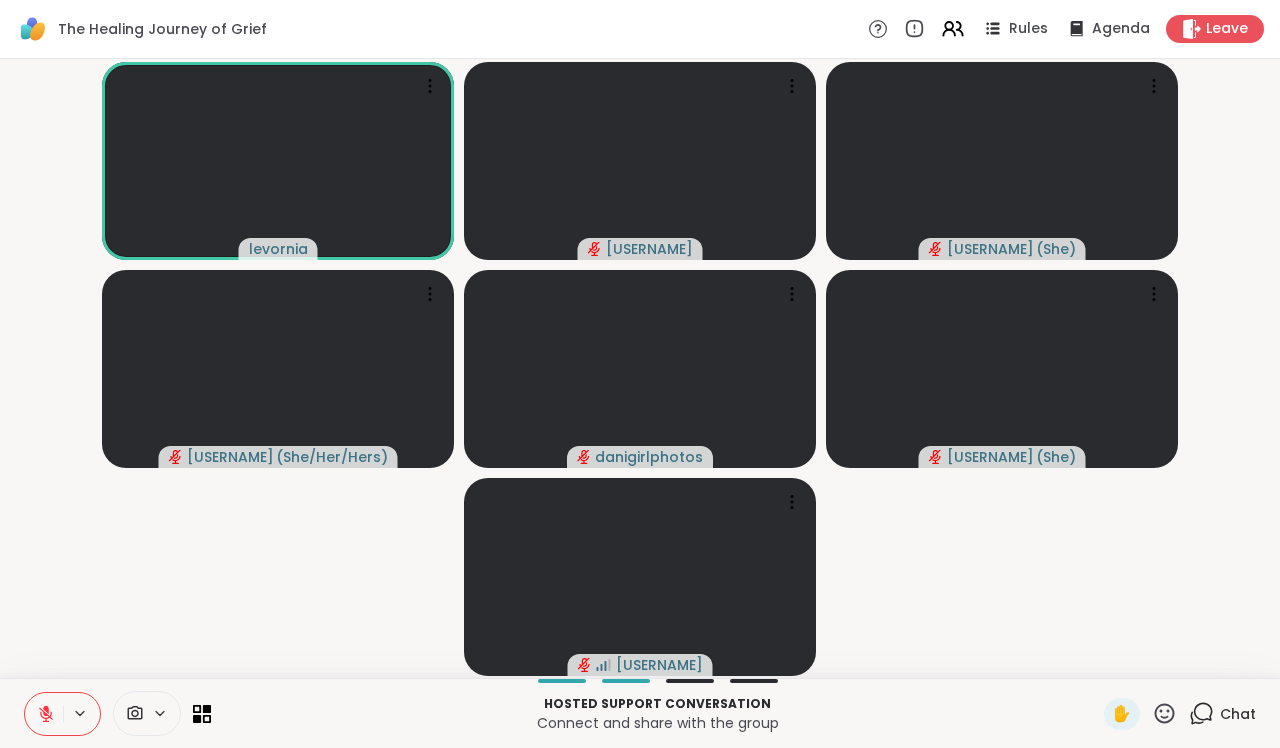click 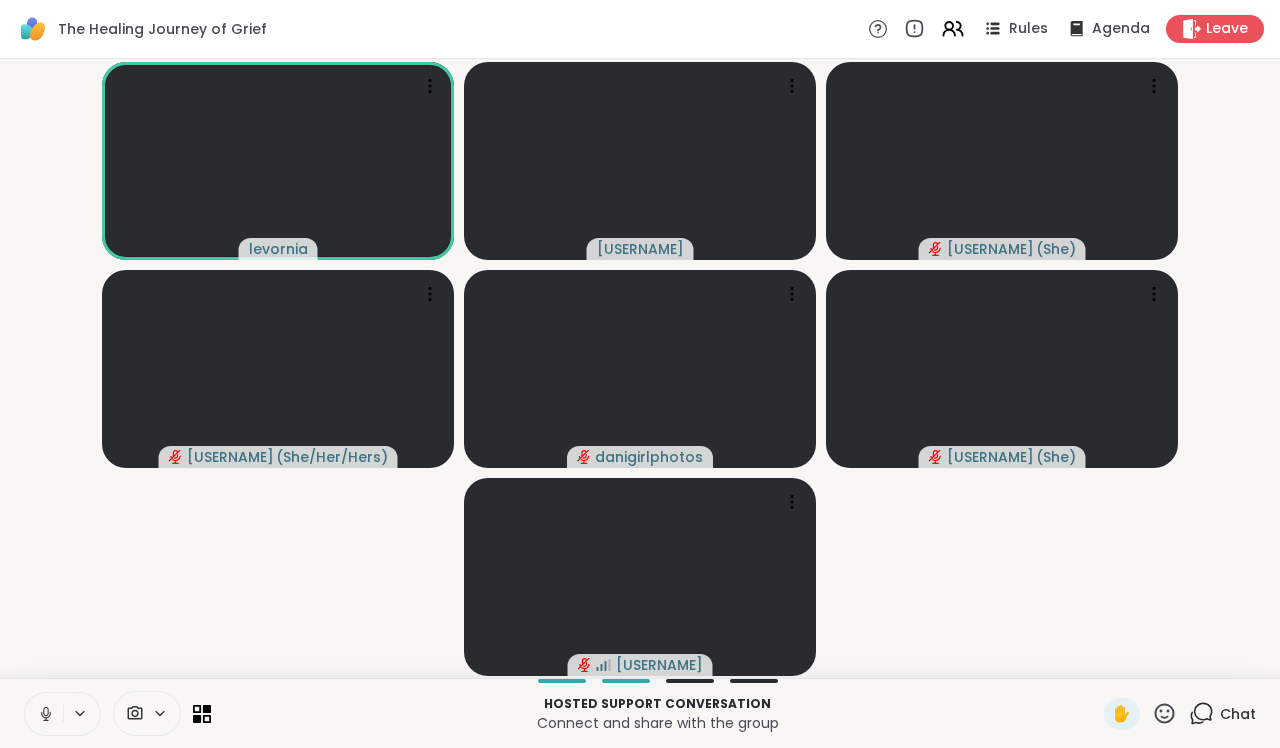 click 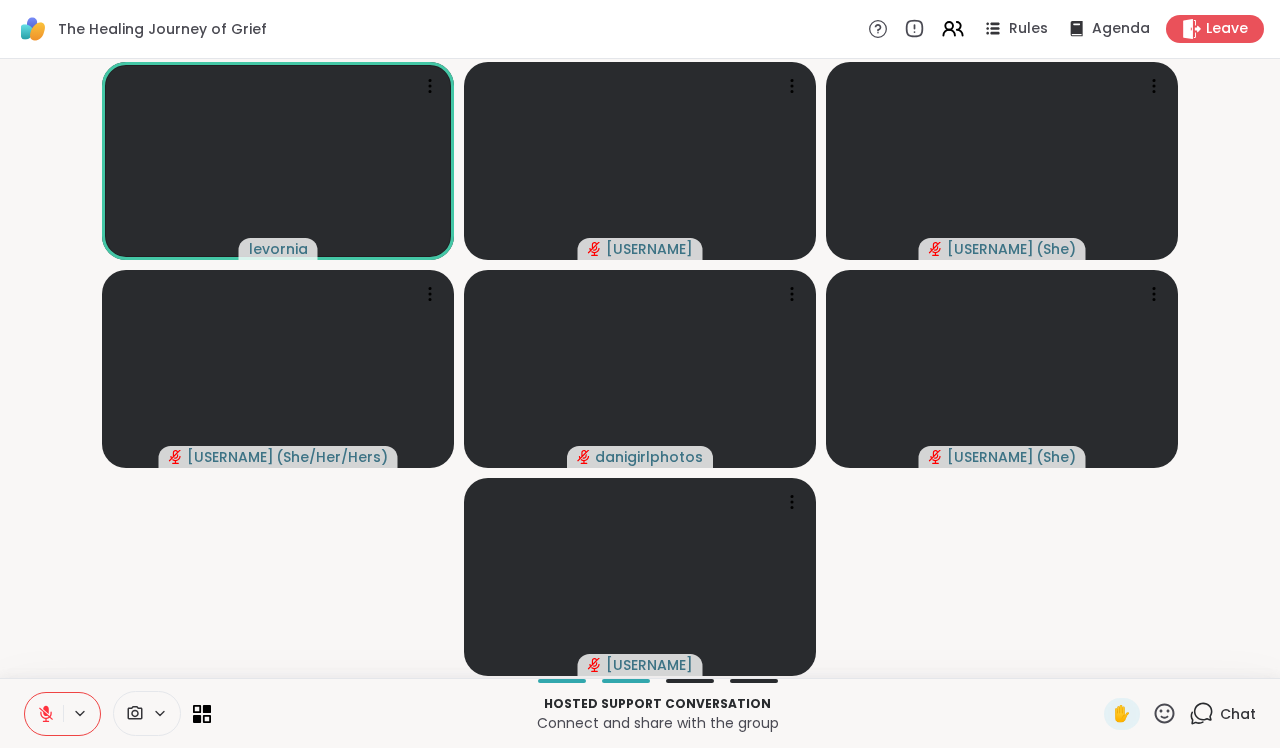 click on "[USERNAME] [USERNAME] ( [PRONOUN] ) [USERNAME] ( [PRONOUN] ) [USERNAME] ( [PRONOUN] ) [USERNAME] ( [PRONOUN] ) [USERNAME]" at bounding box center [640, 368] 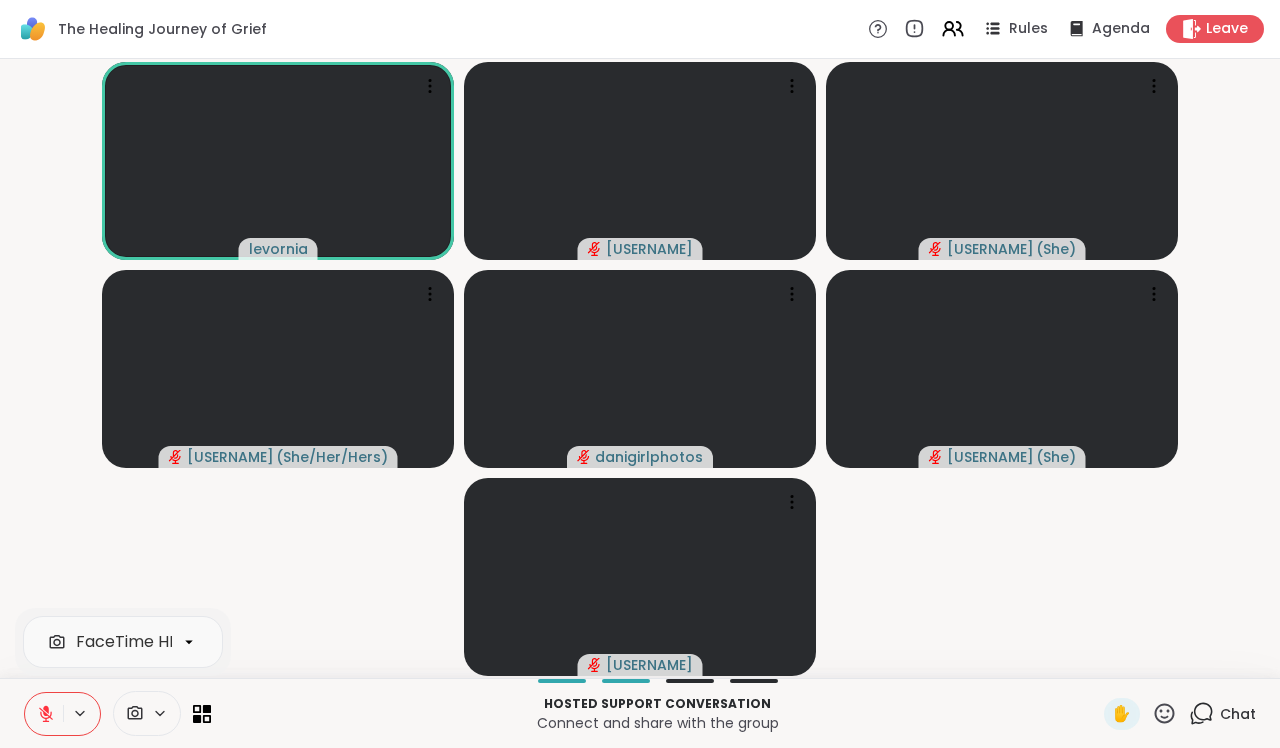 click on "FaceTime HD Camera Hosted support conversation Connect and share with the group ✋ Chat" at bounding box center (640, 713) 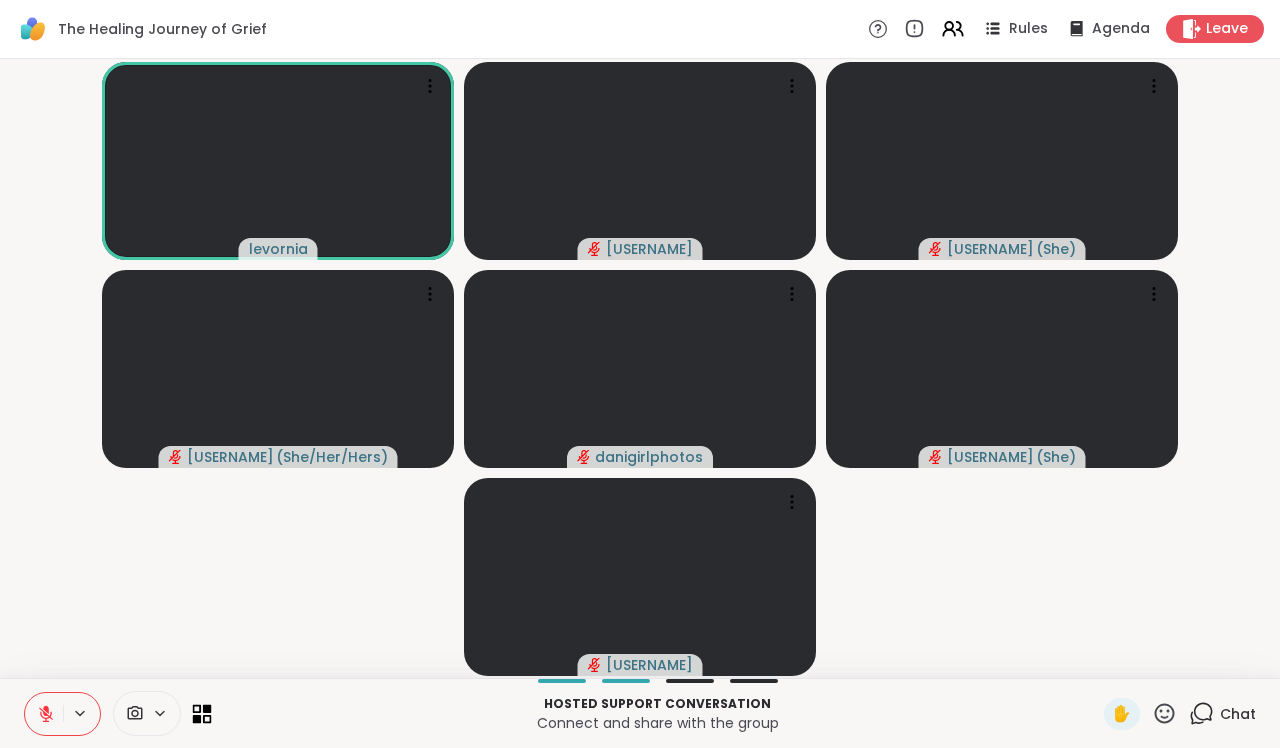 click 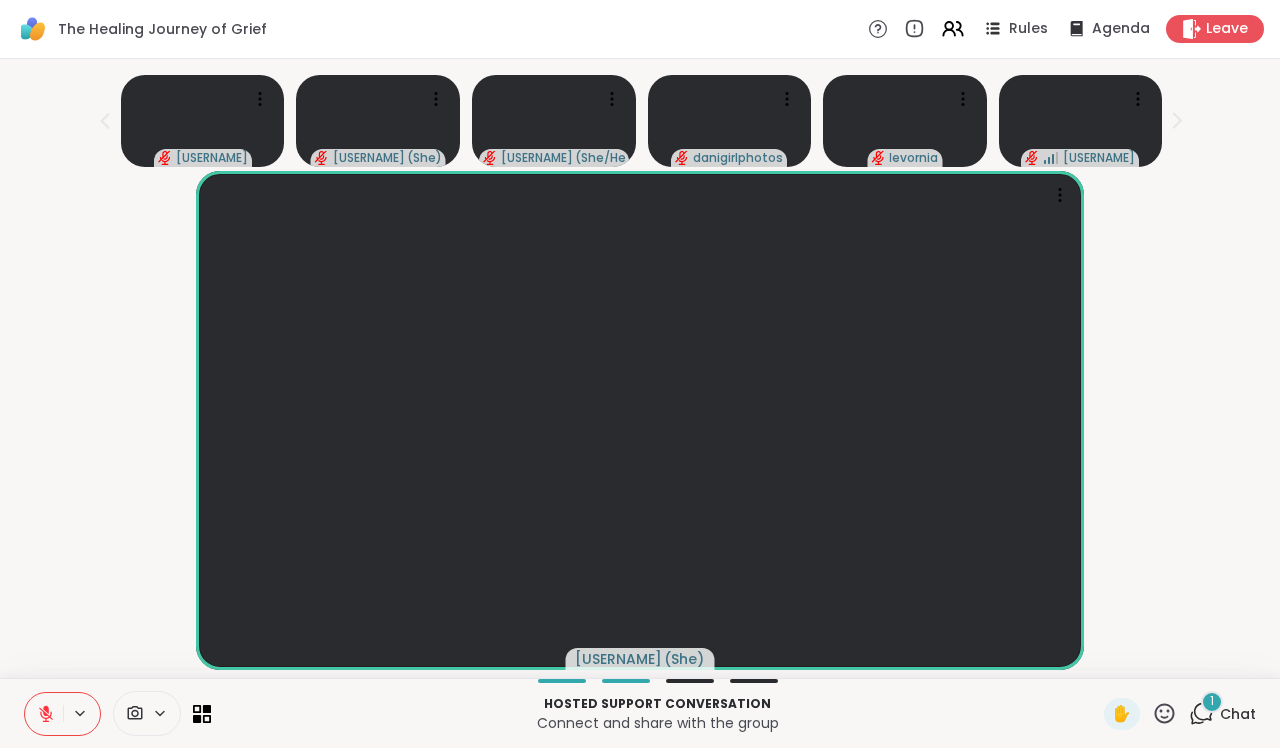 click on "Chat" at bounding box center [1238, 714] 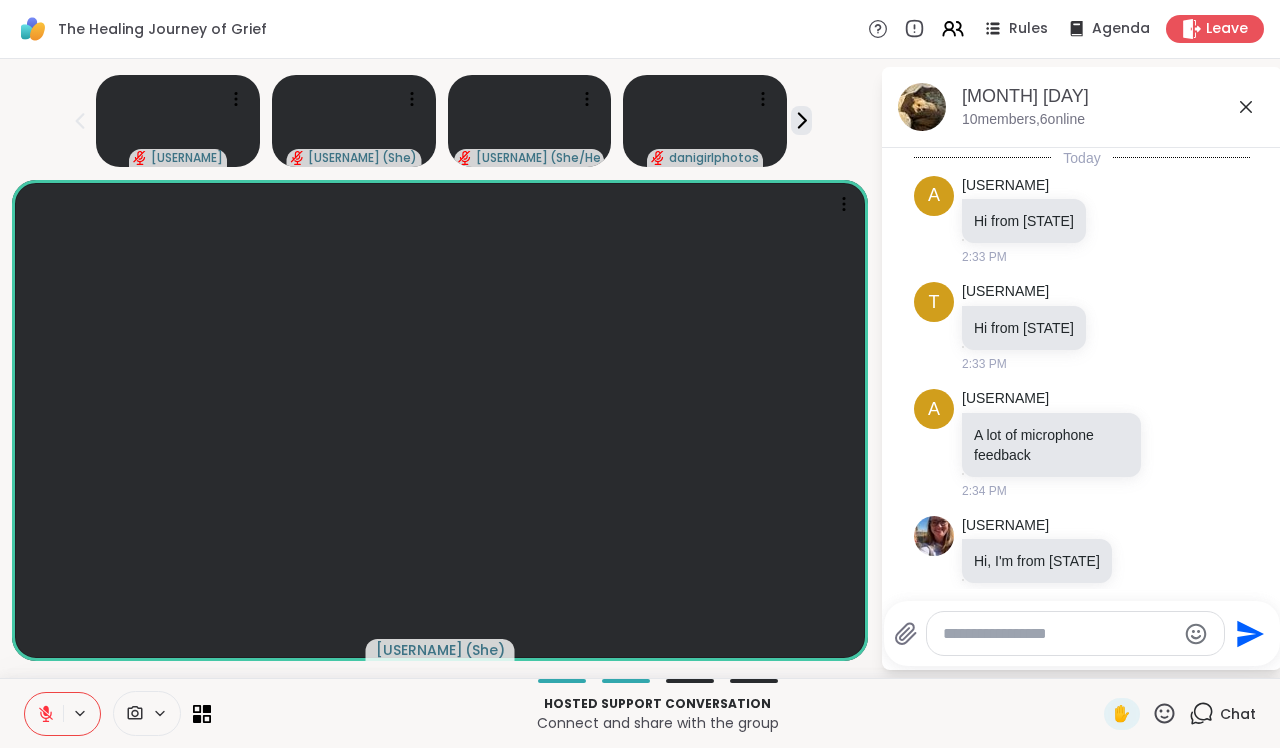 scroll, scrollTop: 1146, scrollLeft: 0, axis: vertical 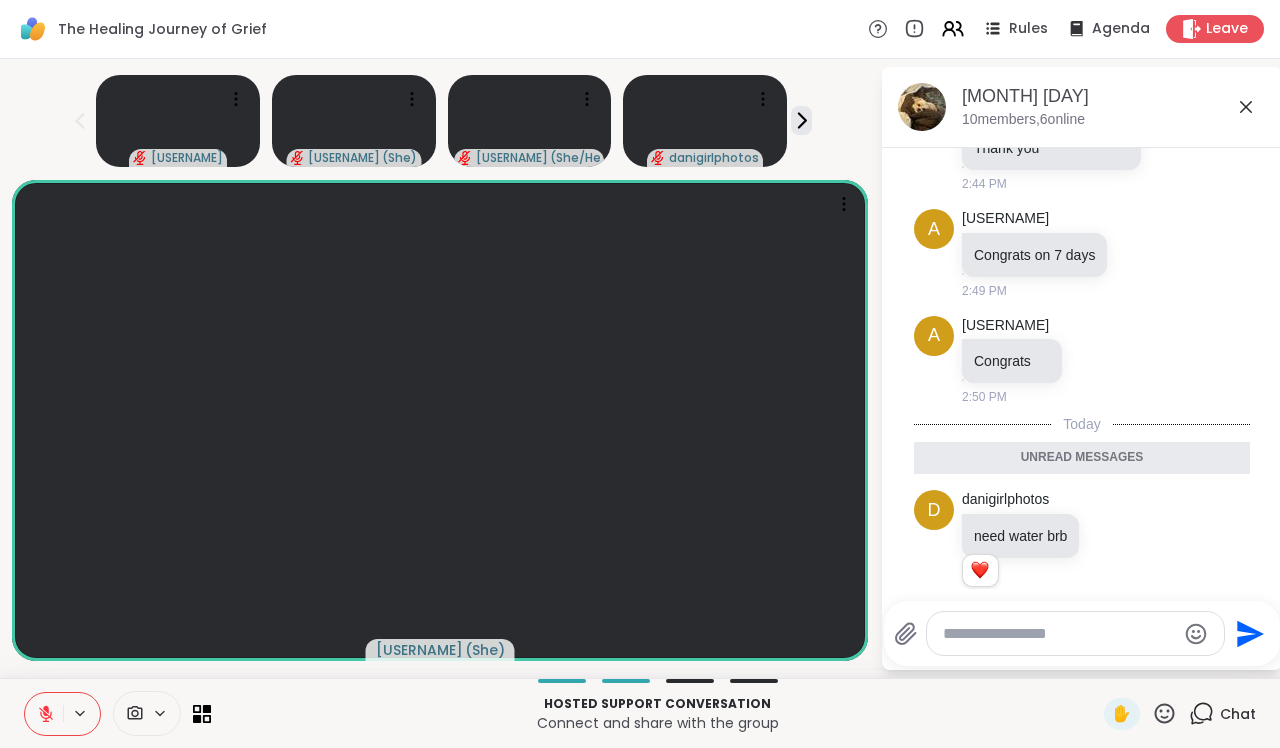 click on "Chat" at bounding box center [1238, 714] 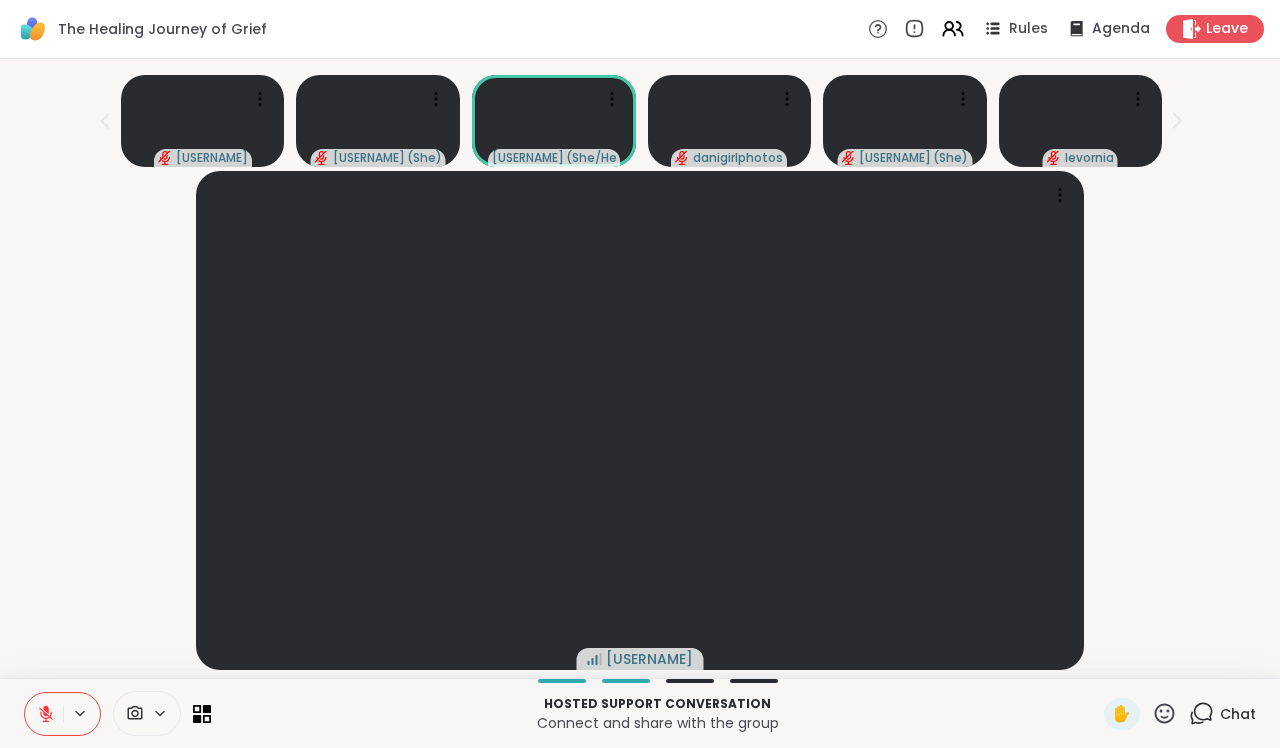 click at bounding box center [639, 420] 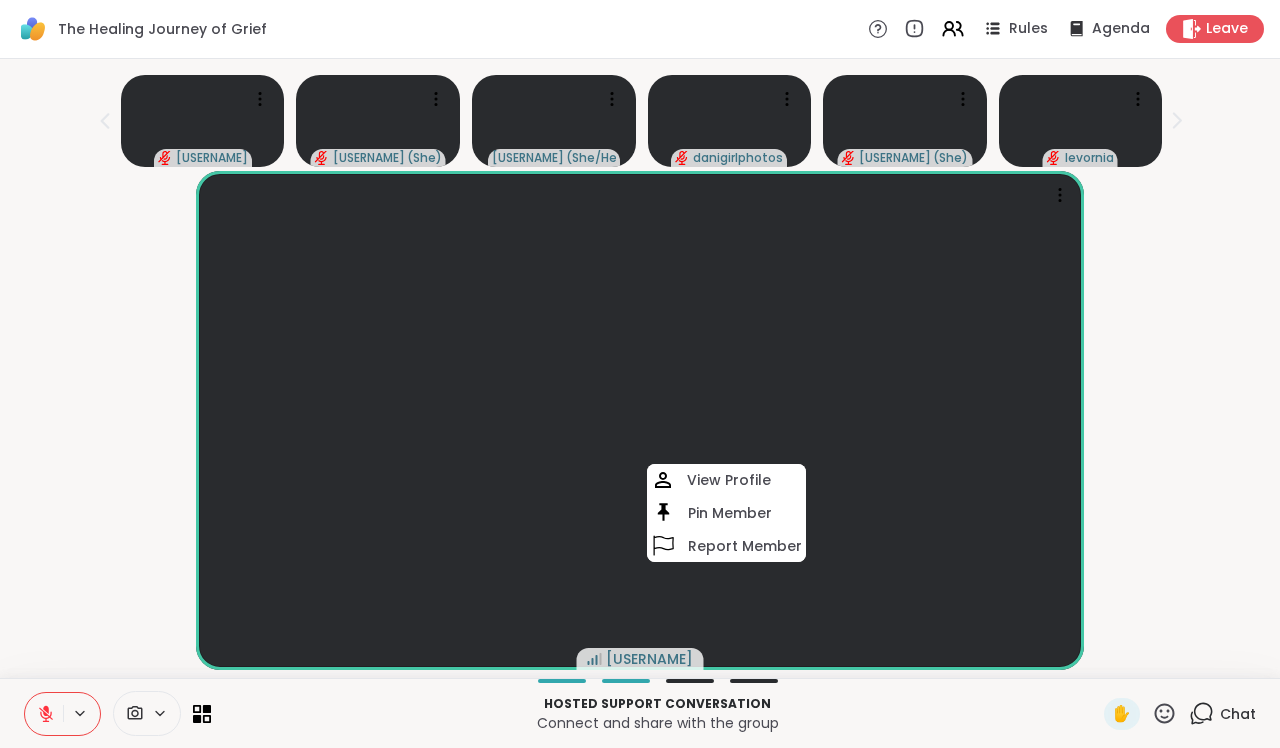 click on "[USERNAME] [USERNAME] ( [PRONOUN] ) [USERNAME] ( [PRONOUN] ) [USERNAME] ( [PRONOUN] ) [USERNAME] ( [PRONOUN] ) [USERNAME] [USERNAME] View Profile Pin Member Report Member" at bounding box center [640, 368] 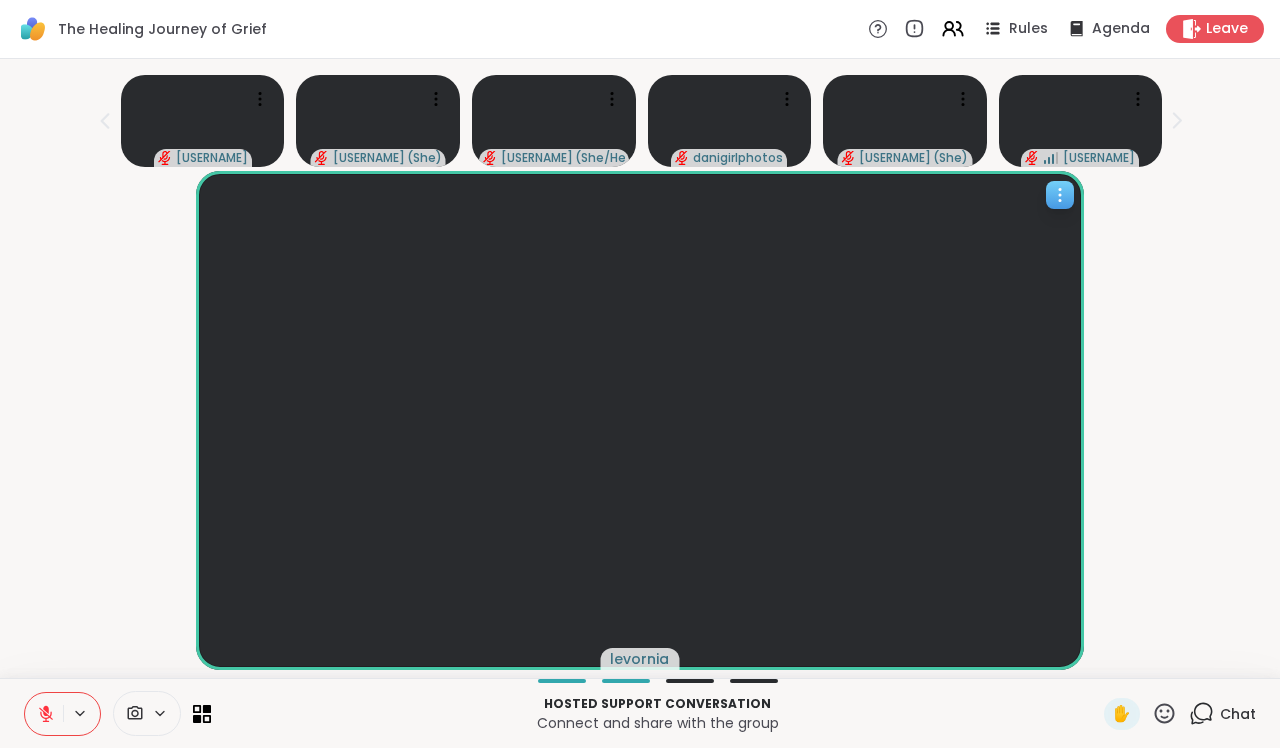 click at bounding box center [639, 420] 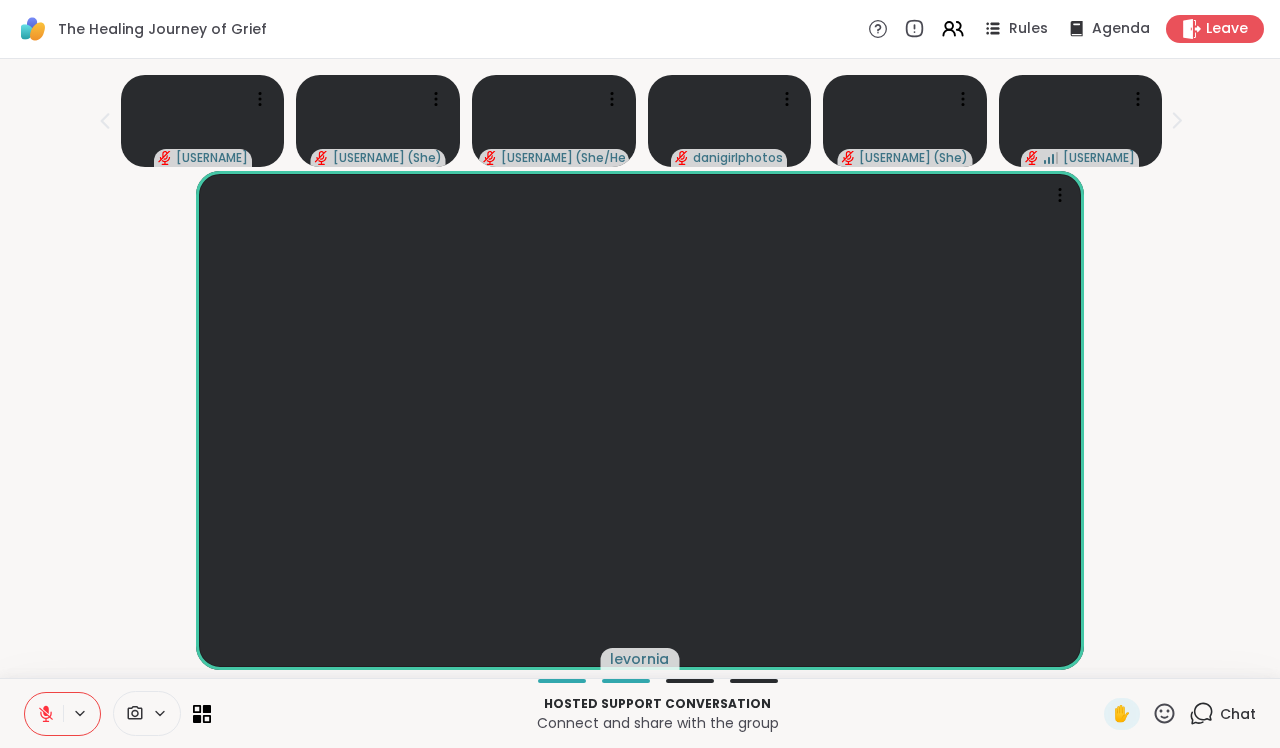 click on "levornia" at bounding box center (640, 420) 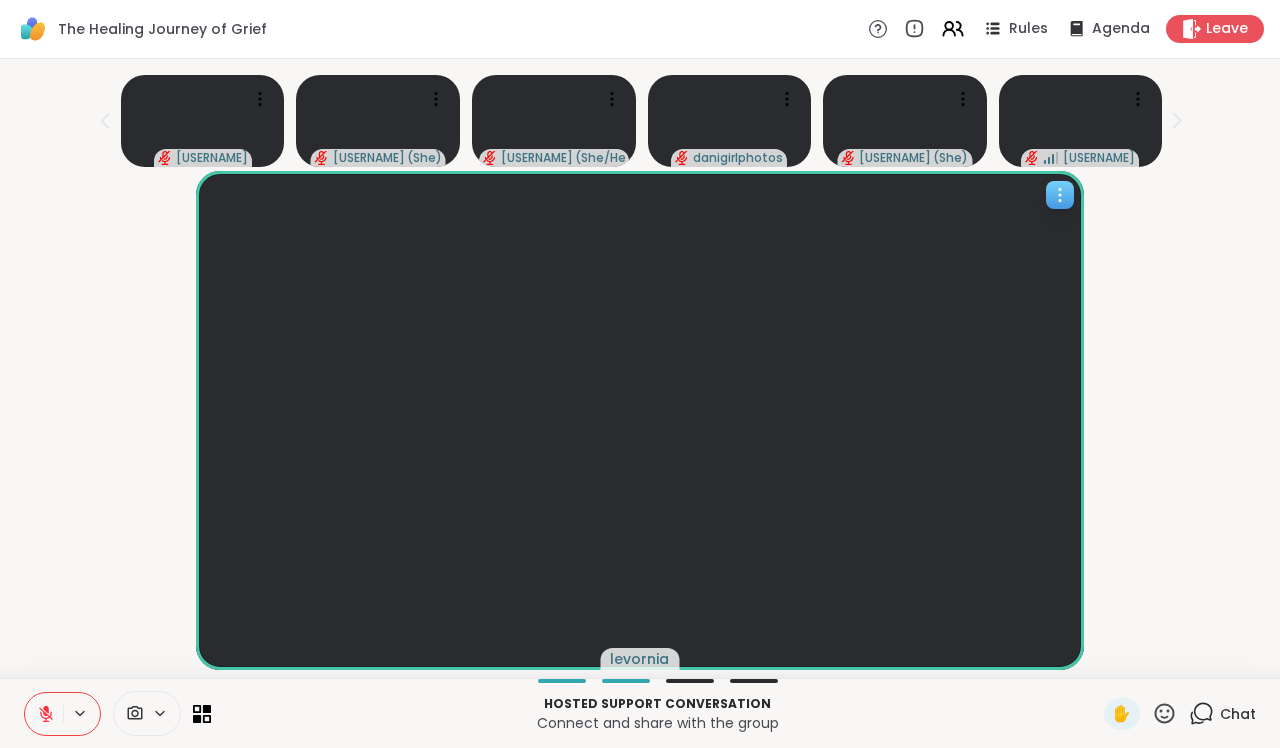 click at bounding box center [1060, 195] 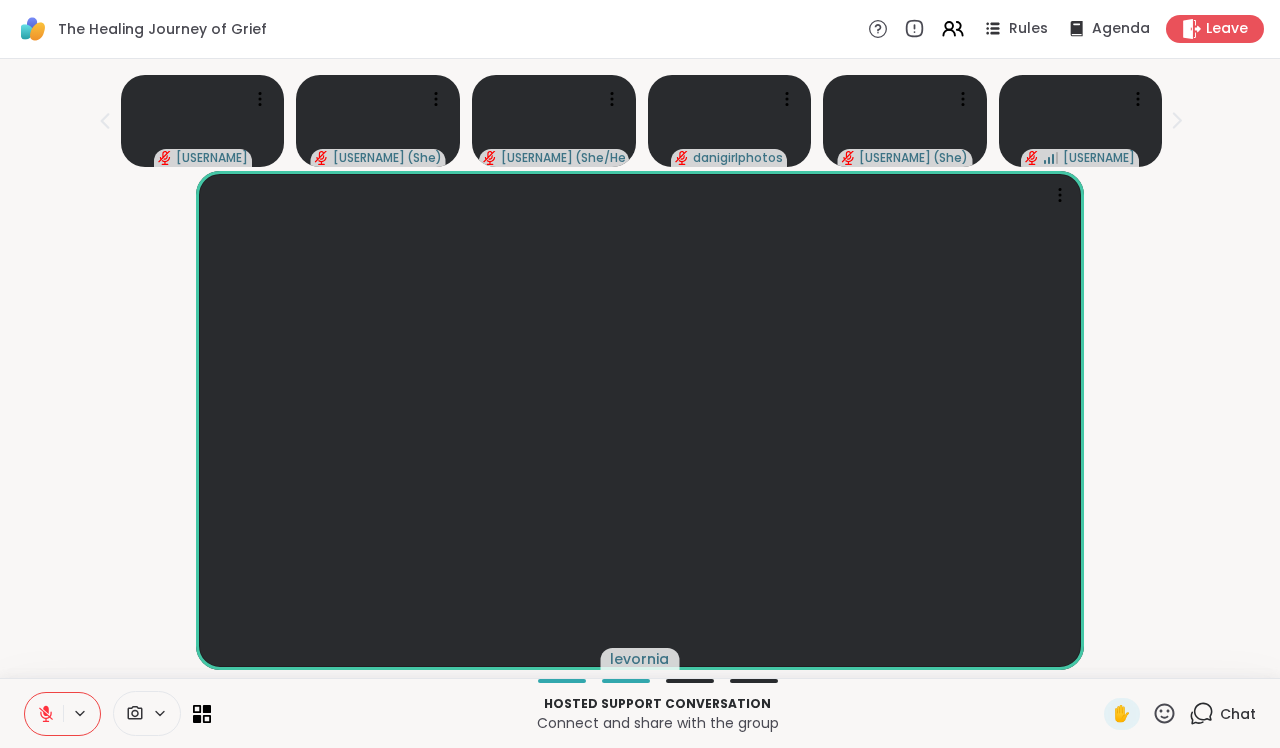 click on "levornia" at bounding box center (640, 420) 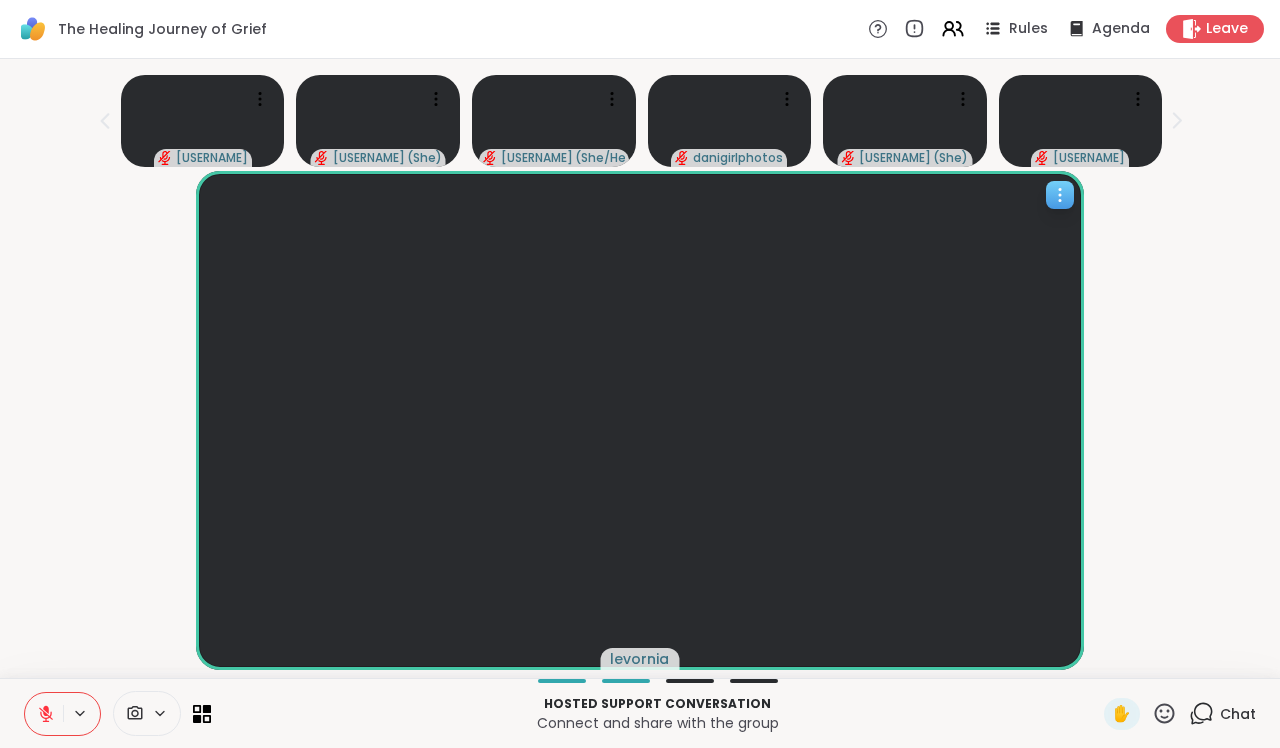 drag, startPoint x: 68, startPoint y: 401, endPoint x: 185, endPoint y: 390, distance: 117.51595 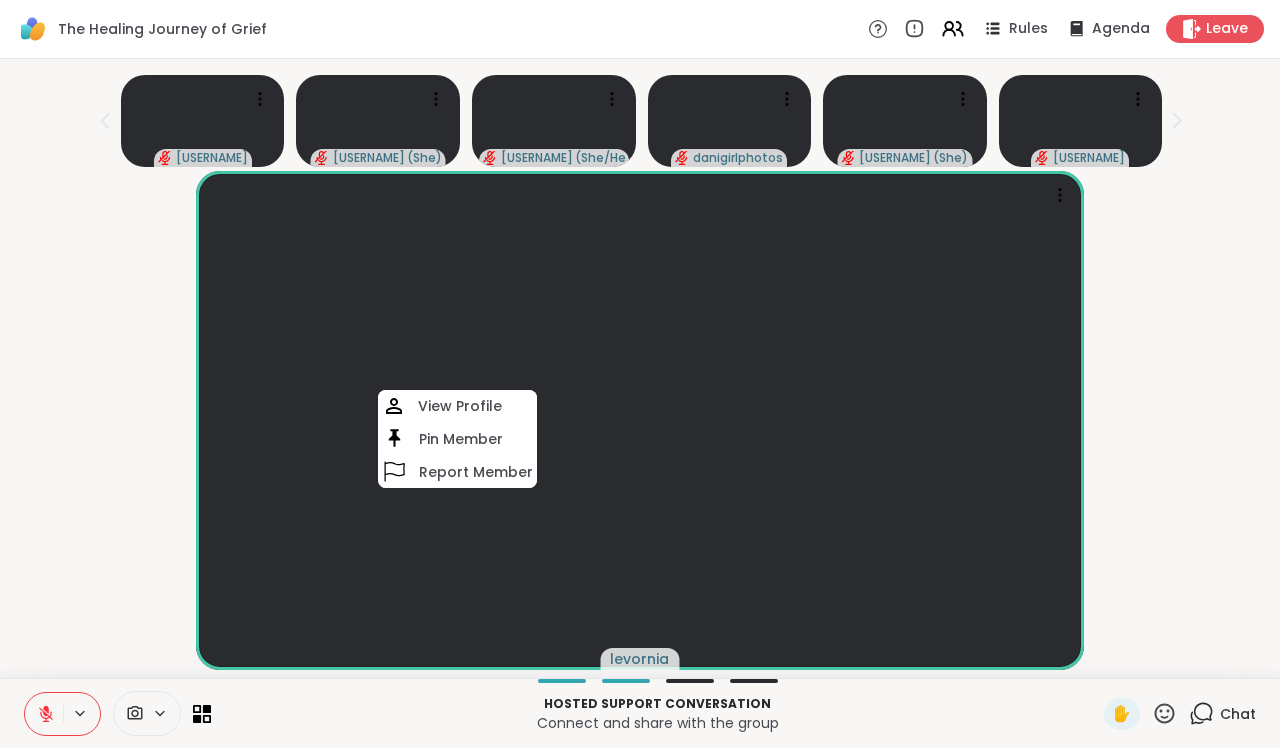 click on "[USERNAME] [USERNAME] ( [PRONOUN] ) [USERNAME] ( [PRONOUN] ) [USERNAME] ( [PRONOUN] ) [USERNAME] ( [PRONOUN] ) [USERNAME] [USERNAME] View Profile Pin Member Report Member" at bounding box center [640, 368] 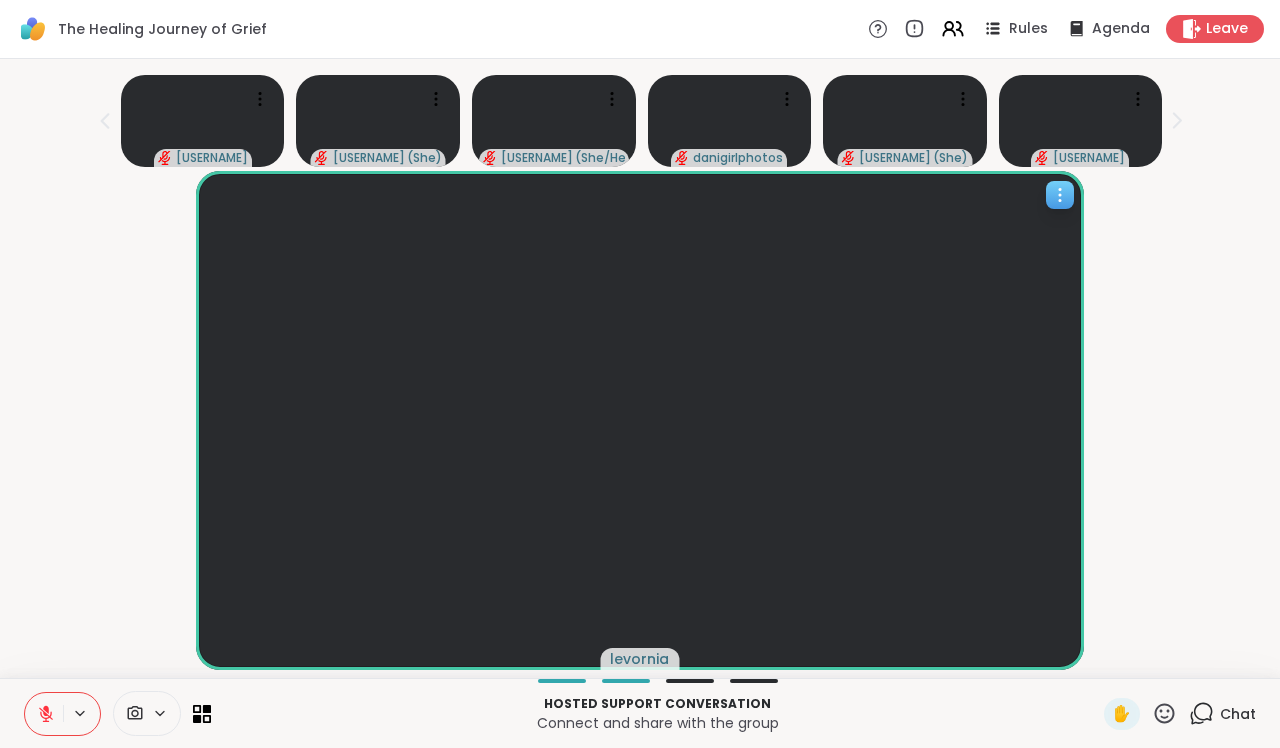 scroll, scrollTop: 0, scrollLeft: 0, axis: both 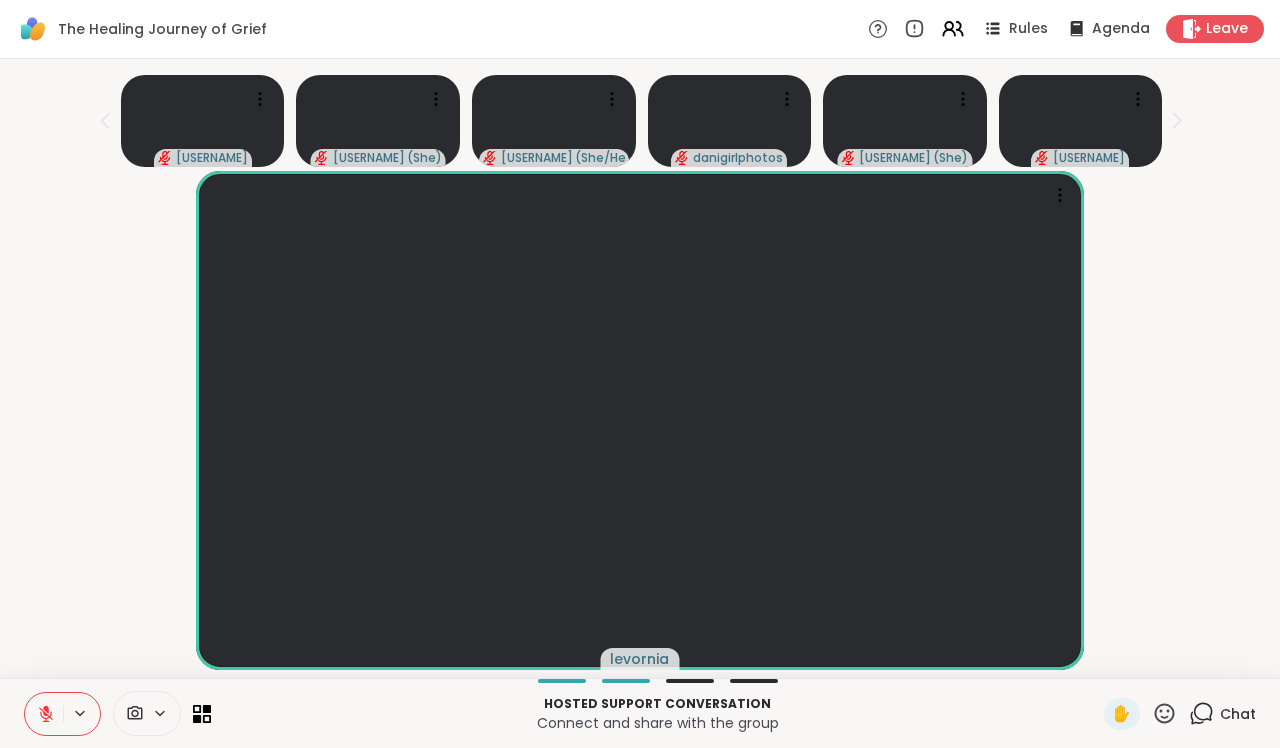 click on "Connect and share with the group" at bounding box center (657, 723) 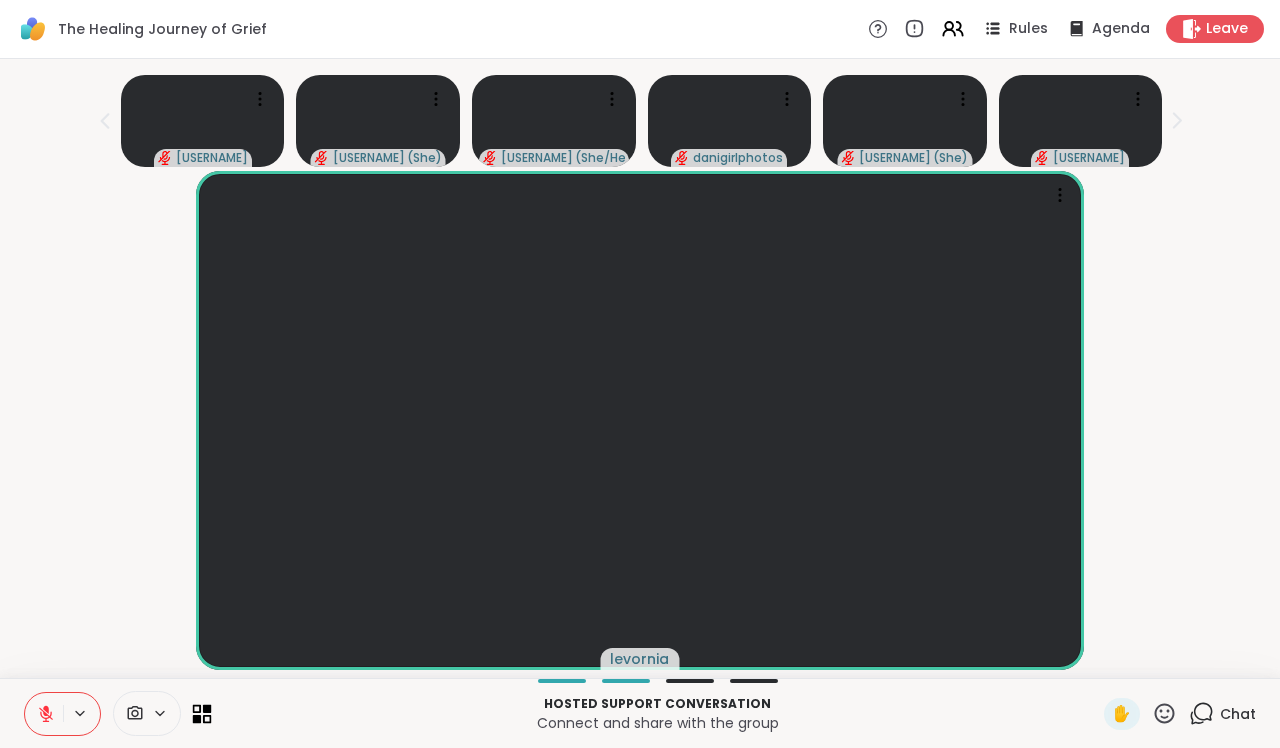 click 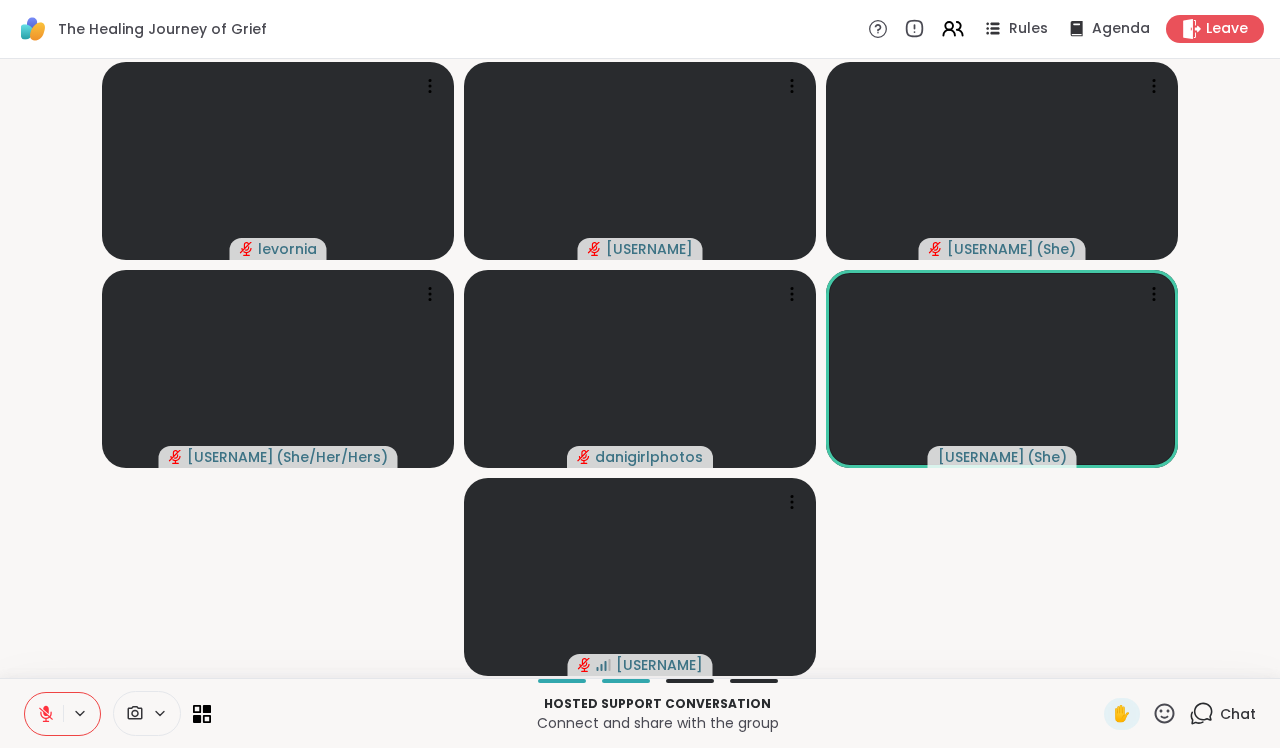 click 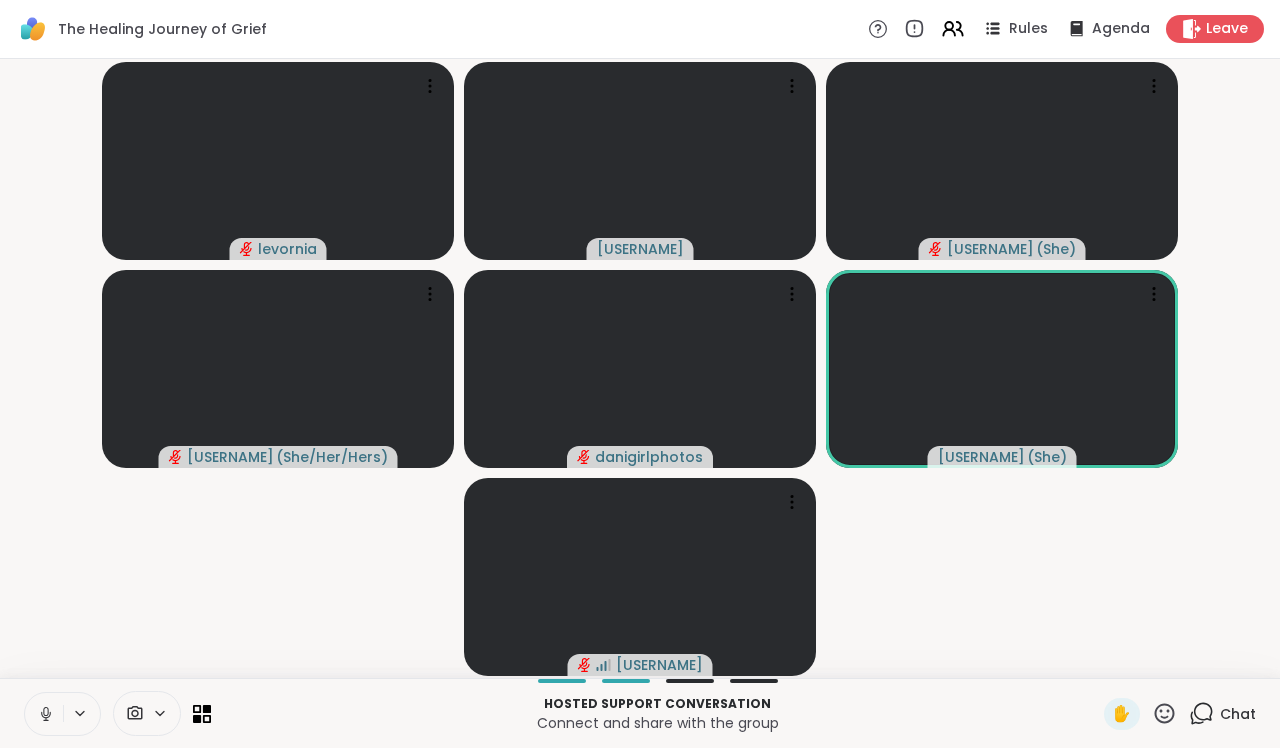 click 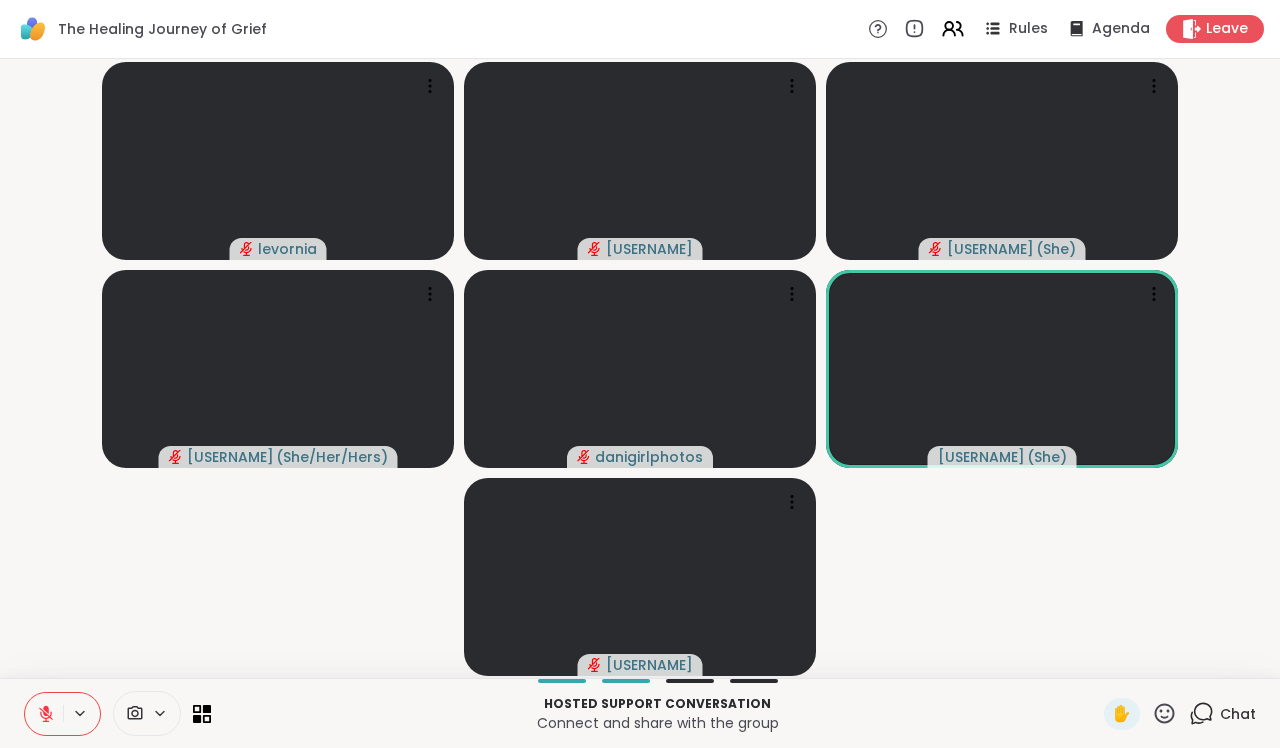 click on "[USERNAME] [USERNAME] ( [PRONOUN] ) [USERNAME] ( [PRONOUN] ) [USERNAME] ( [PRONOUN] ) [USERNAME] ( [PRONOUN] ) [USERNAME]" at bounding box center [640, 368] 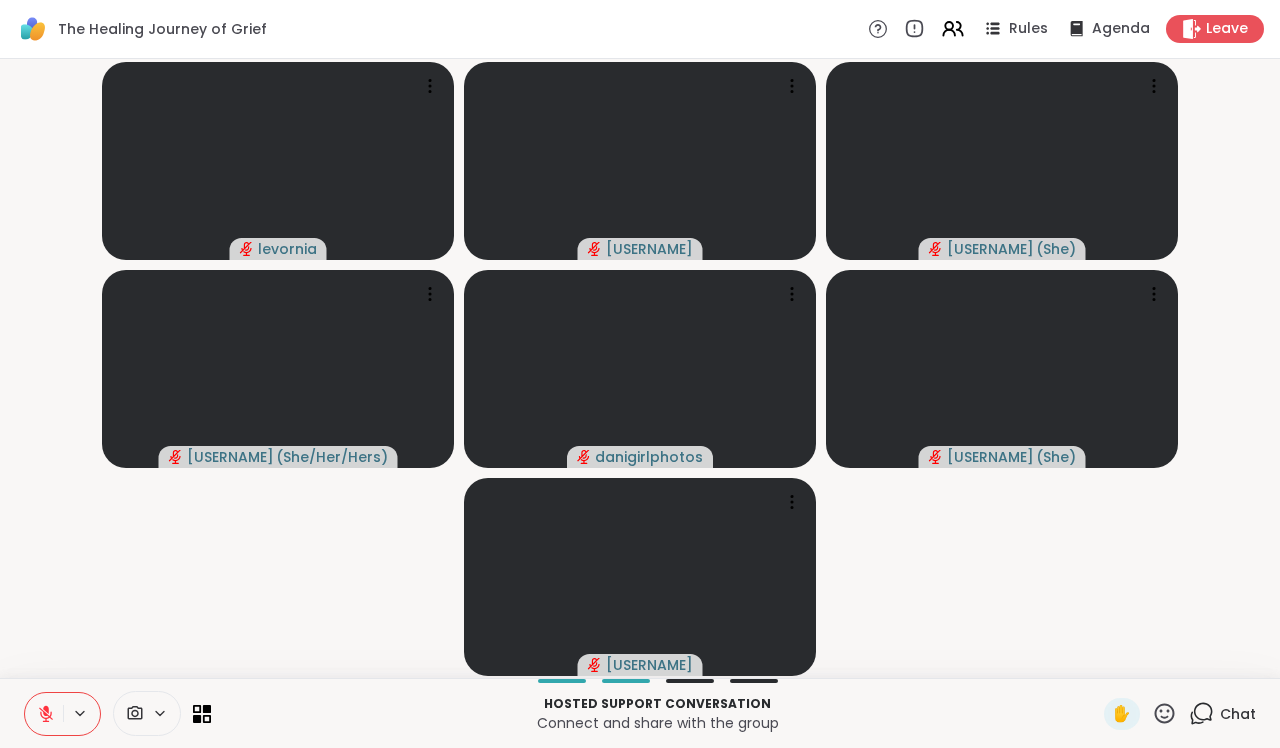 click 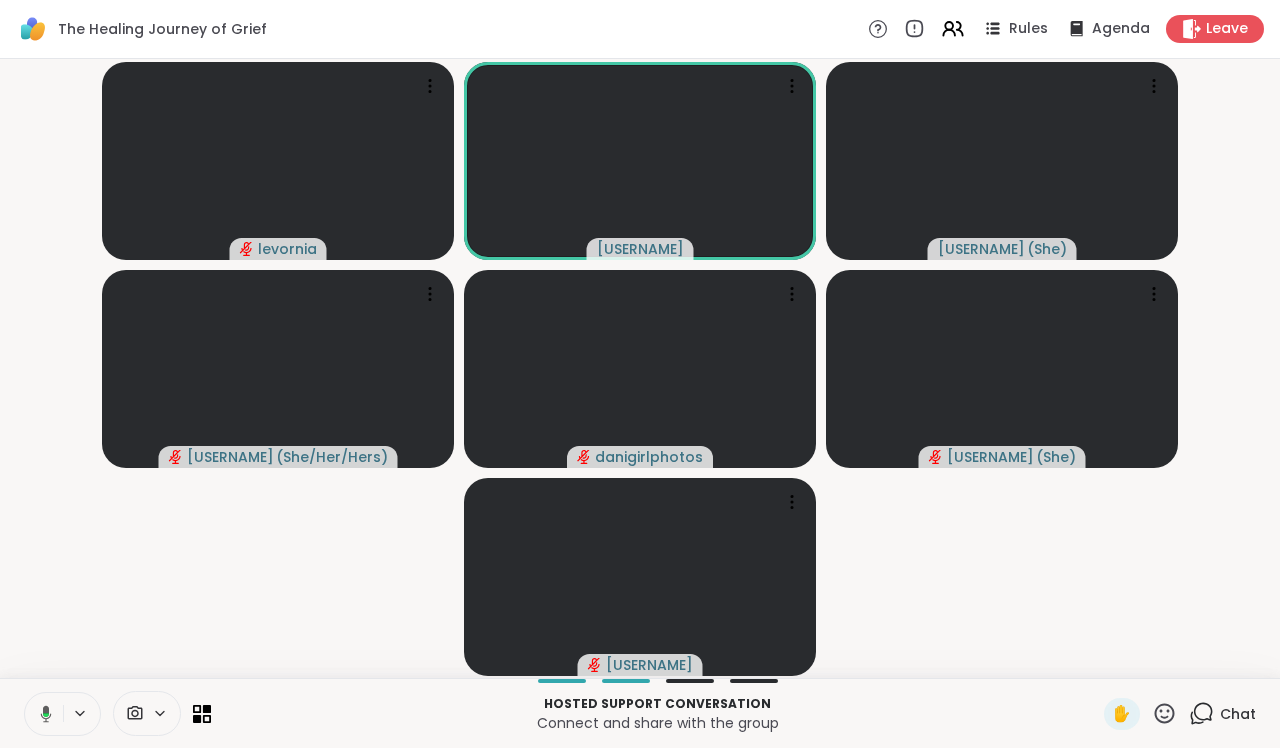 click 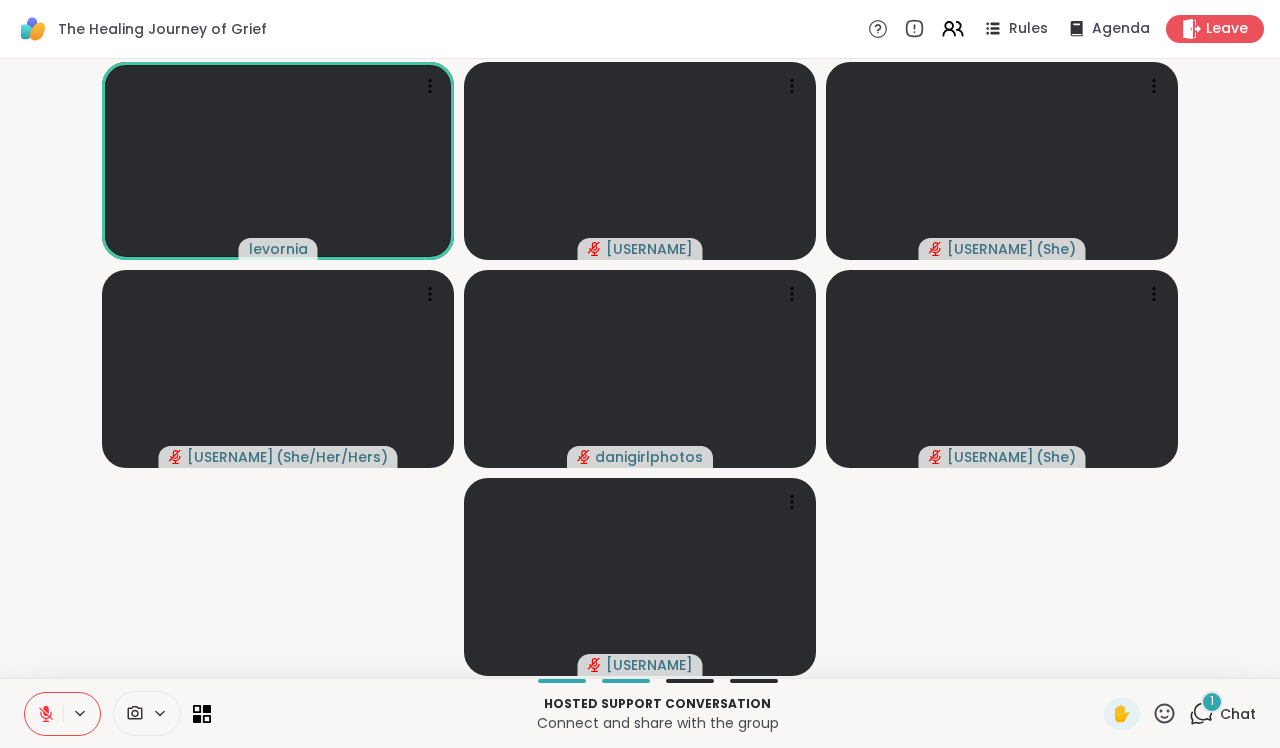 click on "1 Chat" at bounding box center (1222, 714) 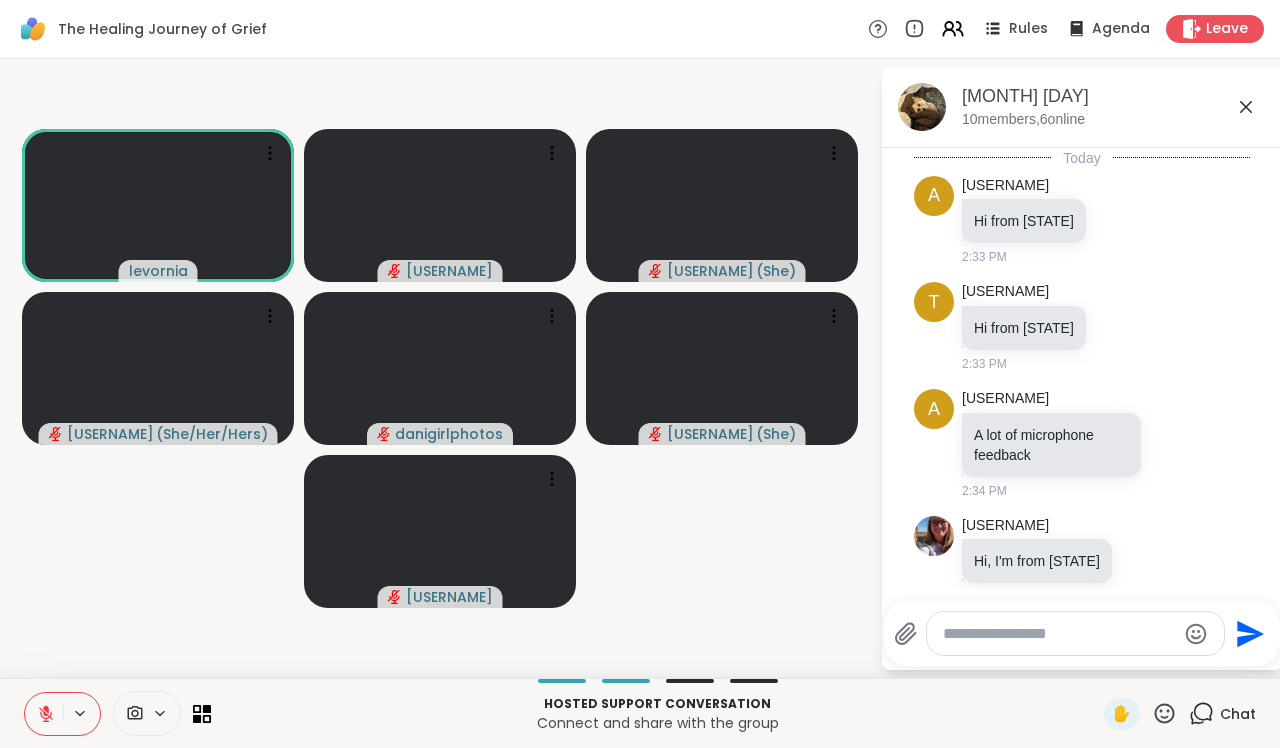scroll, scrollTop: 1252, scrollLeft: 0, axis: vertical 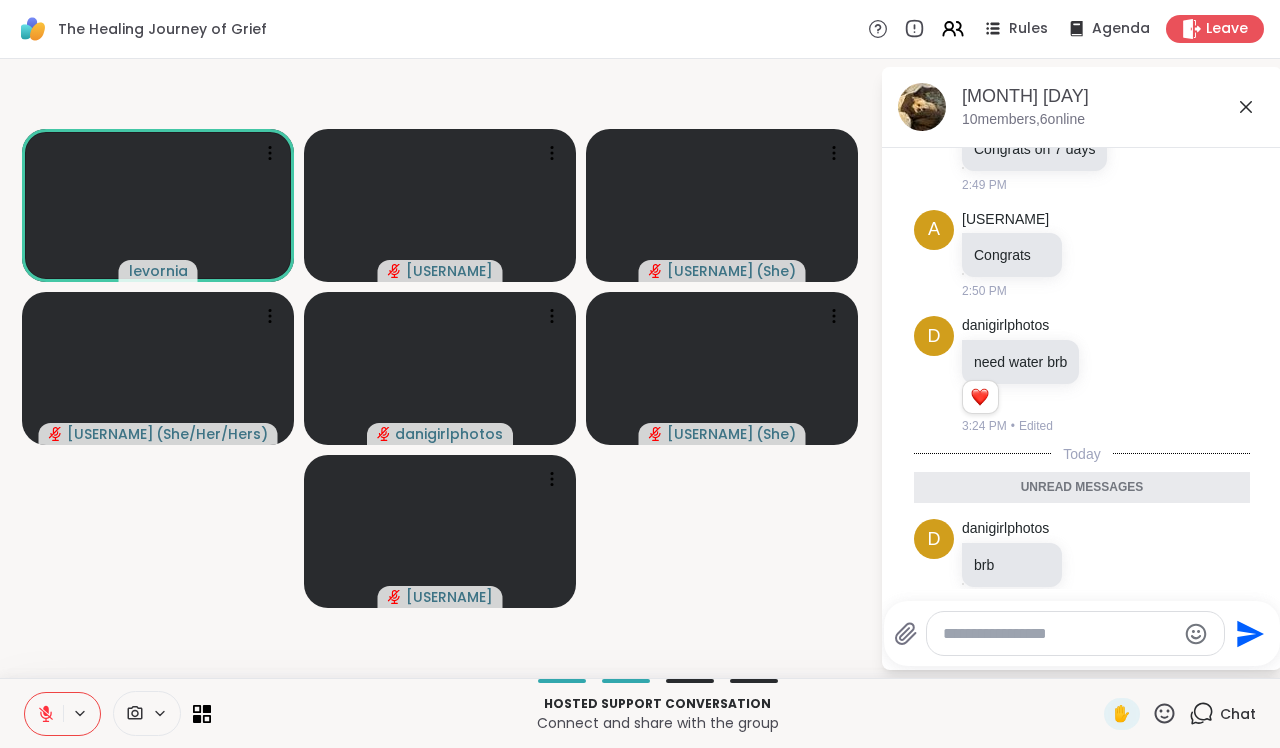 click 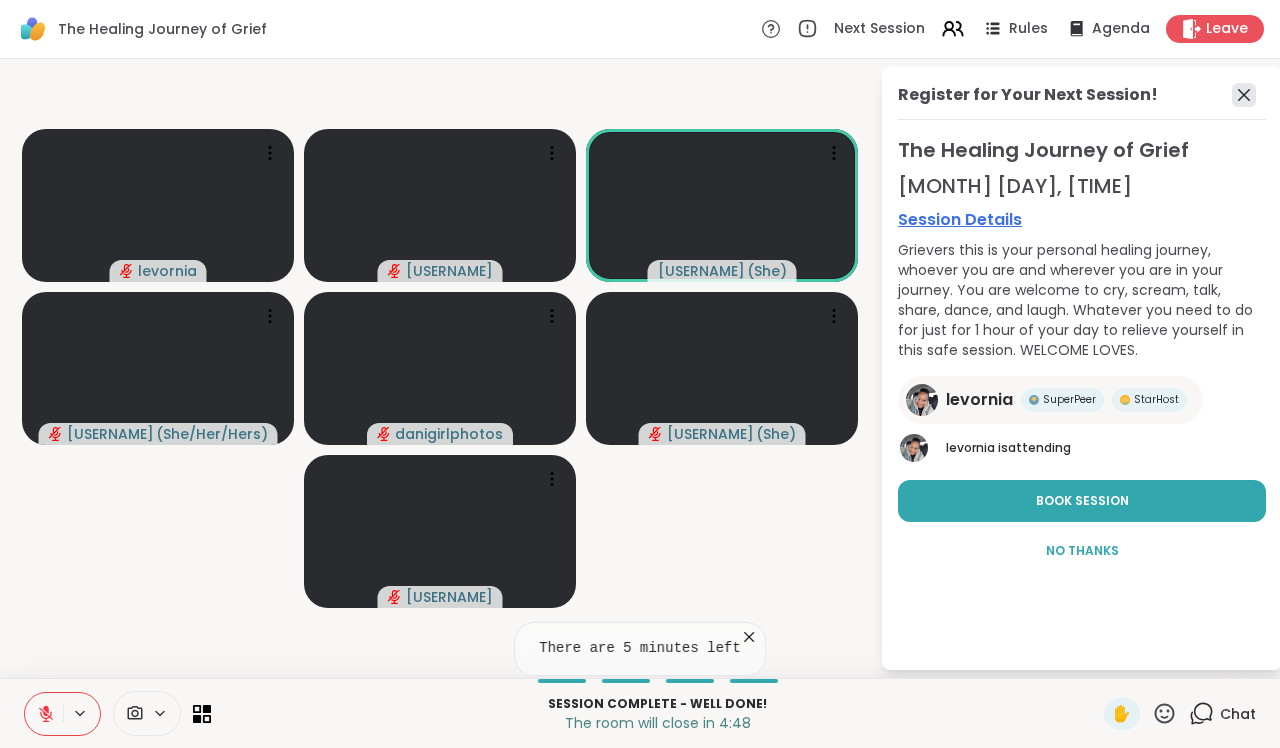 click 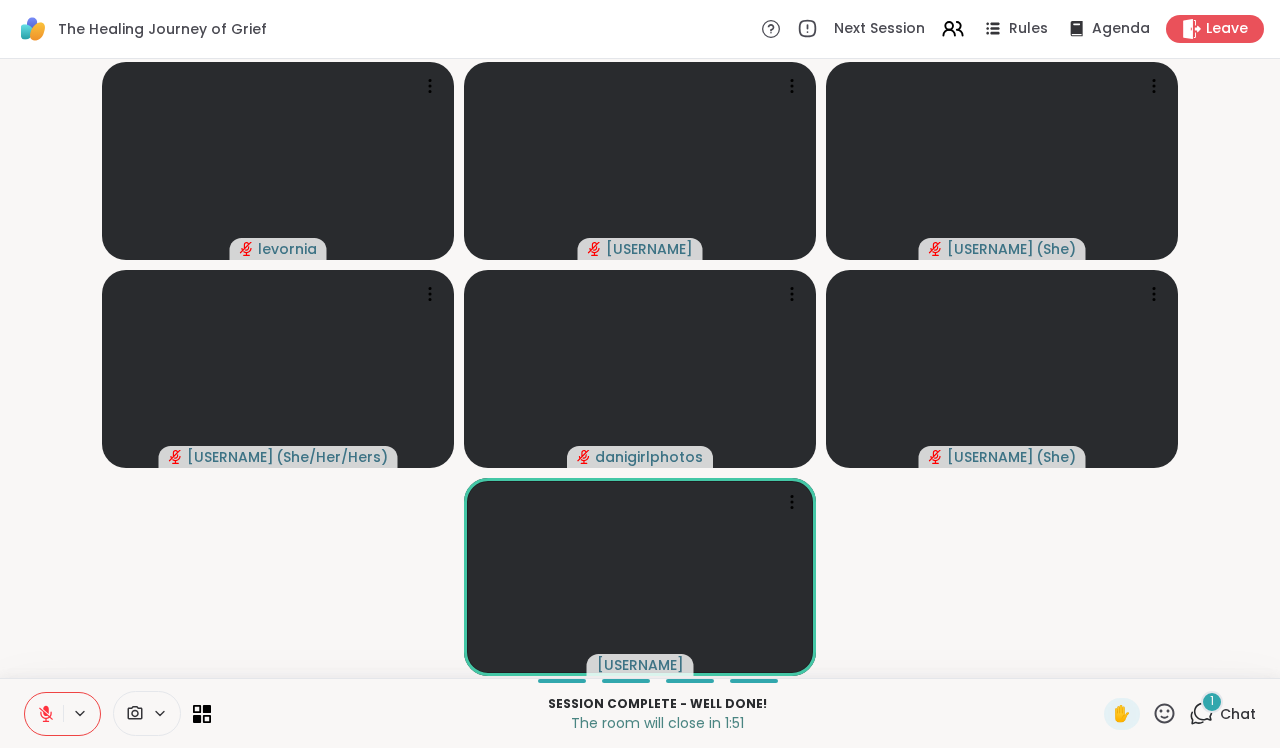 click on "1" at bounding box center (1212, 702) 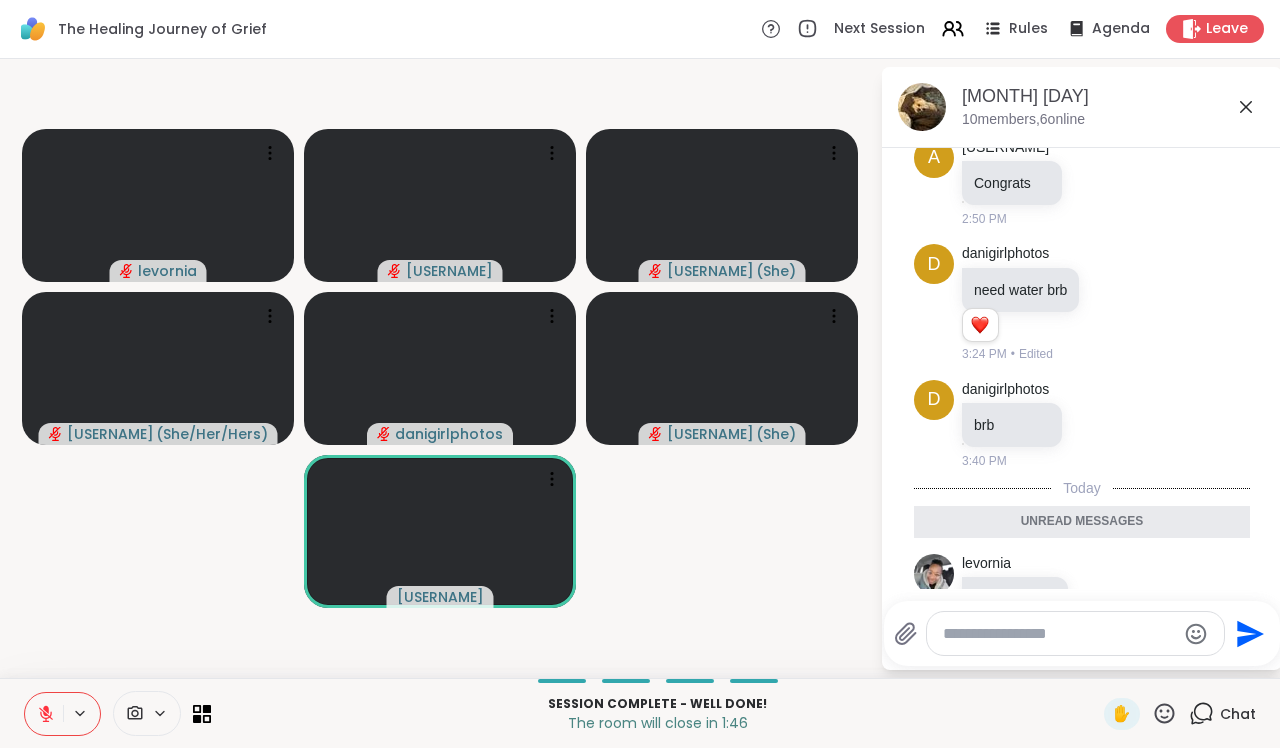 scroll, scrollTop: 1358, scrollLeft: 0, axis: vertical 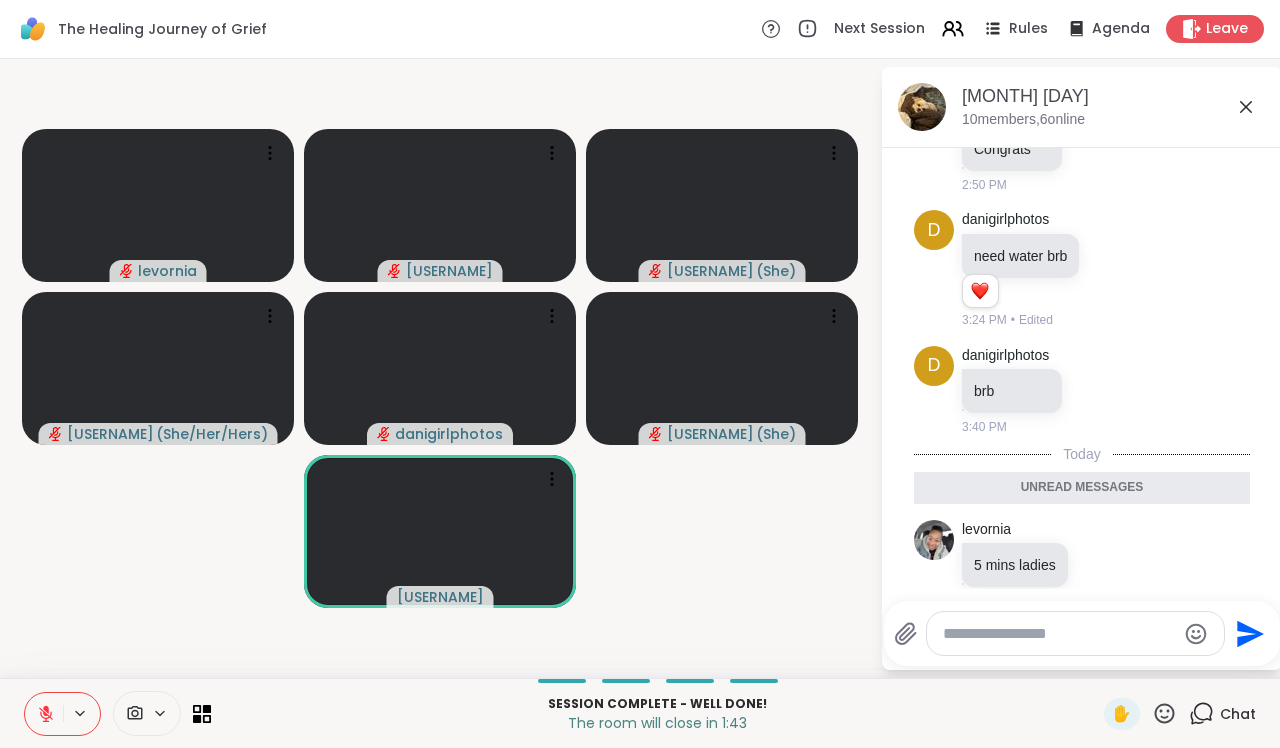 click 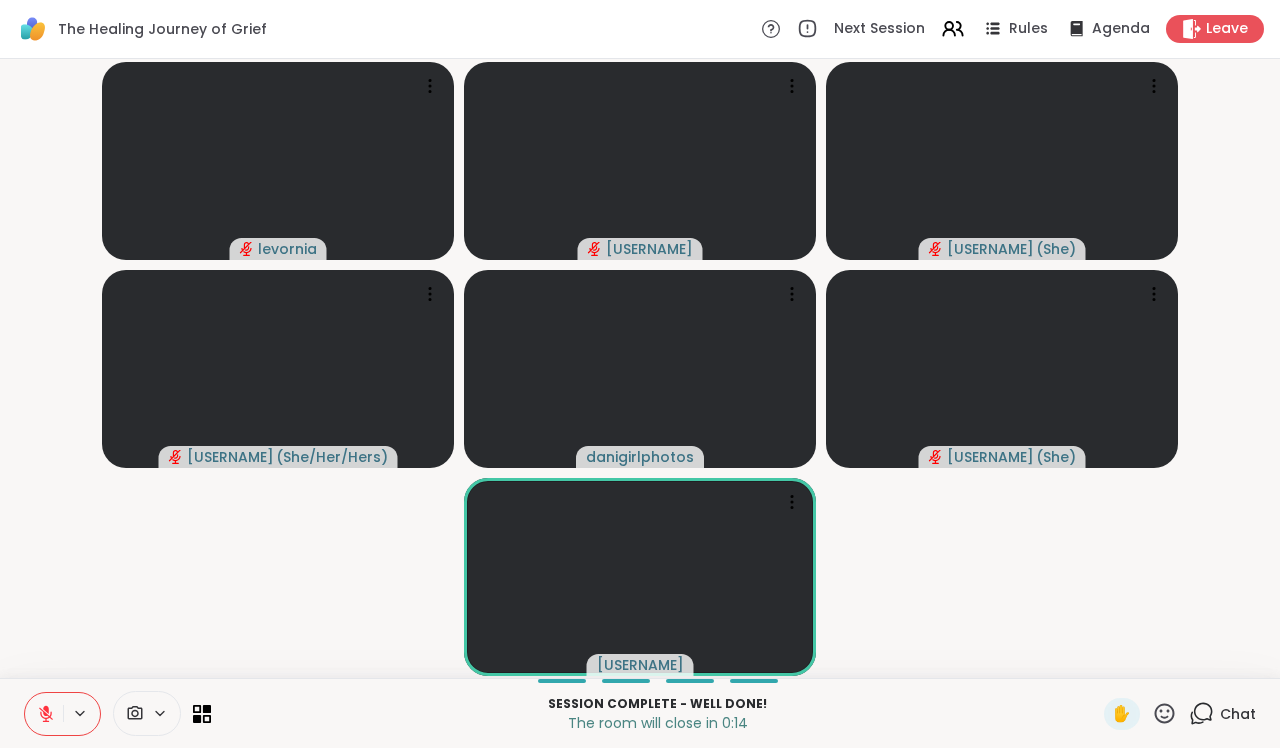 click on "Session Complete - well done! The room will close in 0:14 ✋ Chat" at bounding box center [640, 713] 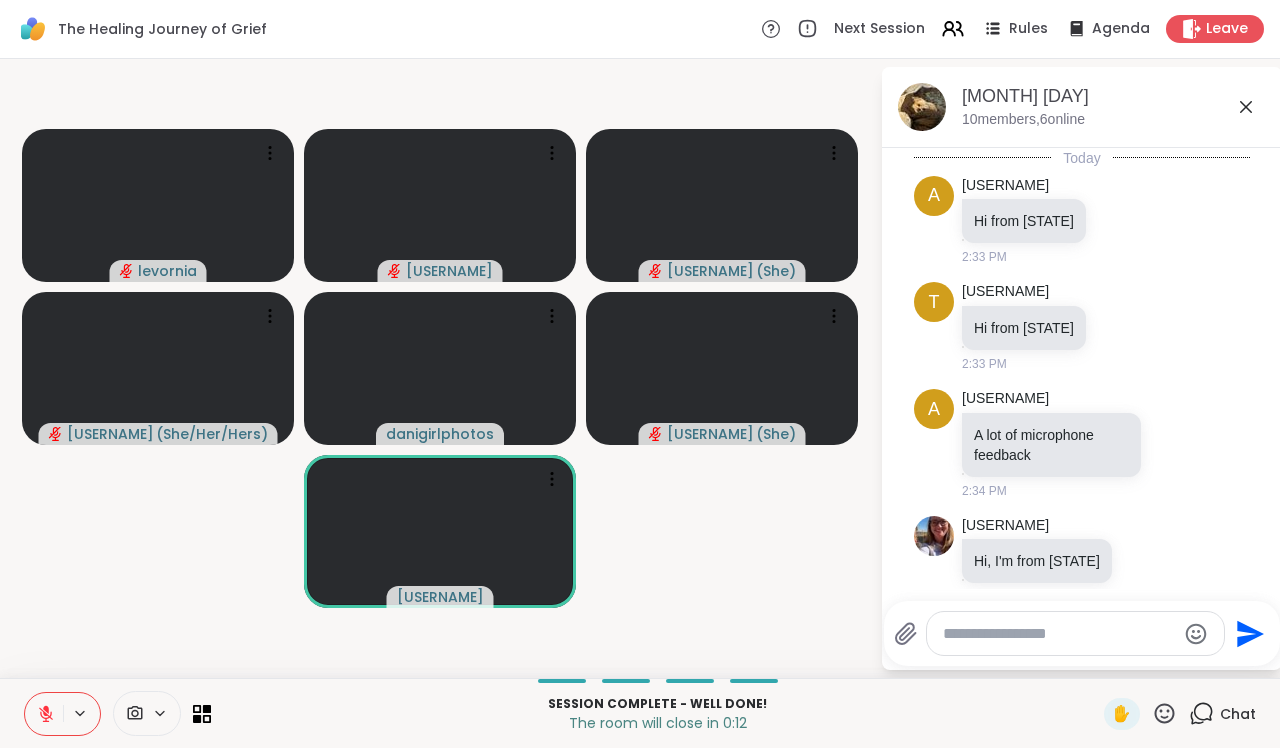 scroll, scrollTop: 1291, scrollLeft: 0, axis: vertical 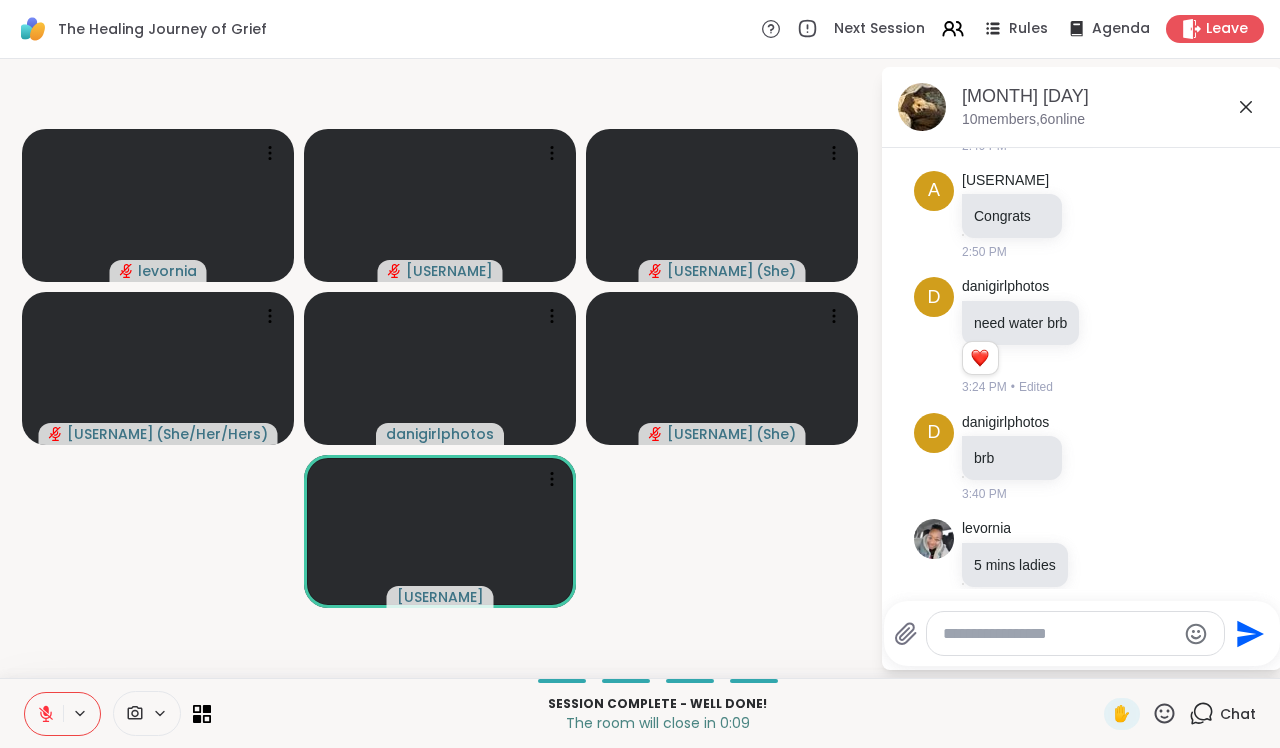 click at bounding box center [1075, 633] 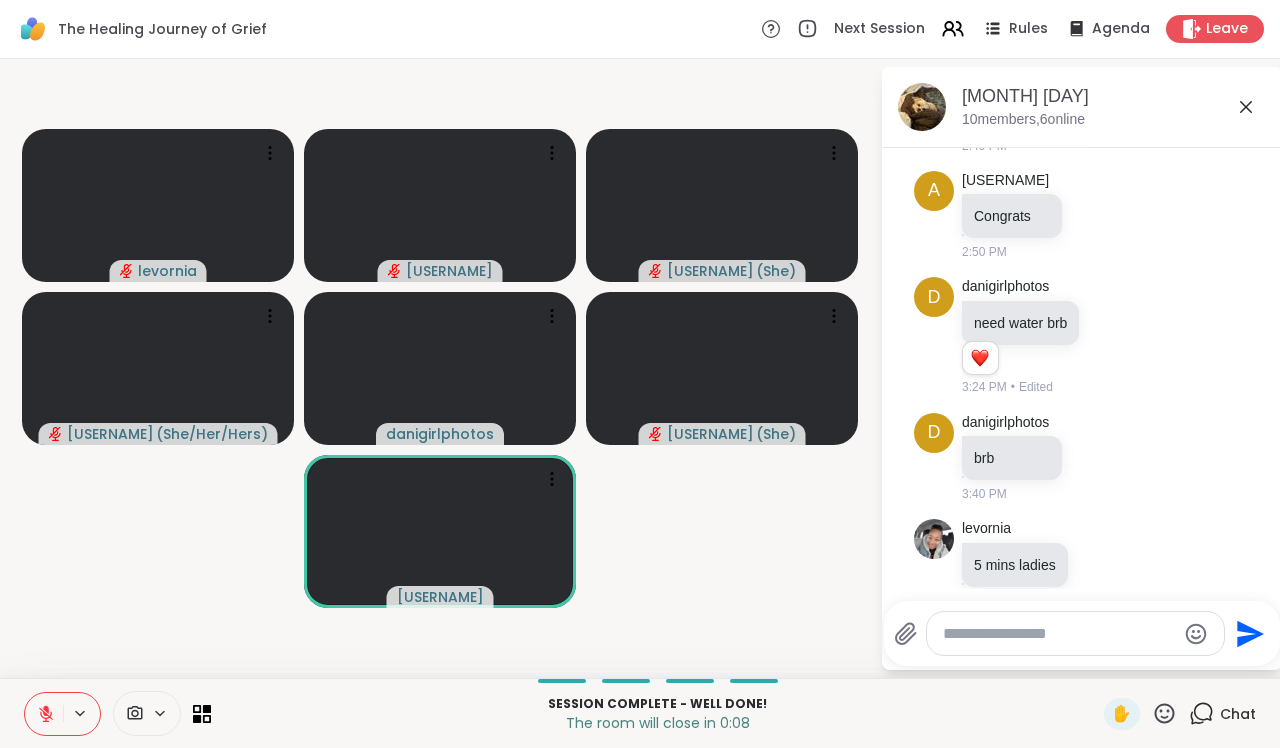click at bounding box center (1059, 634) 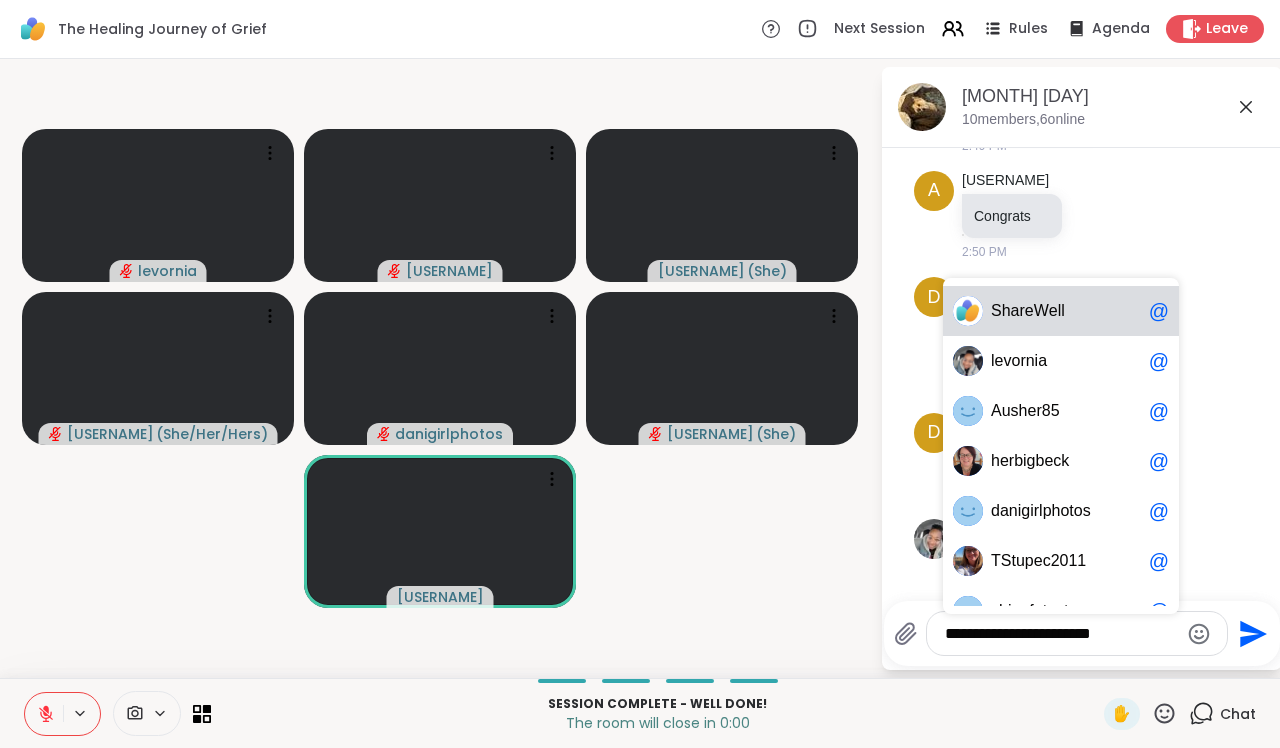 type on "**********" 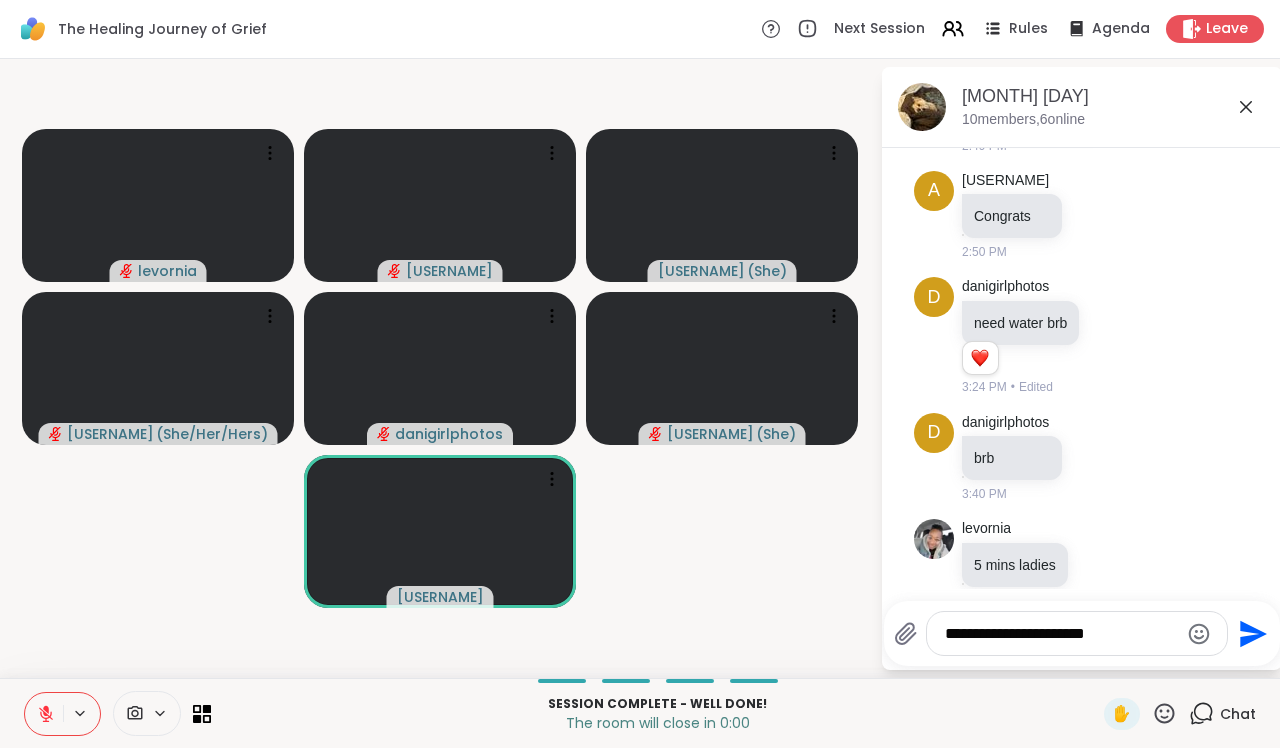 type 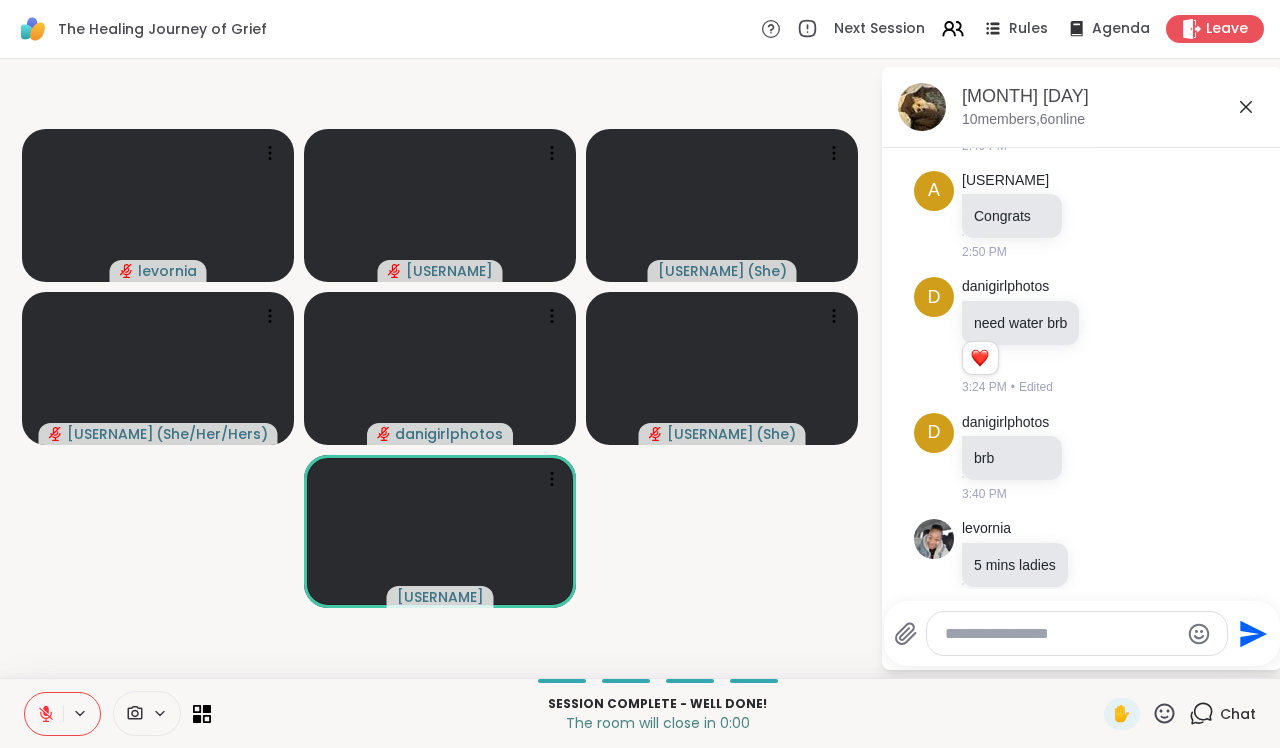 scroll, scrollTop: 1417, scrollLeft: 0, axis: vertical 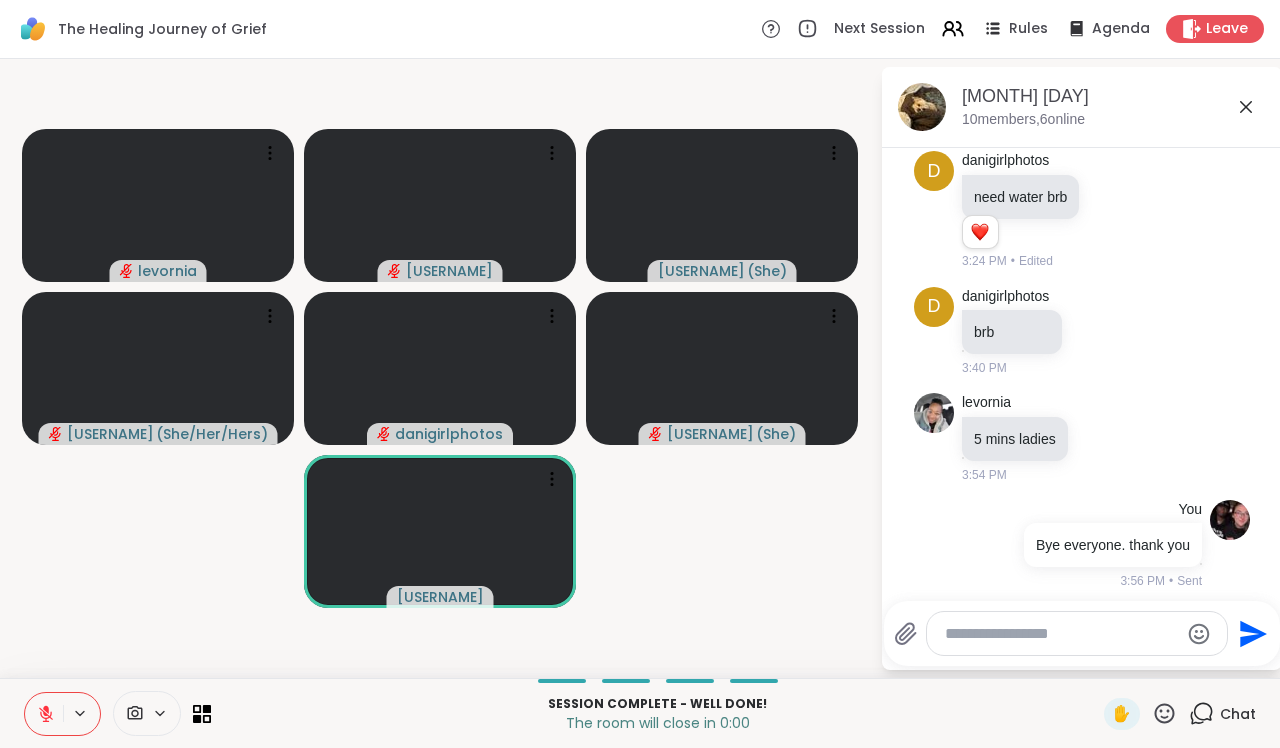 click on "[USERNAME] [USERNAME] ( [PRONOUN] ) [USERNAME] ( [PRONOUN] ) [USERNAME] ( [PRONOUN] ) [USERNAME] ( [PRONOUN] ) [USERNAME]" at bounding box center [440, 368] 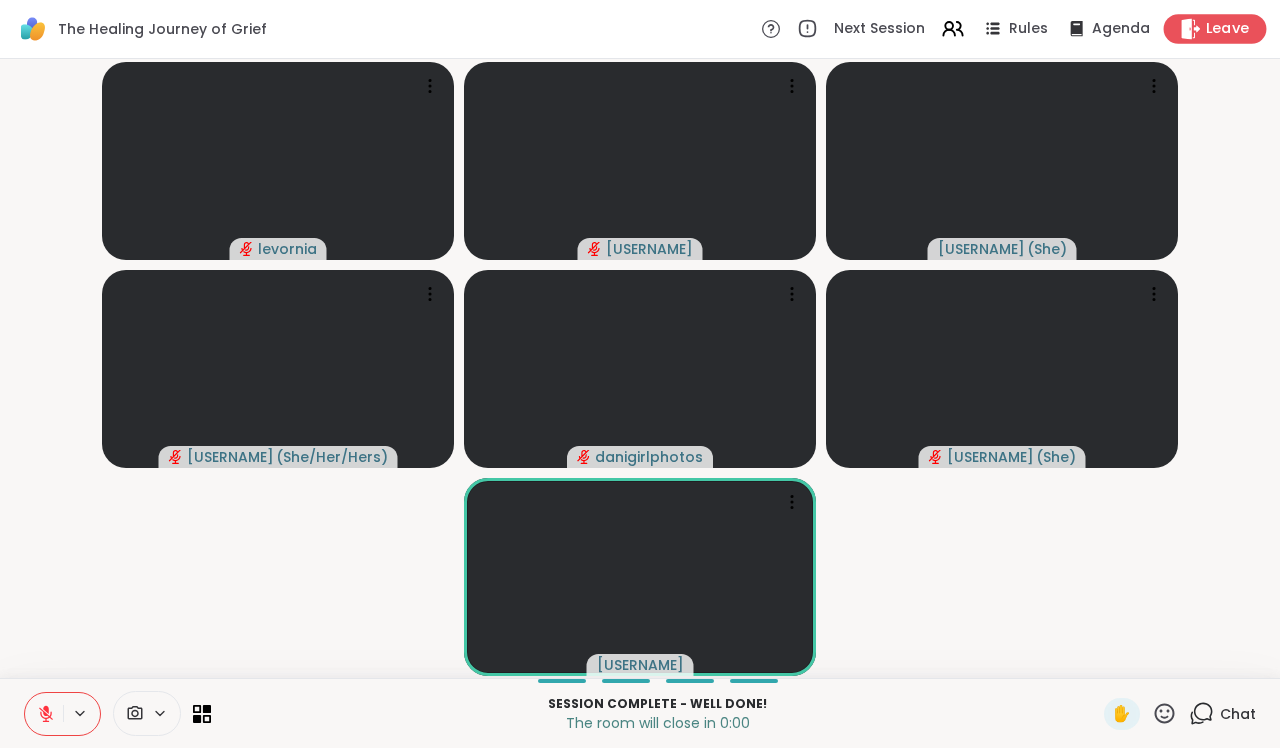 click on "Leave" at bounding box center [1228, 29] 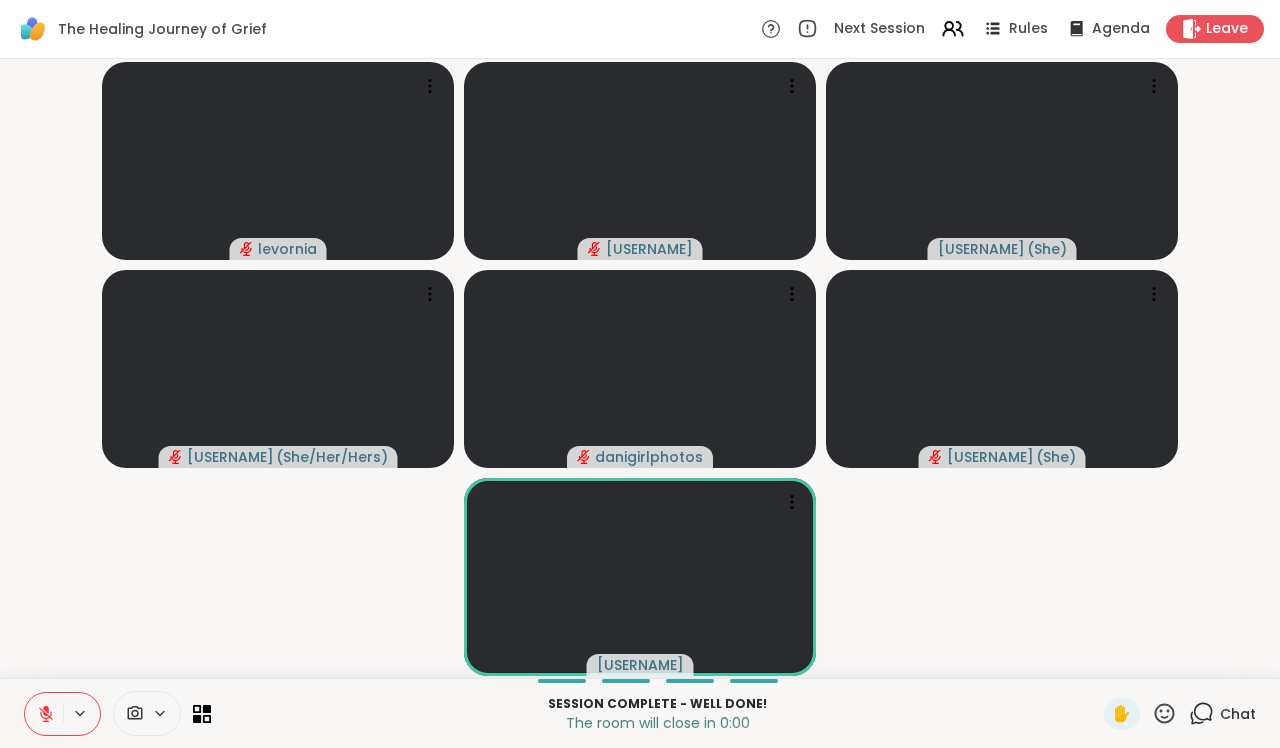 click on "Chat" at bounding box center (1238, 714) 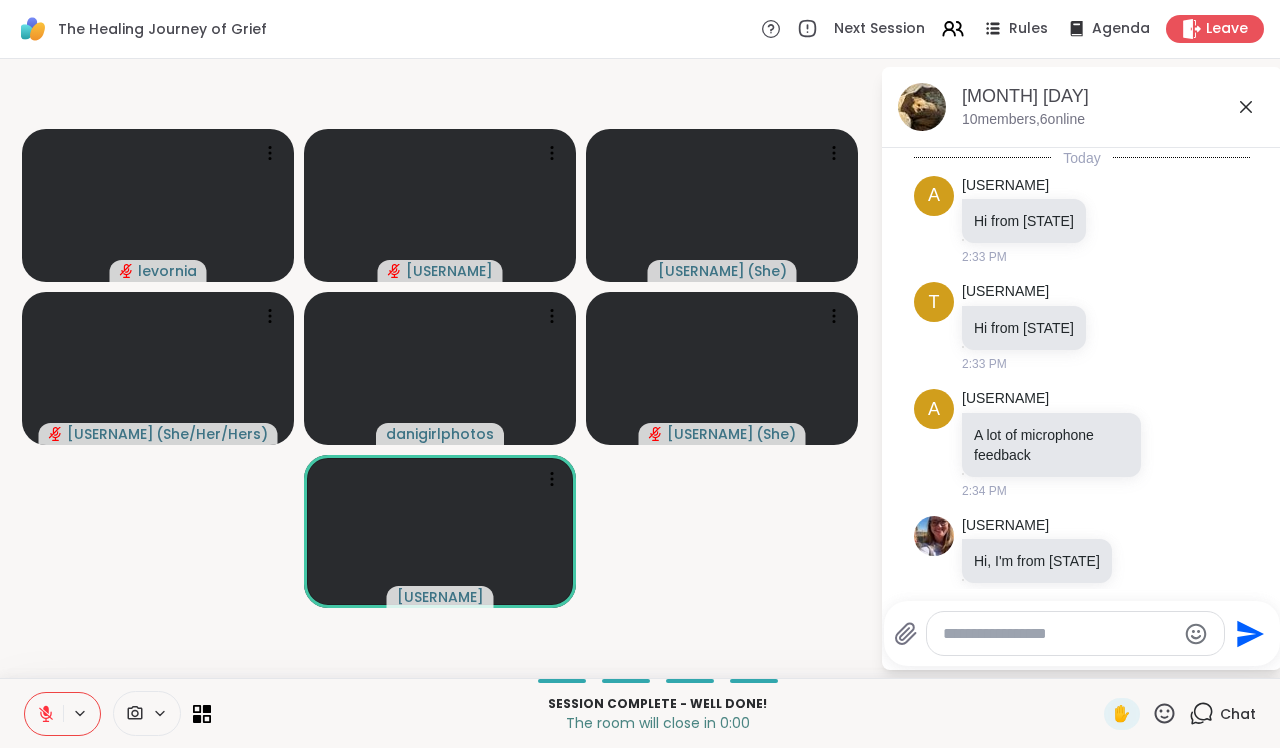 scroll, scrollTop: 1445, scrollLeft: 0, axis: vertical 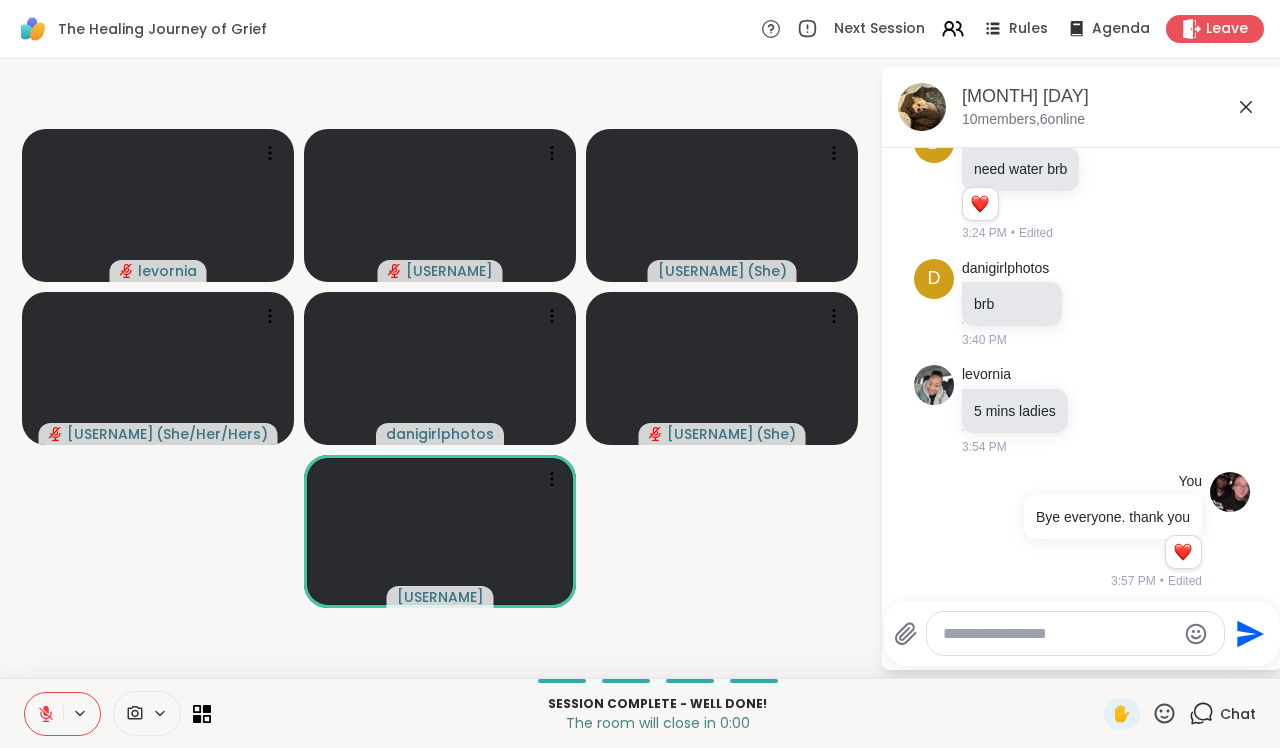 click 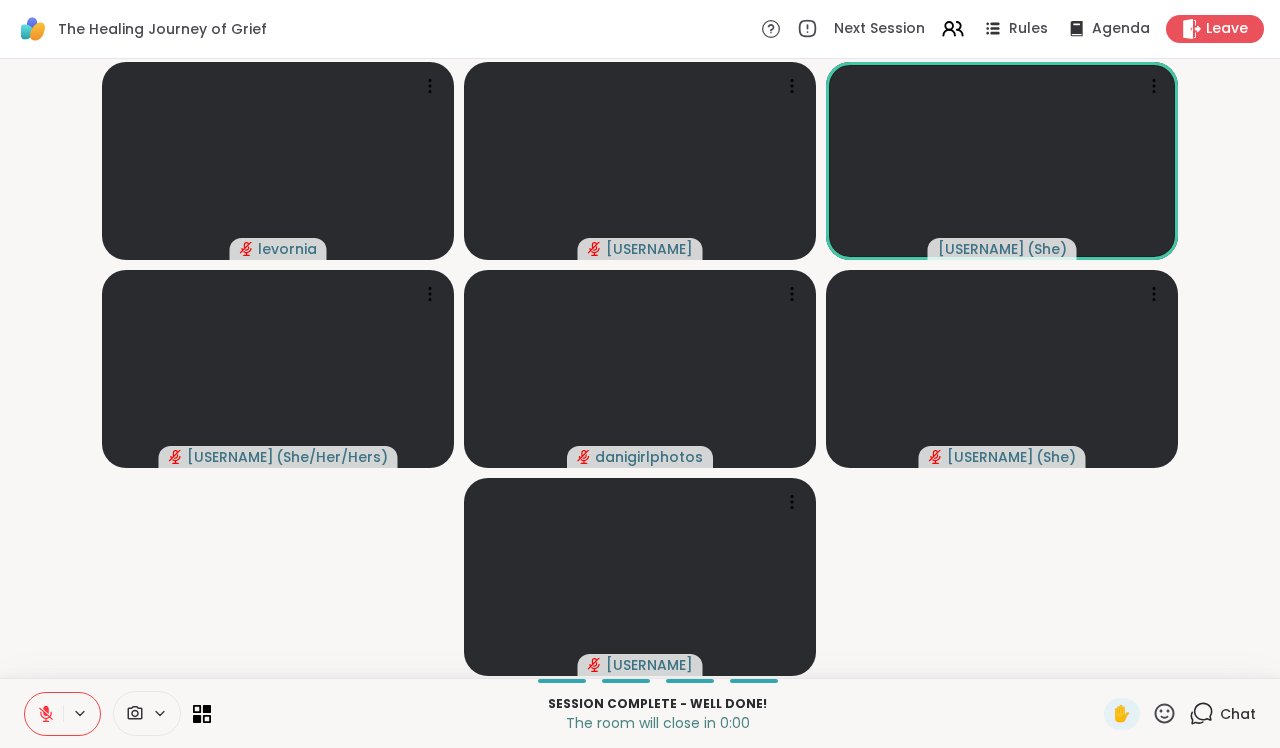 click on "Chat" at bounding box center (1222, 714) 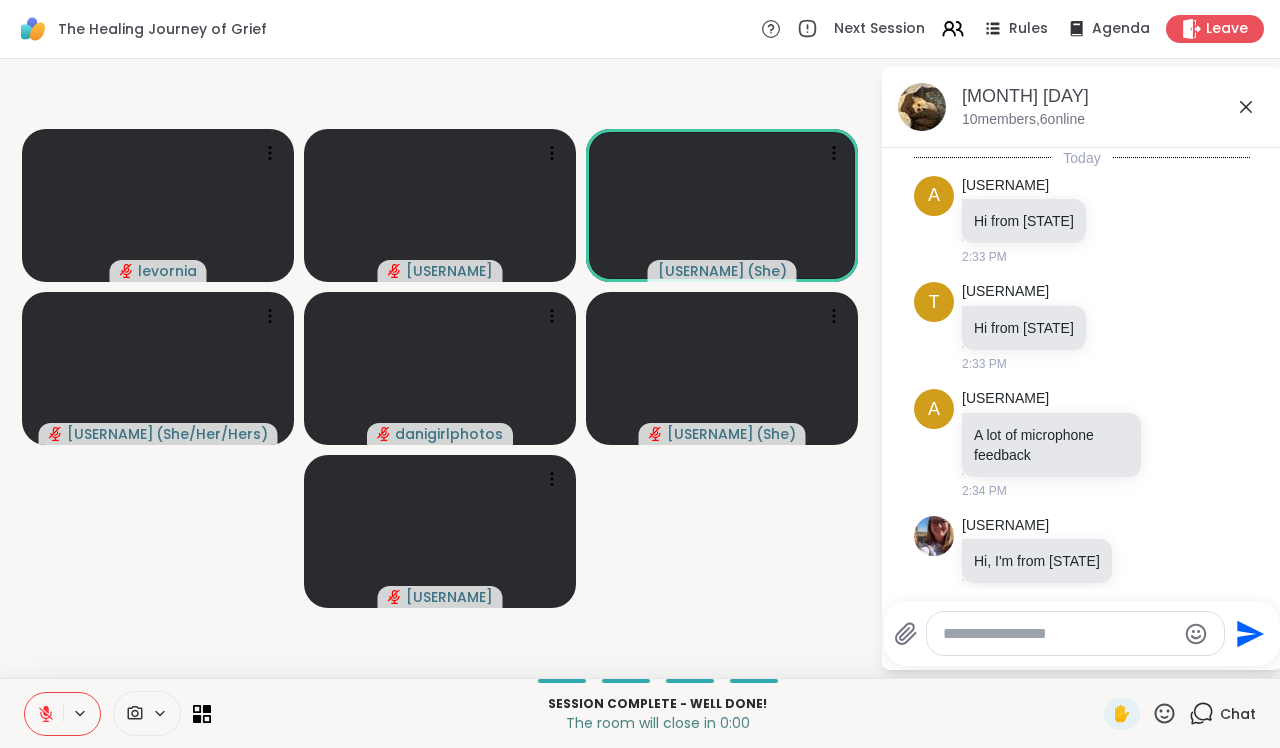 scroll, scrollTop: 1445, scrollLeft: 0, axis: vertical 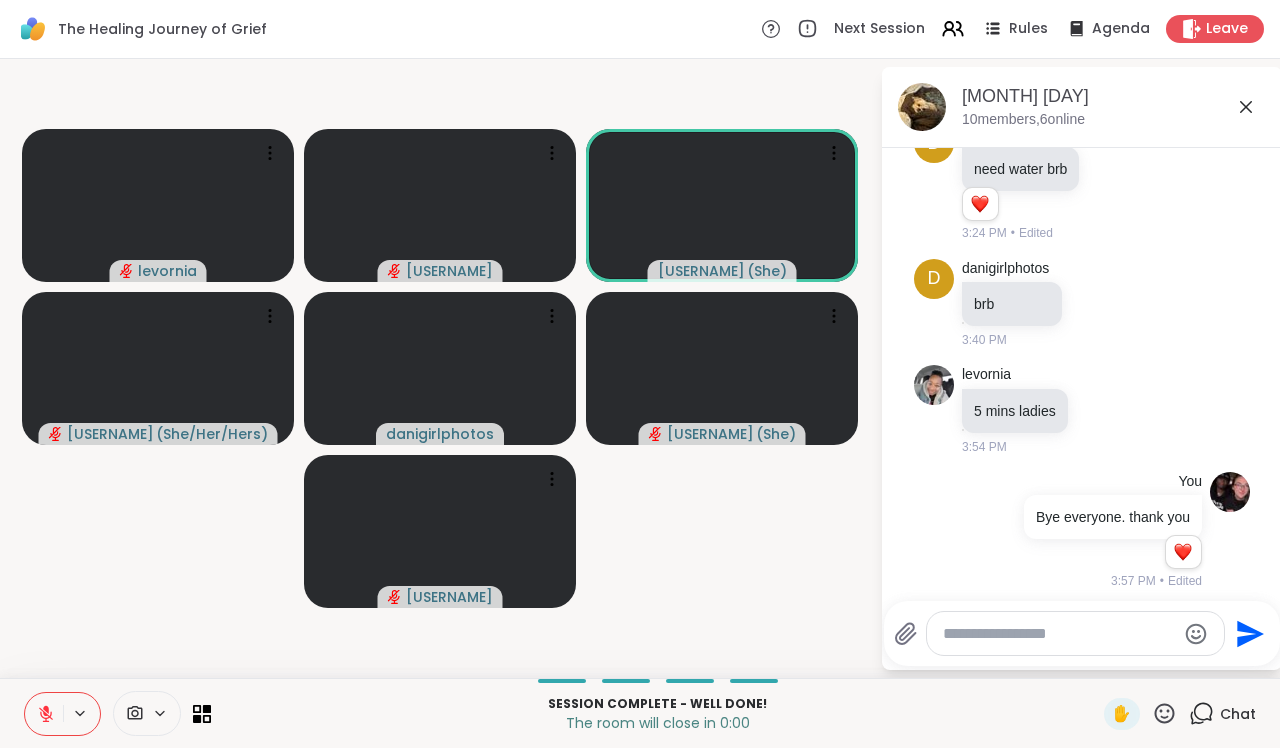 click 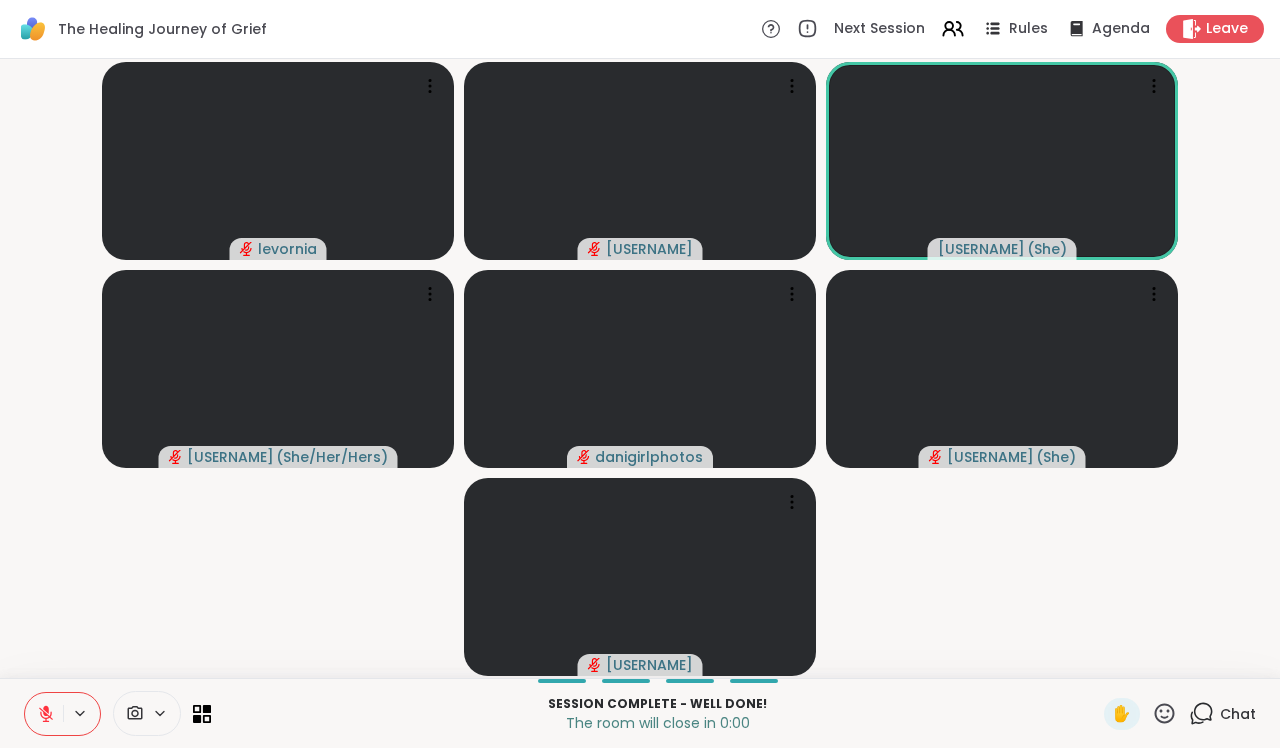 click 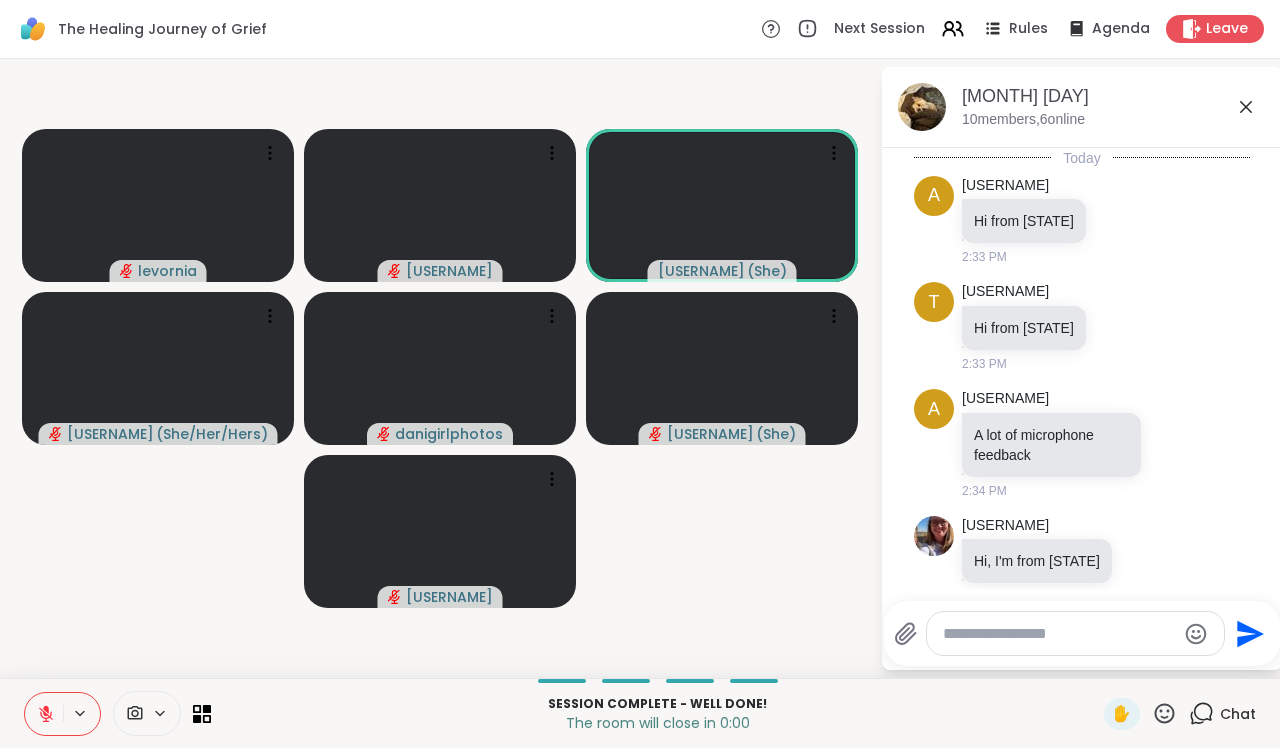 scroll, scrollTop: 1445, scrollLeft: 0, axis: vertical 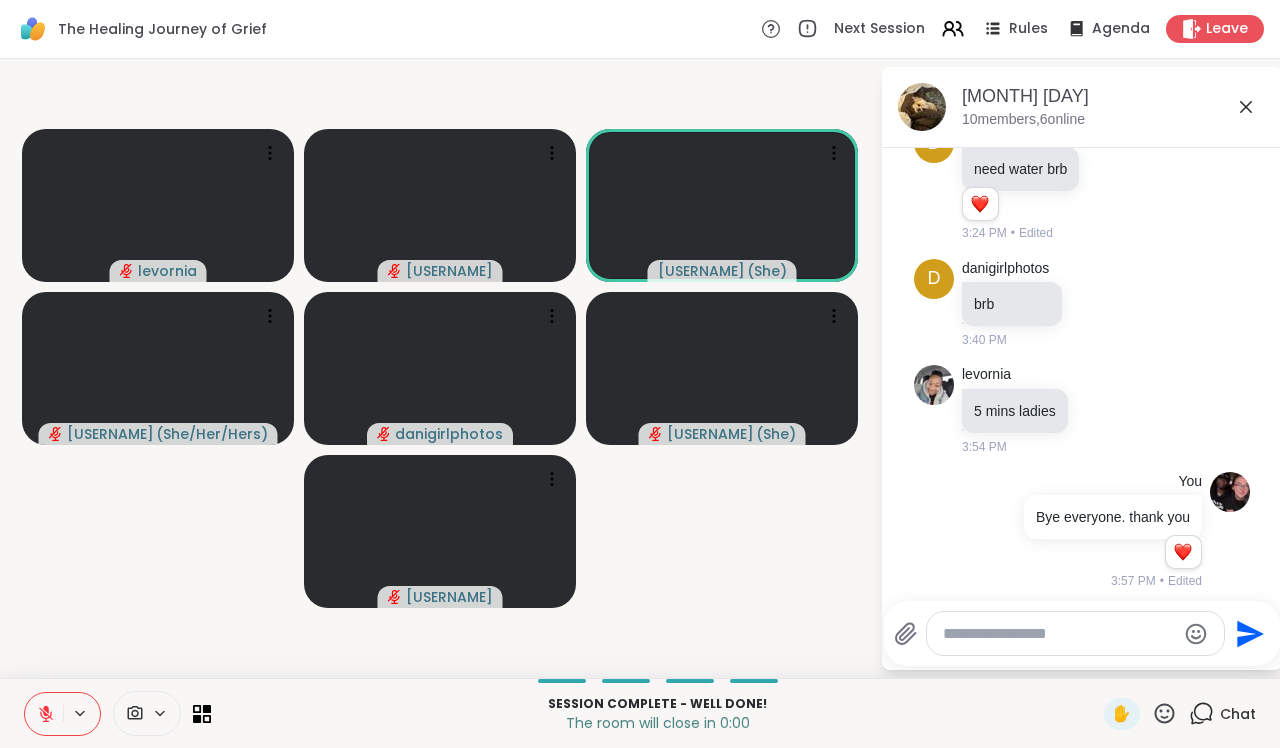 click 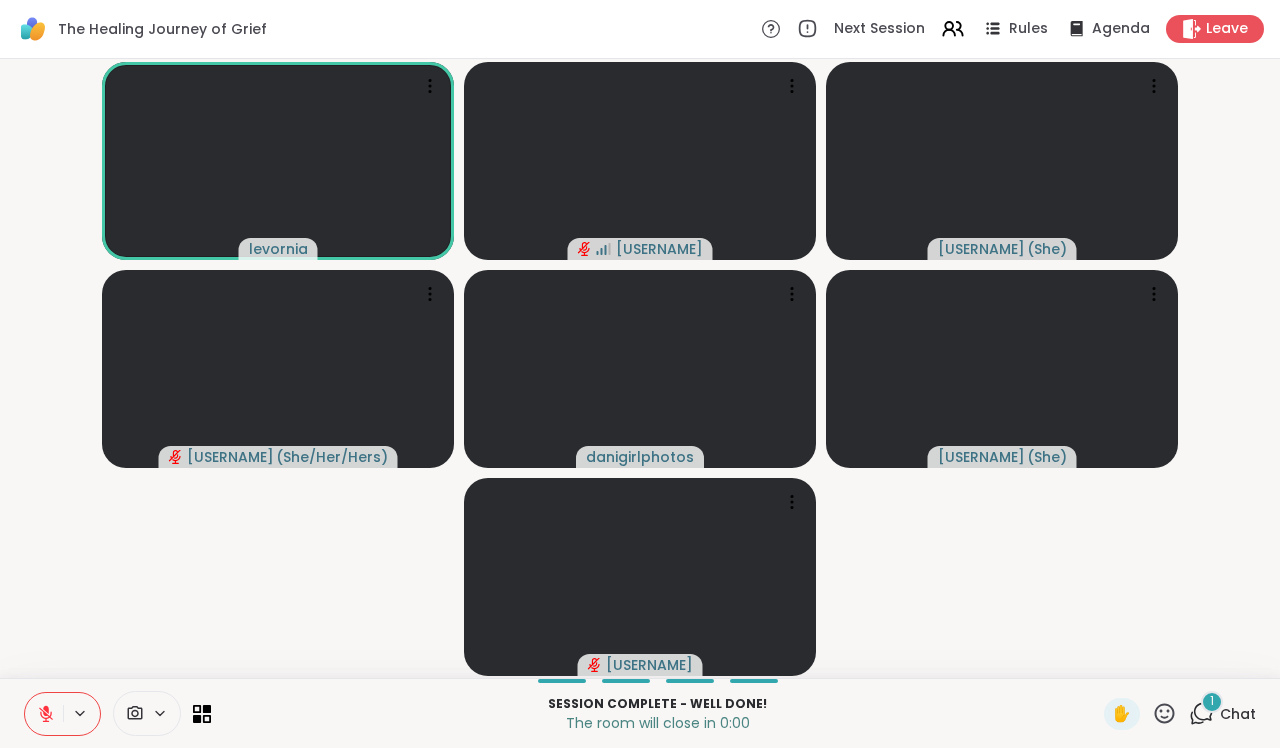 click on "1" at bounding box center [1212, 702] 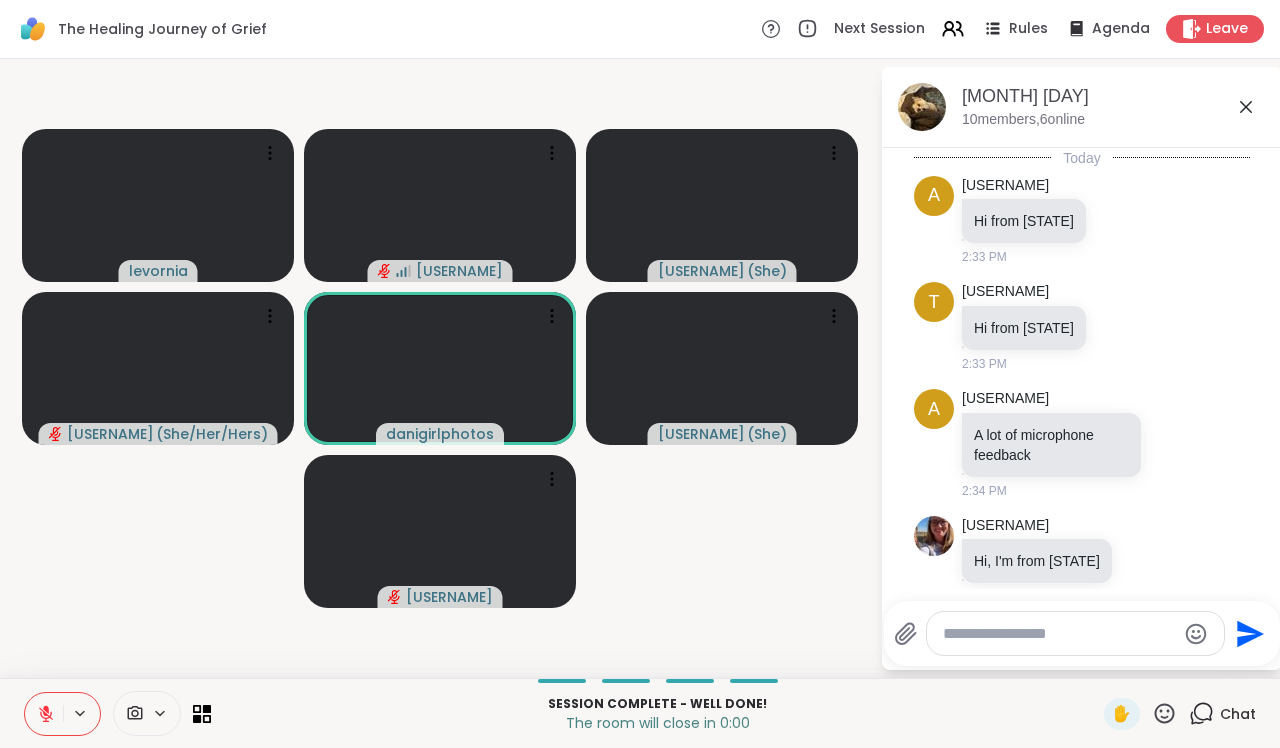 scroll, scrollTop: 1638, scrollLeft: 0, axis: vertical 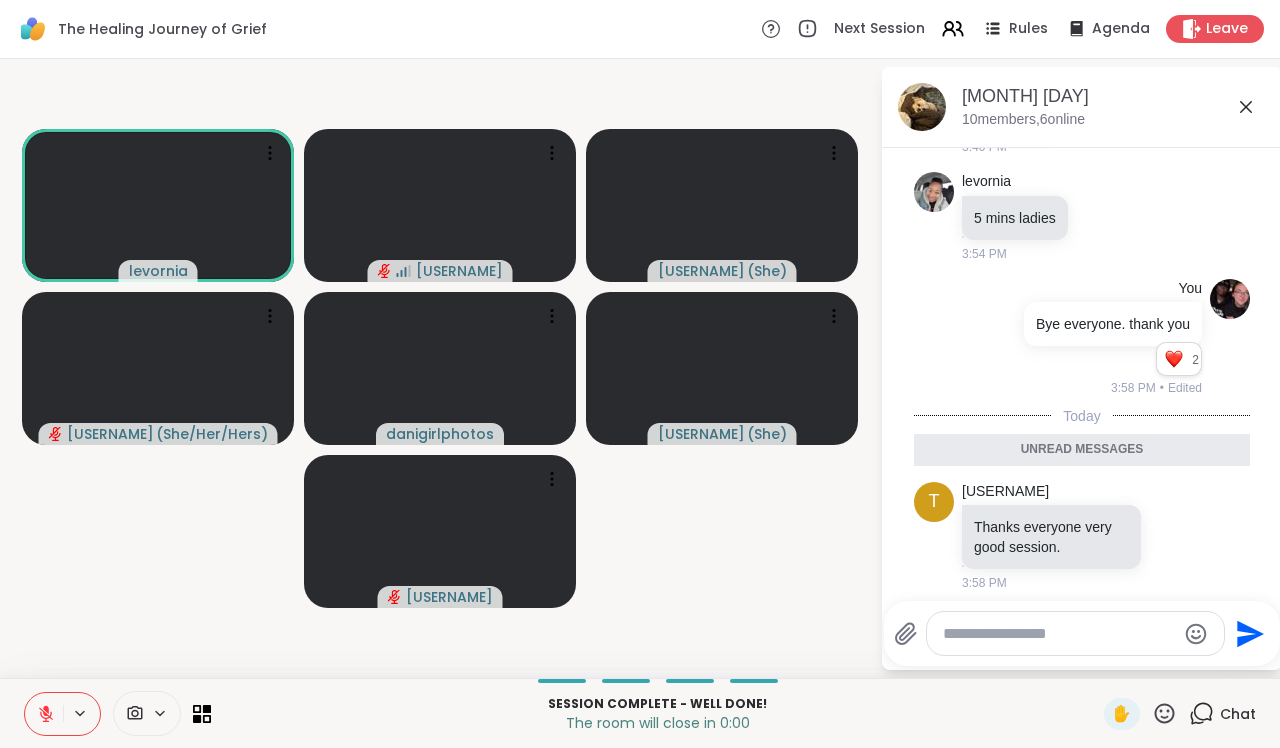 click 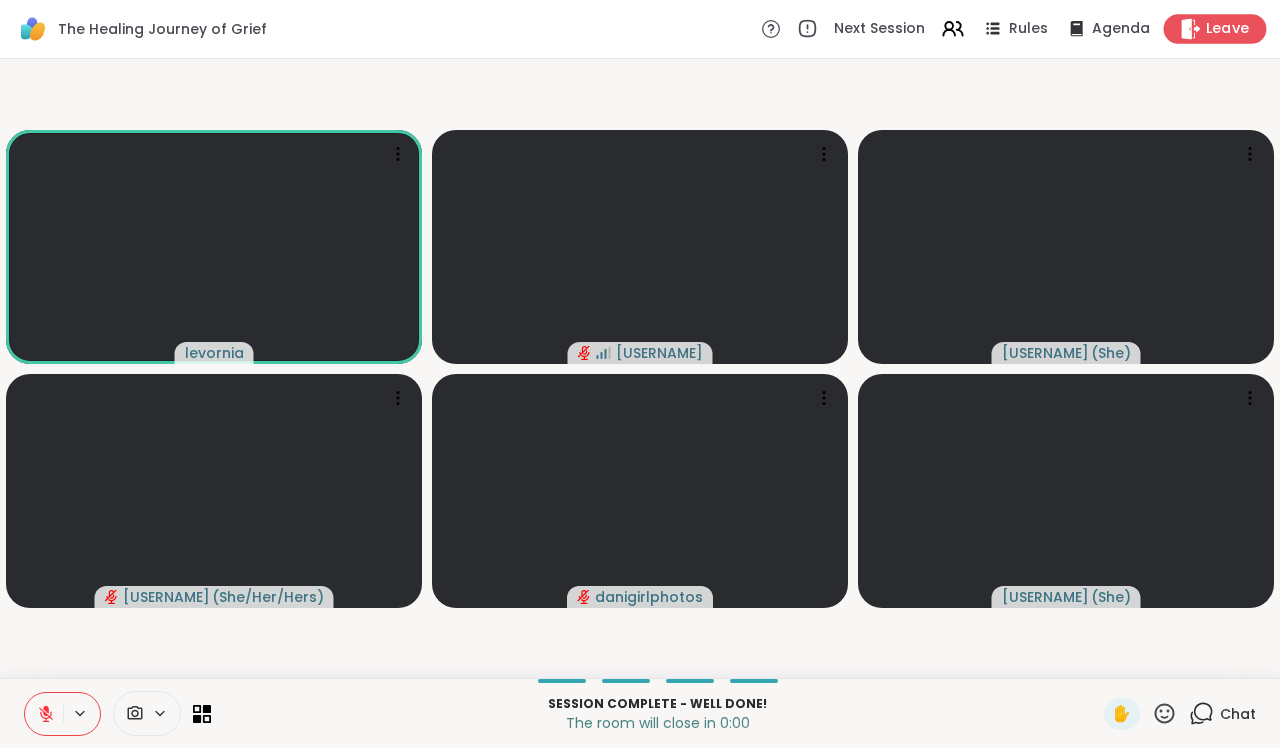 click on "Leave" at bounding box center (1215, 28) 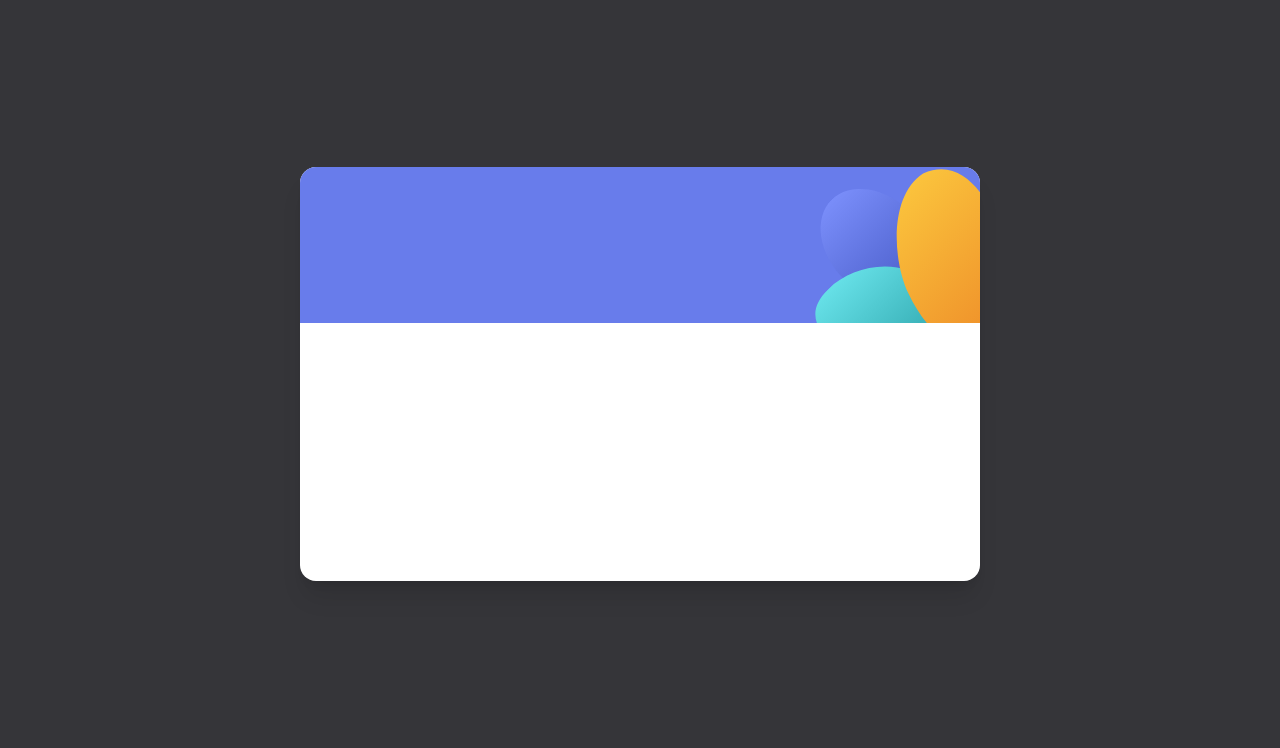 click at bounding box center (640, 425) 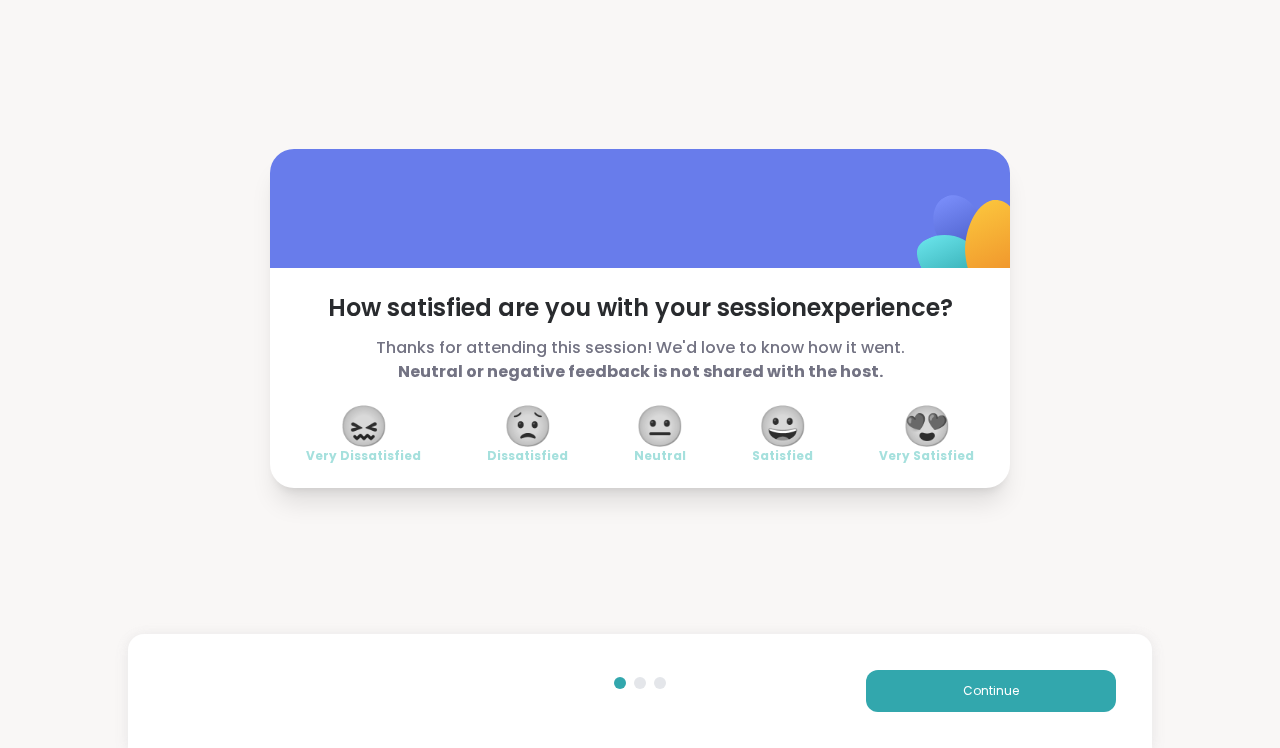 click on "😀" at bounding box center [783, 426] 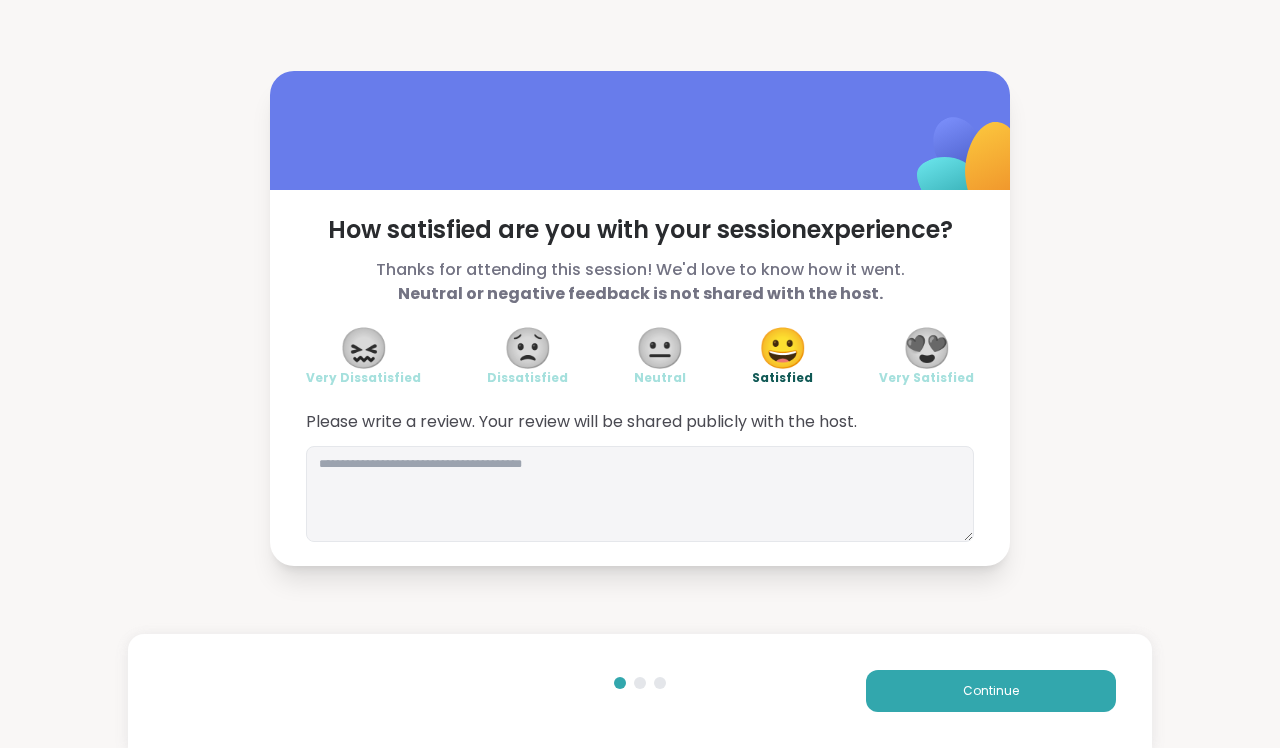 scroll, scrollTop: 0, scrollLeft: 0, axis: both 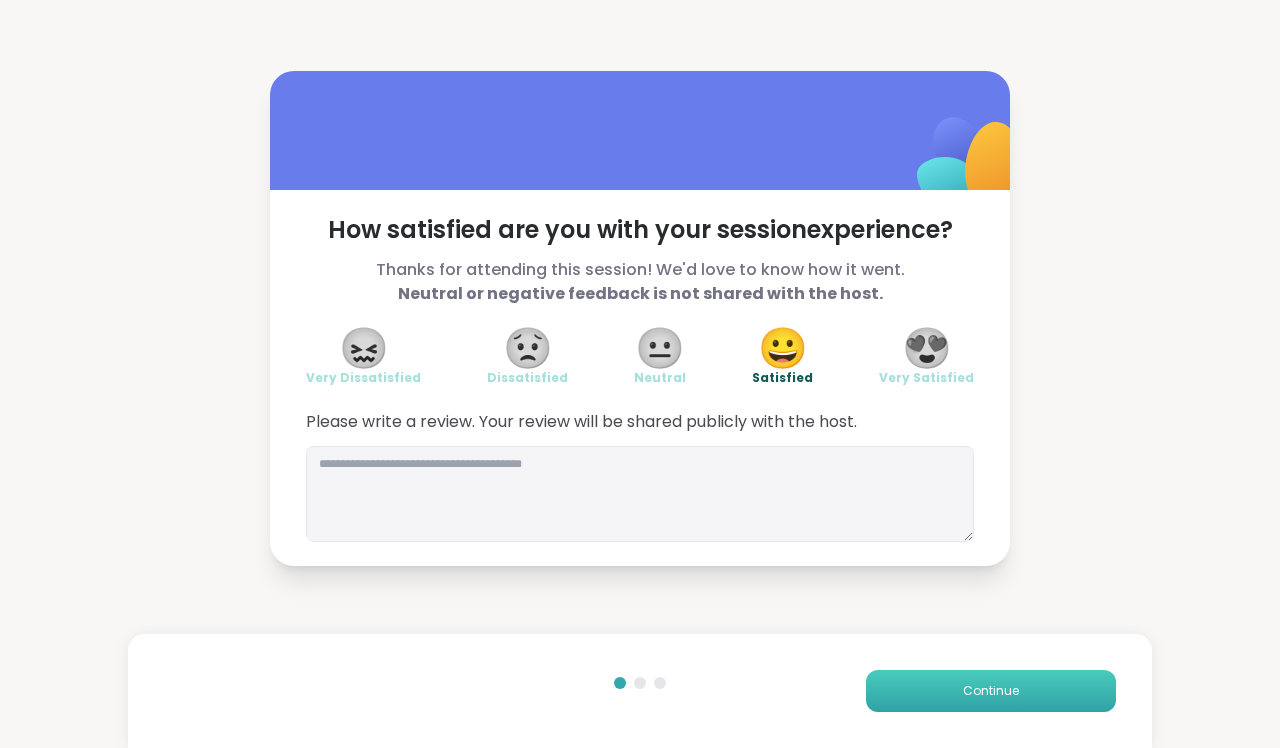 click on "Continue" at bounding box center [991, 691] 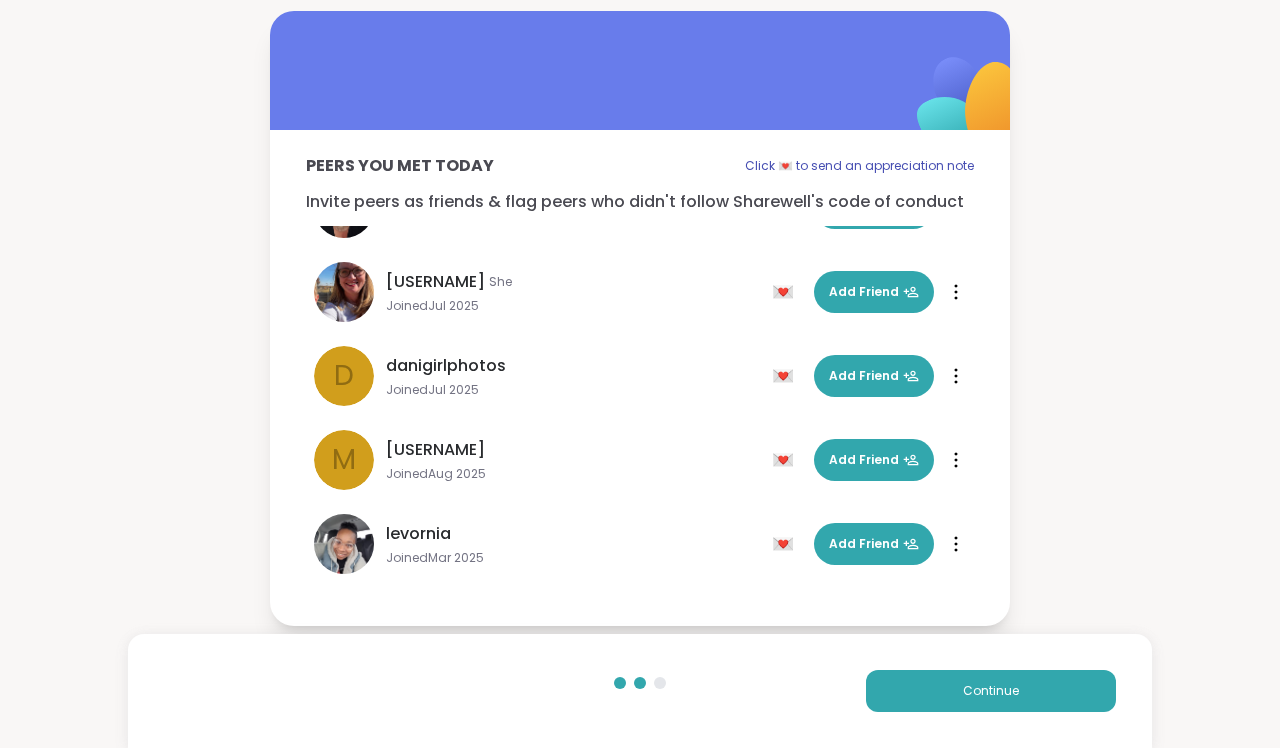 scroll, scrollTop: 312, scrollLeft: 0, axis: vertical 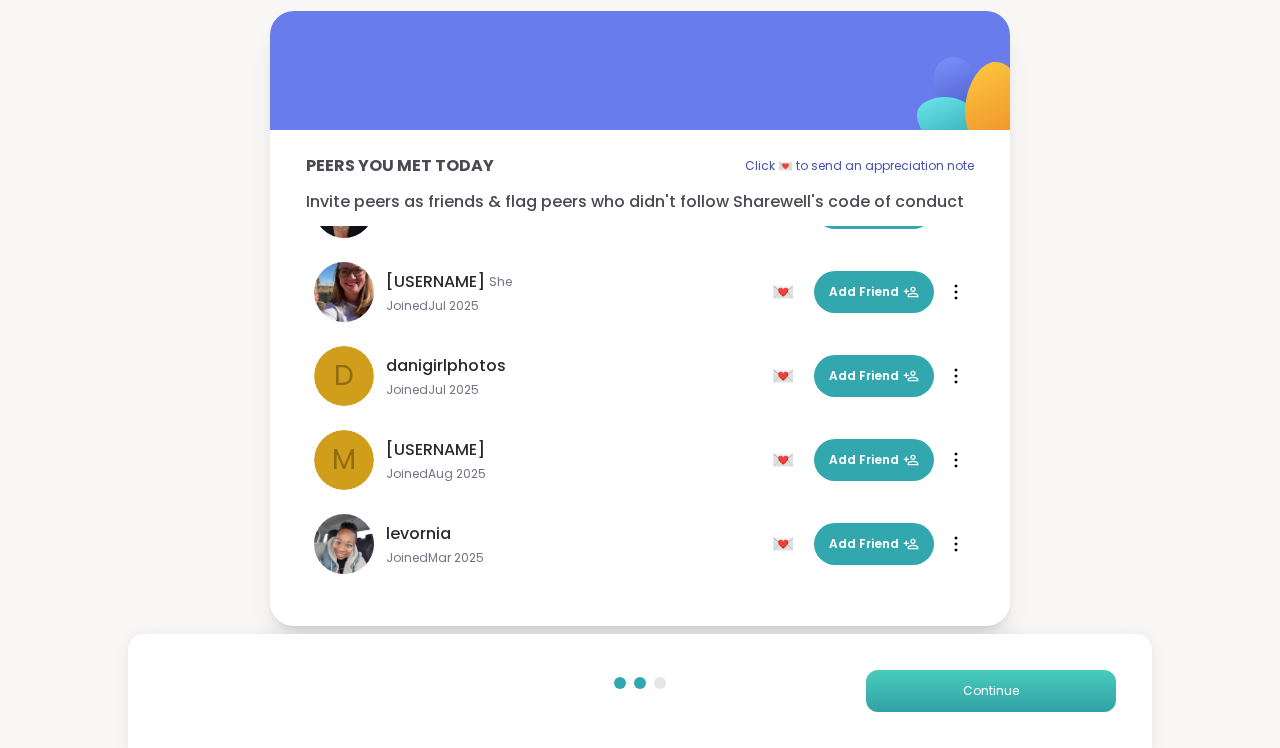 click on "Continue" at bounding box center (991, 691) 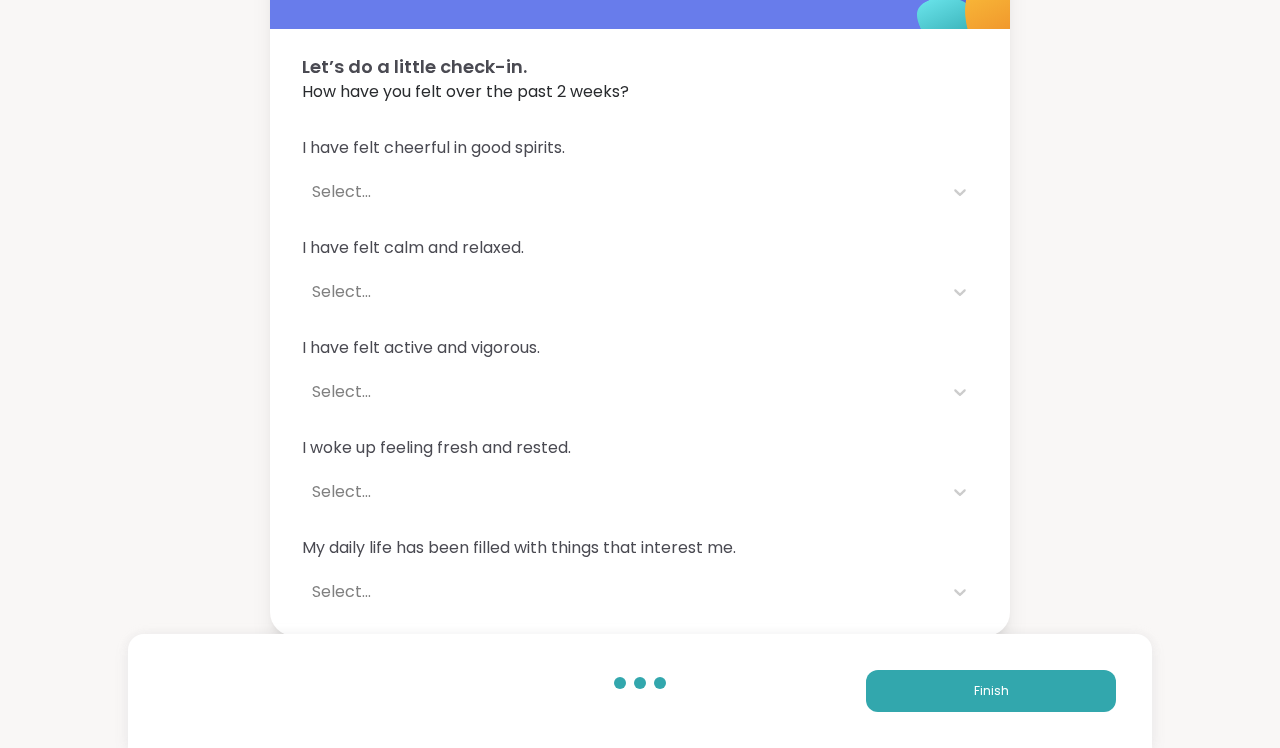scroll, scrollTop: 90, scrollLeft: 0, axis: vertical 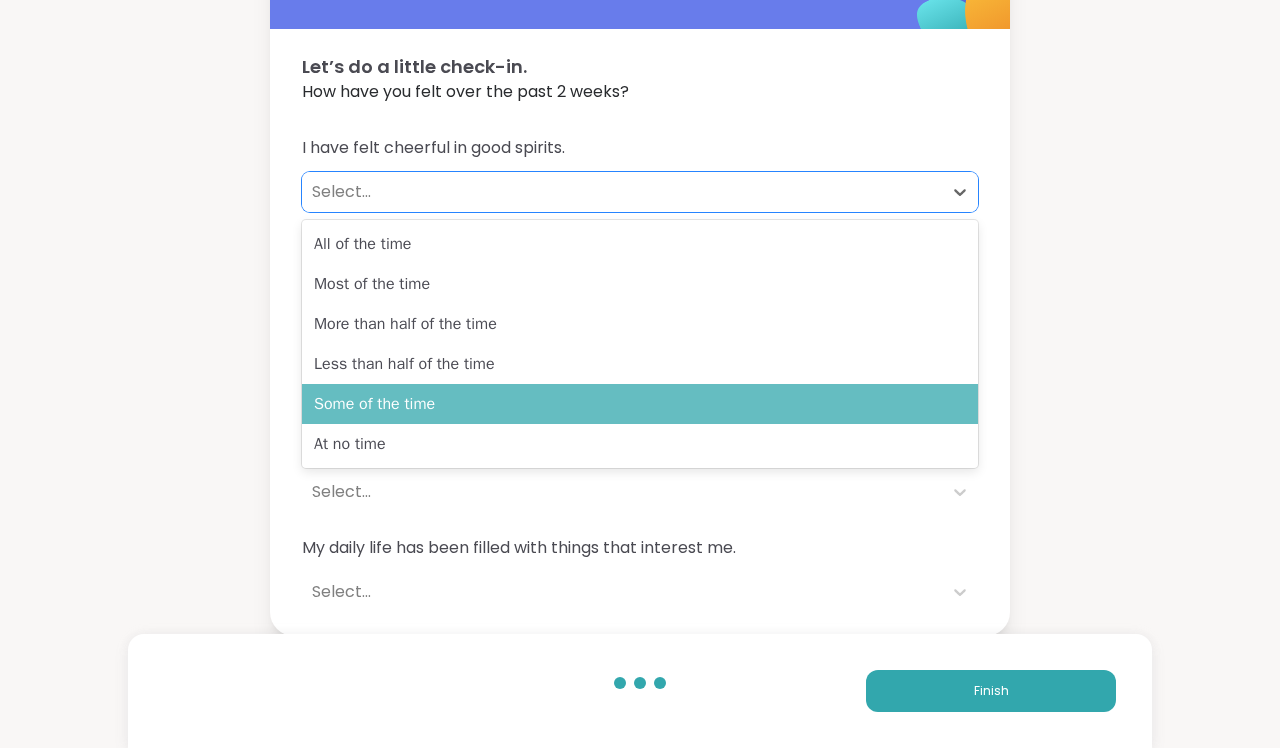 click on "Some of the time" at bounding box center [640, 404] 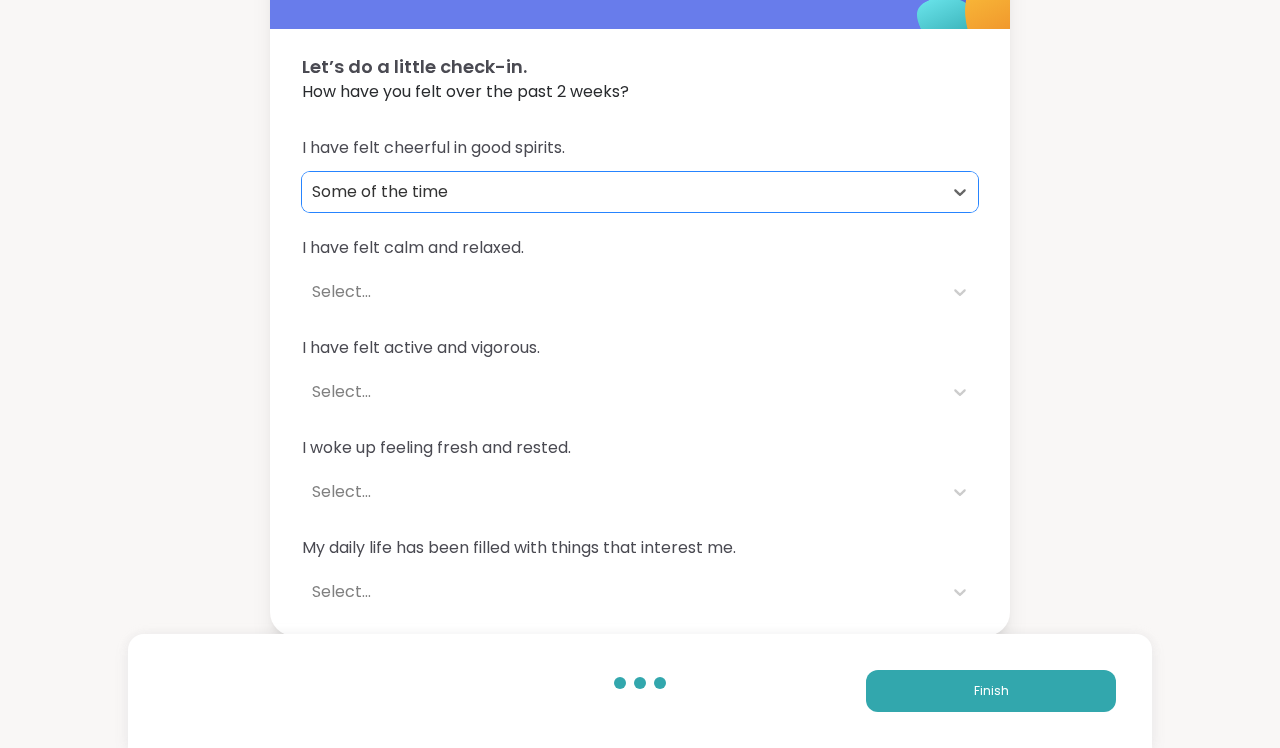 click on "I have felt calm and relaxed." at bounding box center [640, 248] 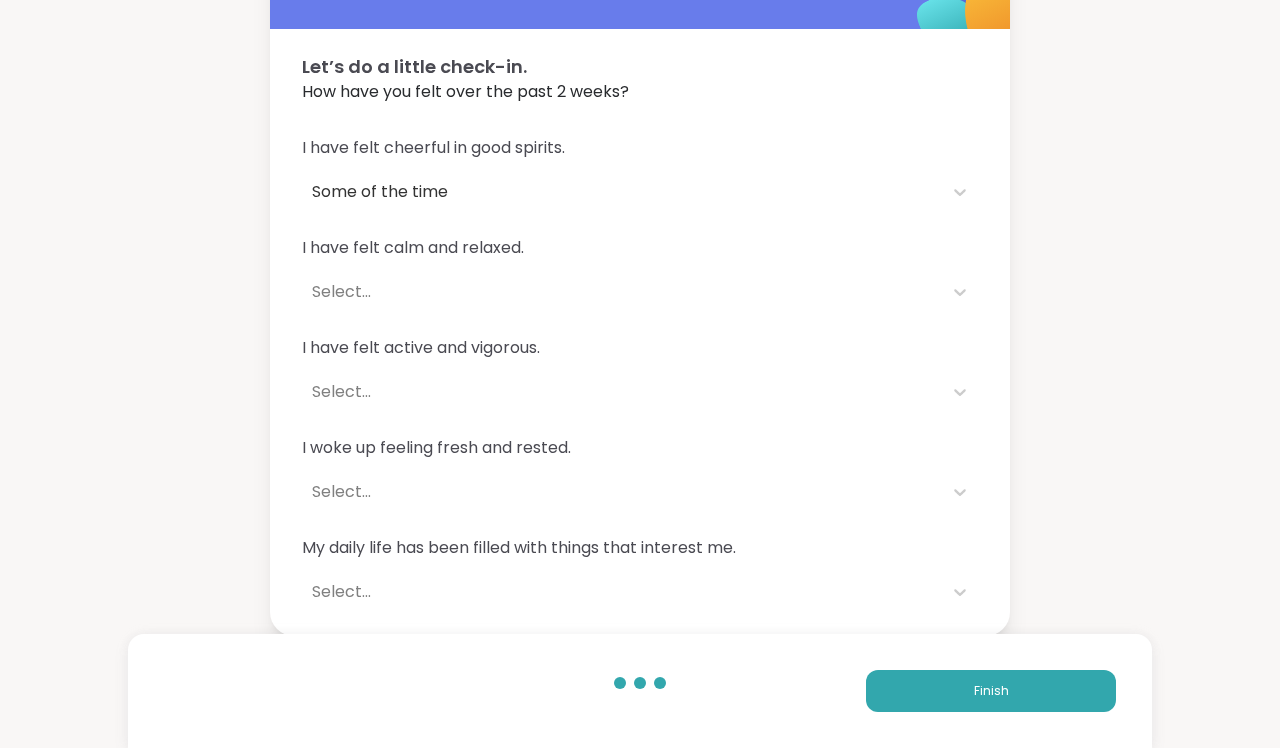 click on "I have felt calm and relaxed. Select..." at bounding box center (640, 274) 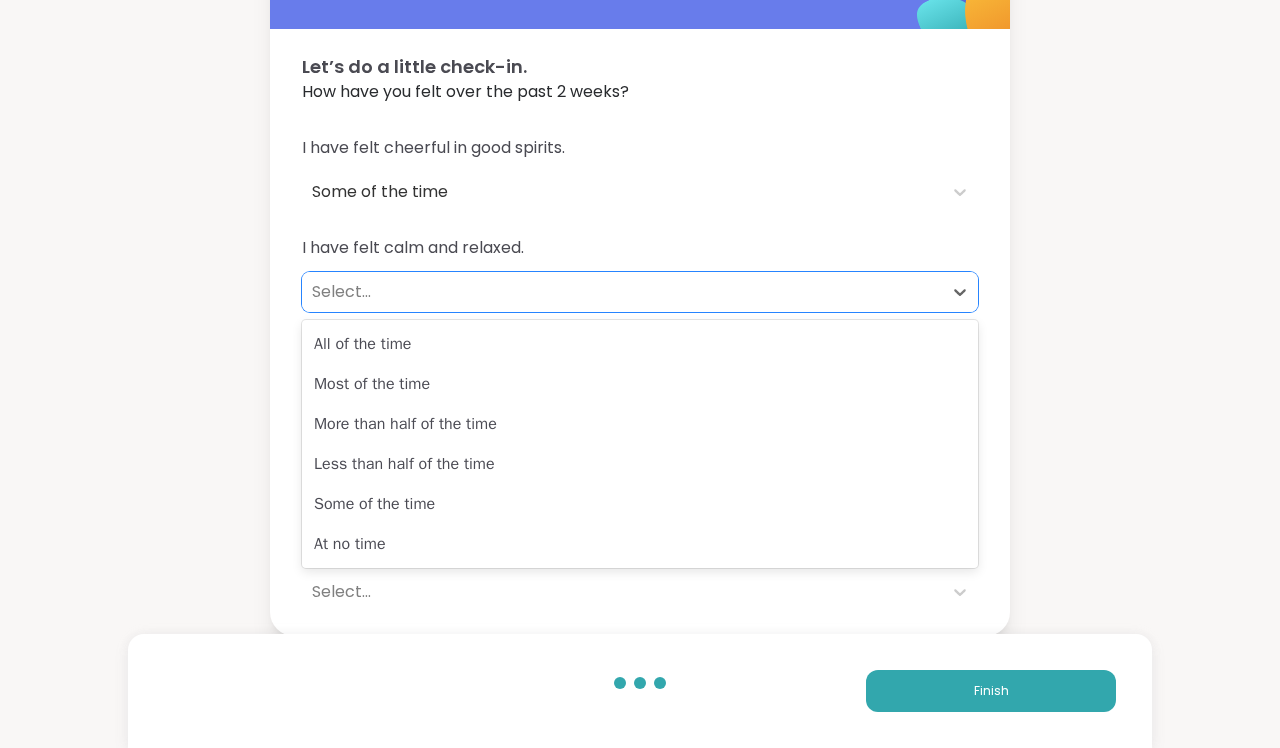 click on "Select..." at bounding box center (622, 292) 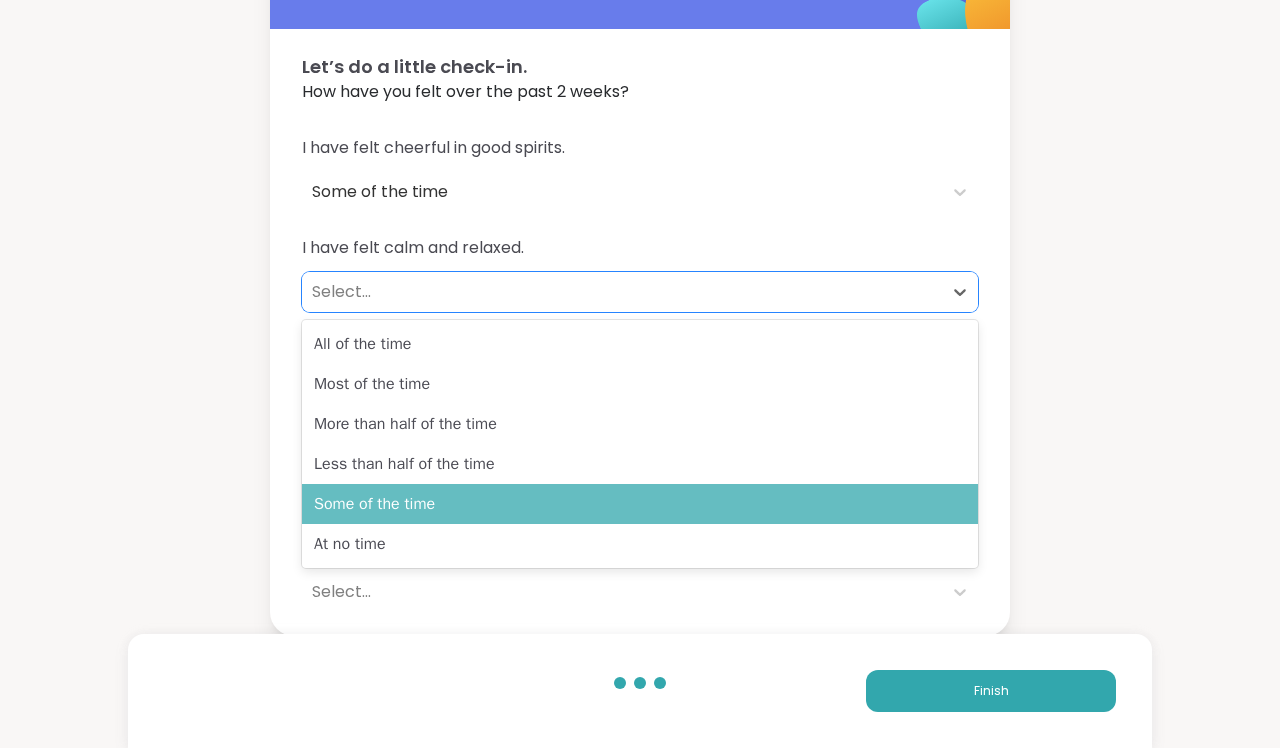 click on "Some of the time" at bounding box center (640, 504) 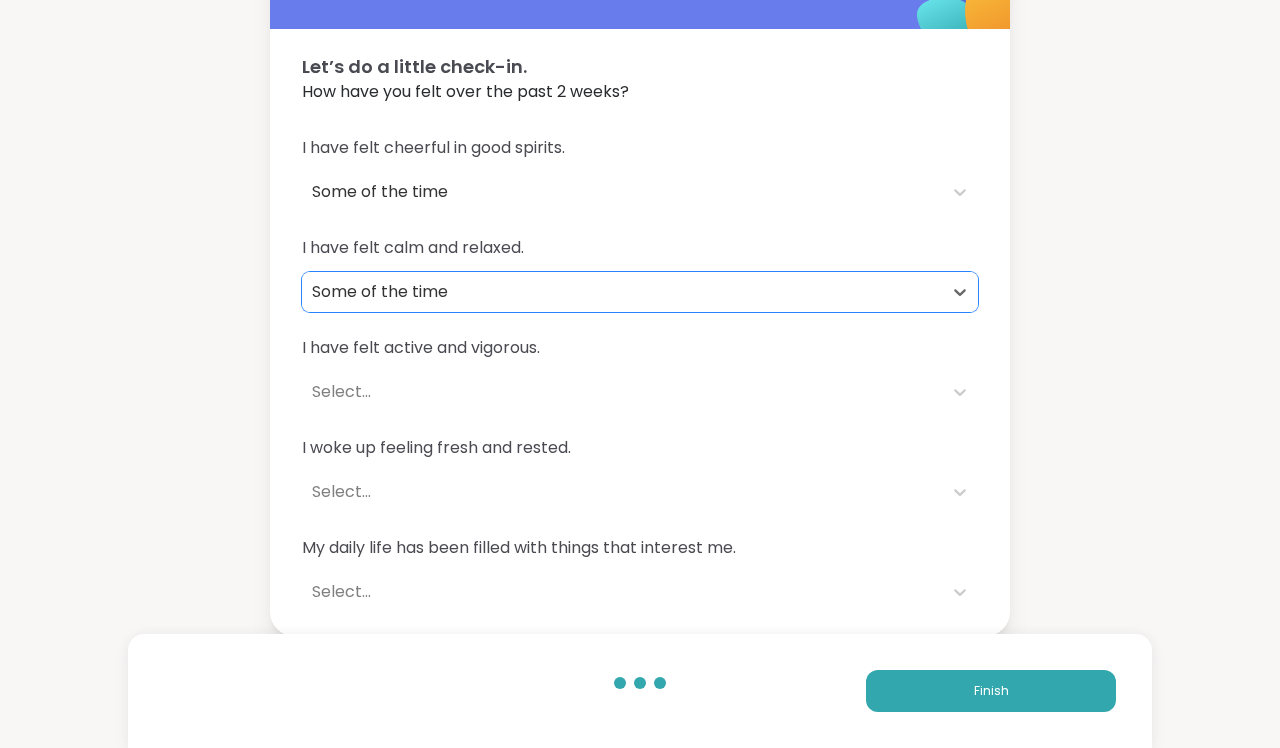 click on "Select..." at bounding box center [622, 392] 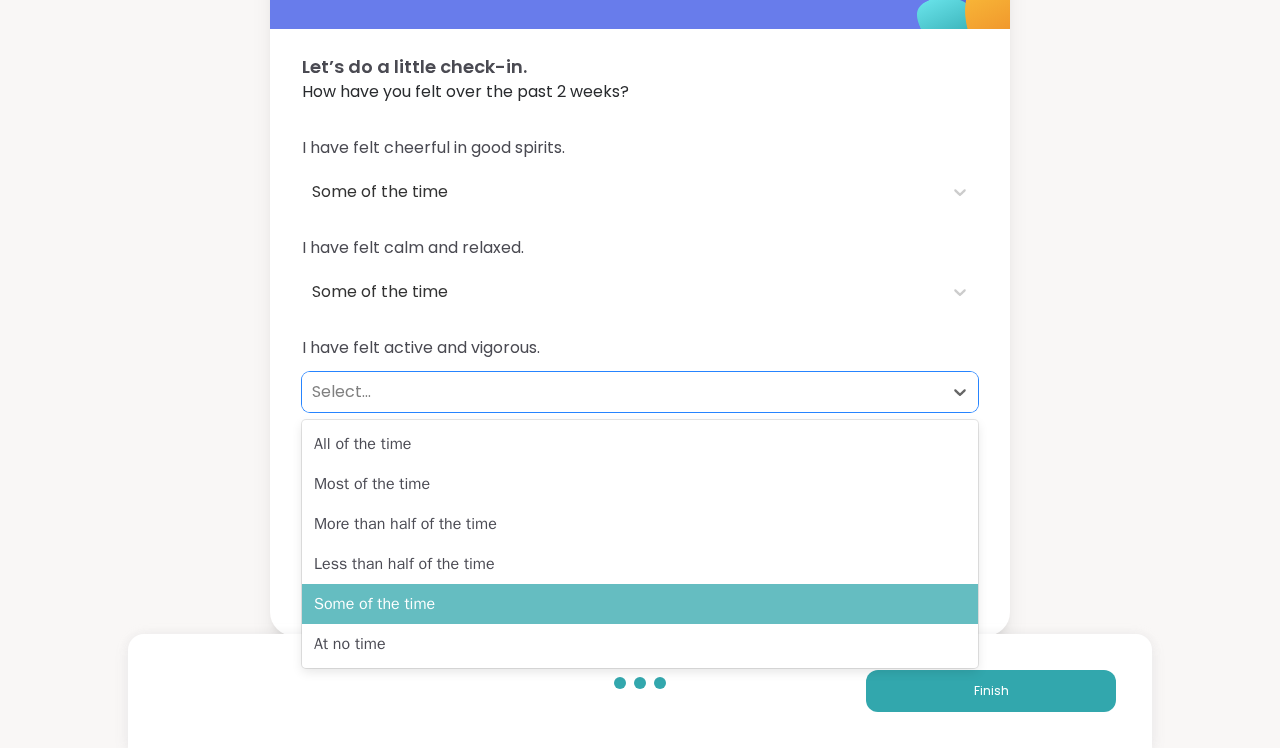 click on "Some of the time" at bounding box center [640, 604] 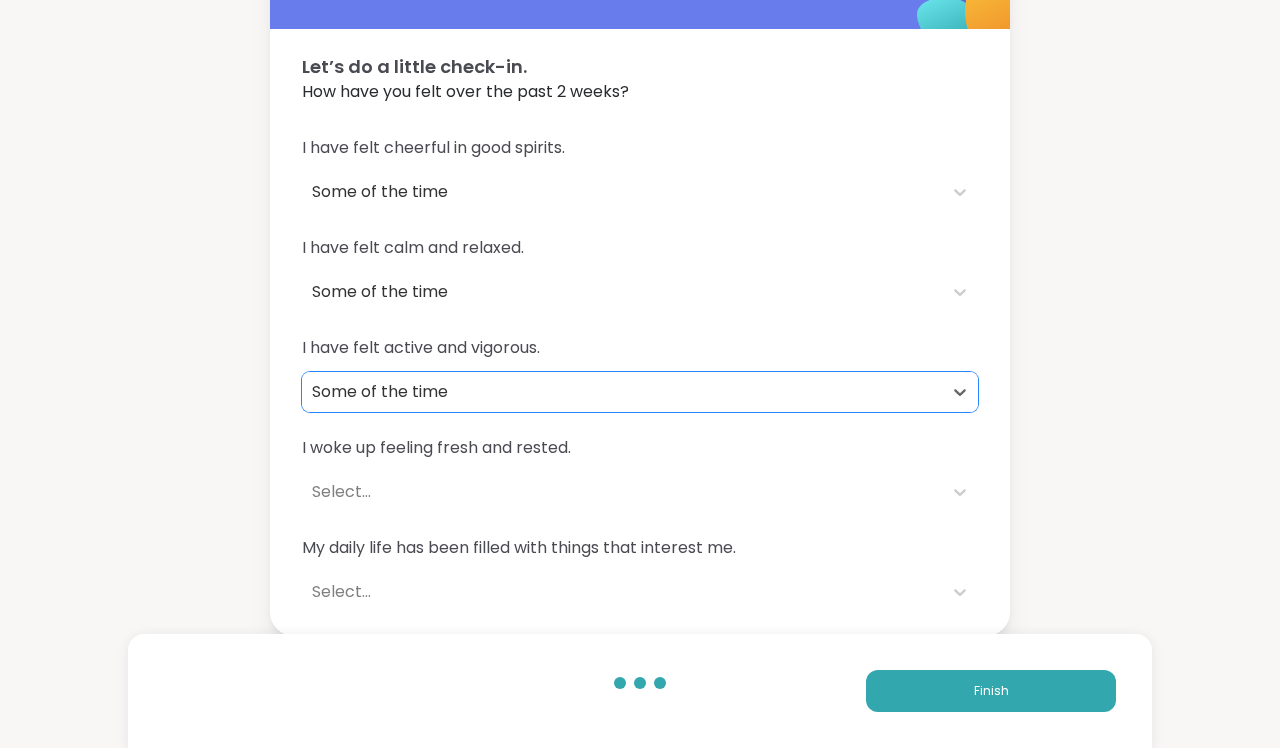 click on "Select..." at bounding box center (622, 492) 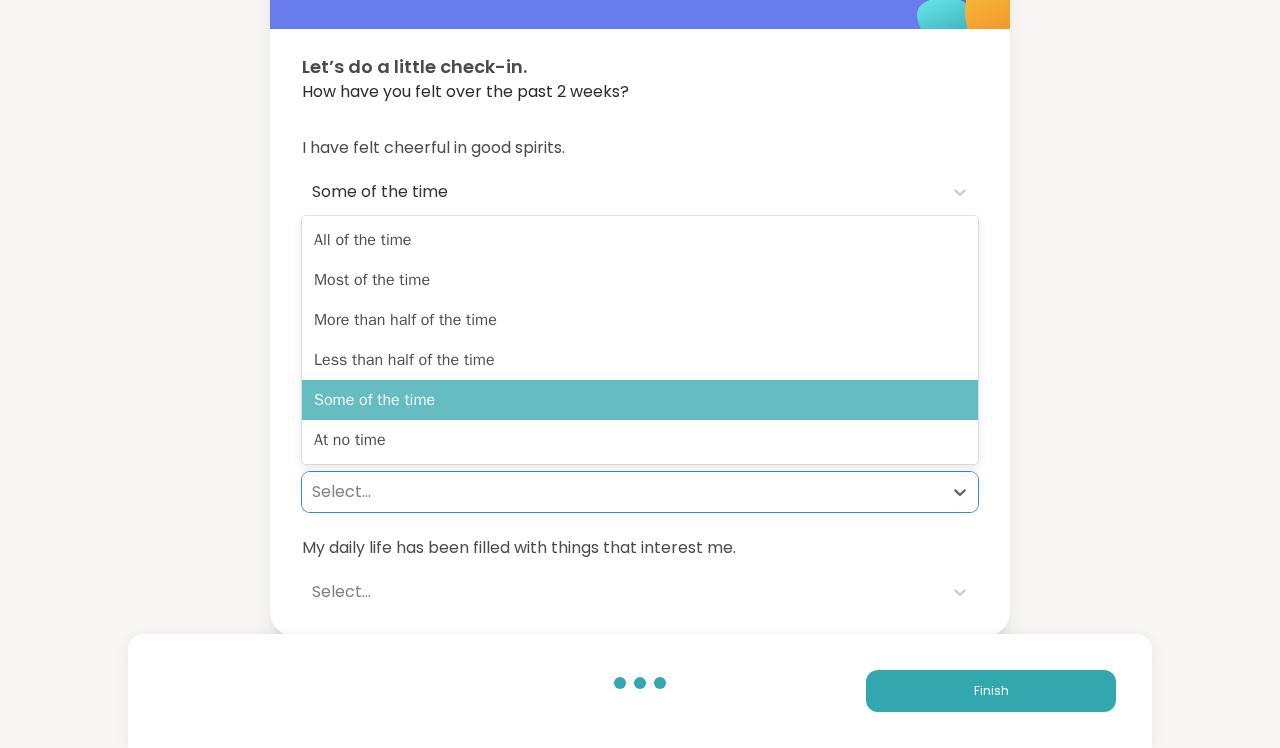 click on "Some of the time" at bounding box center [640, 400] 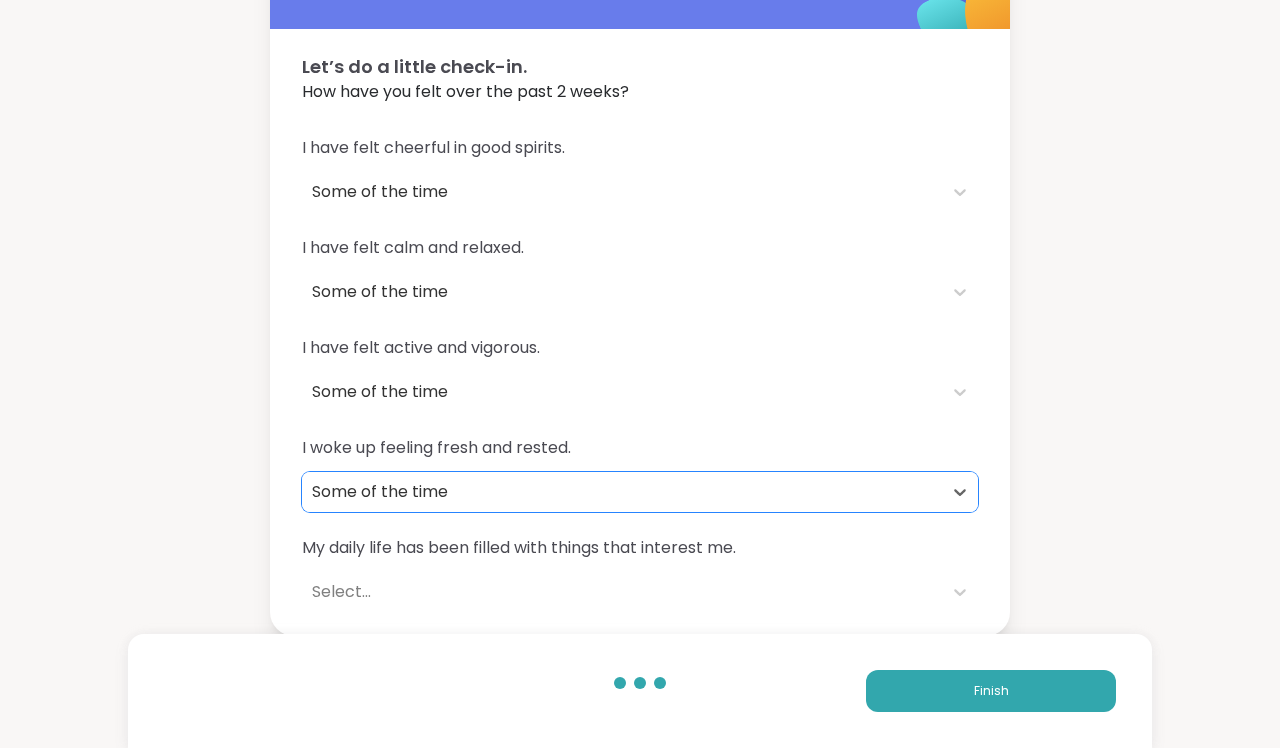 scroll, scrollTop: 90, scrollLeft: 0, axis: vertical 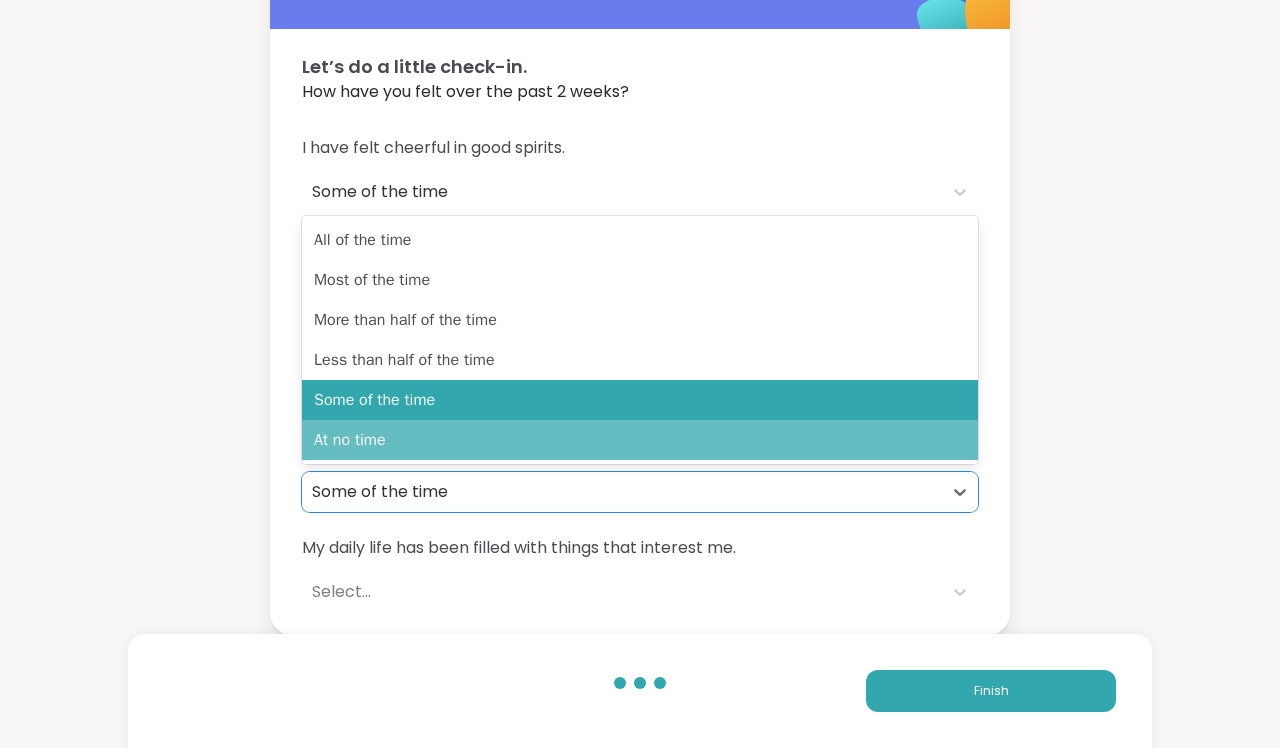 click on "At no time" at bounding box center (640, 440) 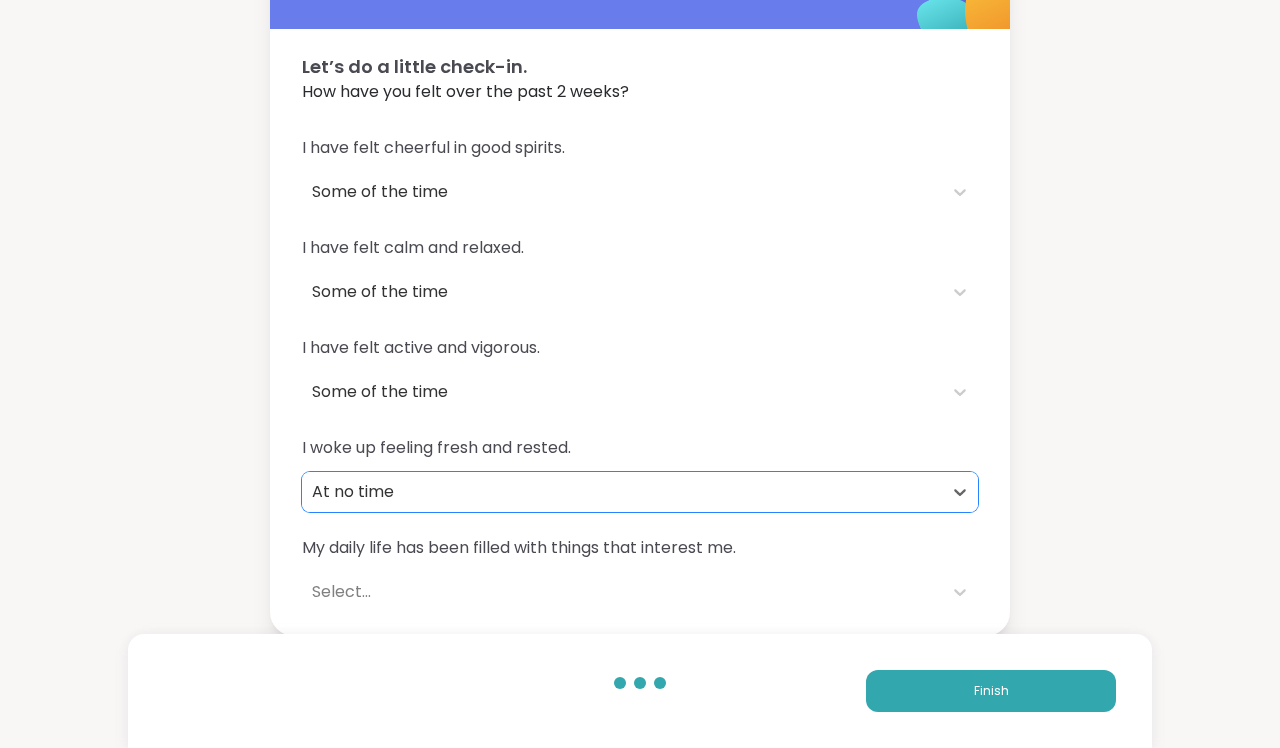 click on "Select..." at bounding box center [622, 592] 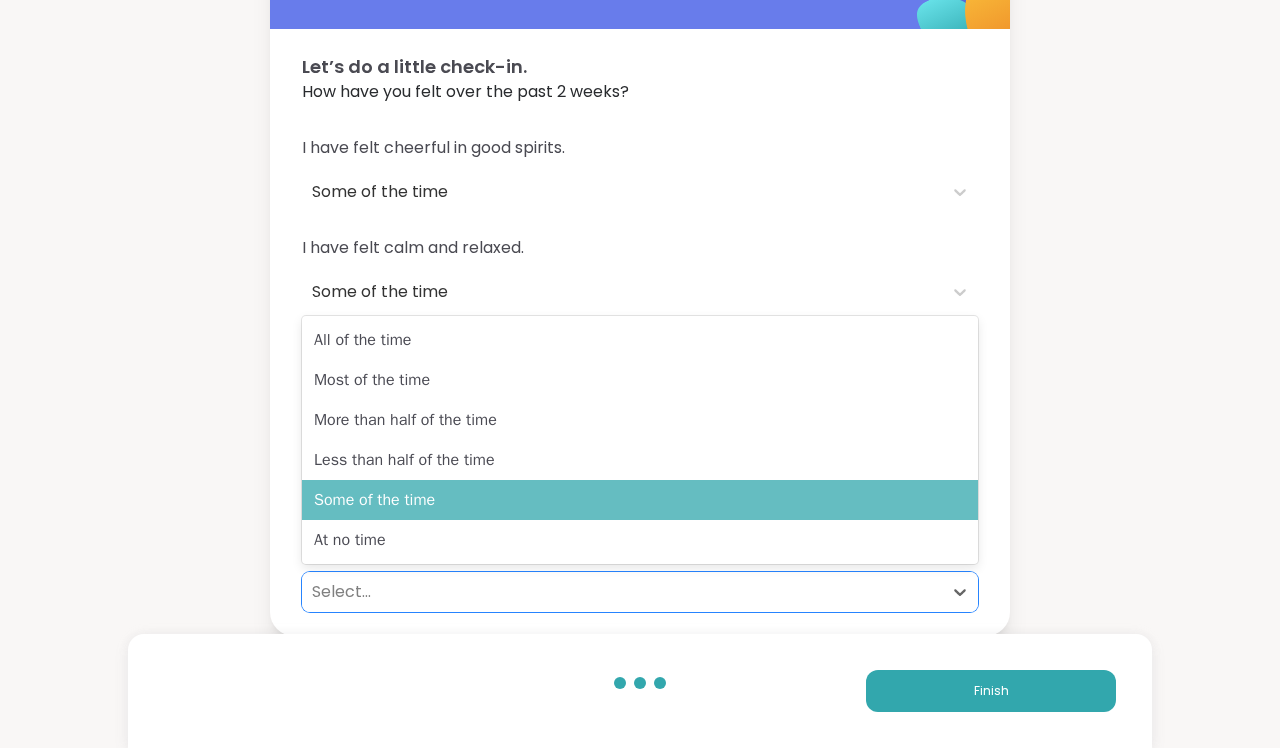 click on "Some of the time" at bounding box center [640, 500] 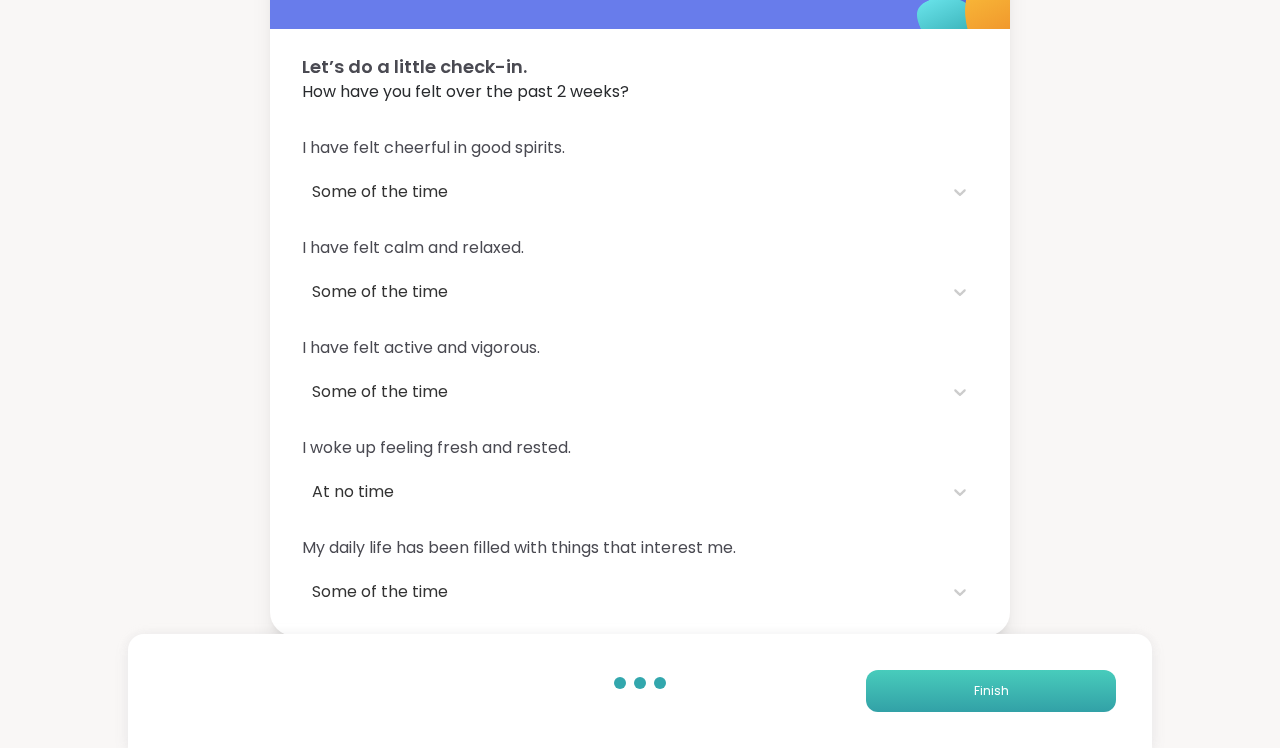 click on "Finish" at bounding box center [991, 691] 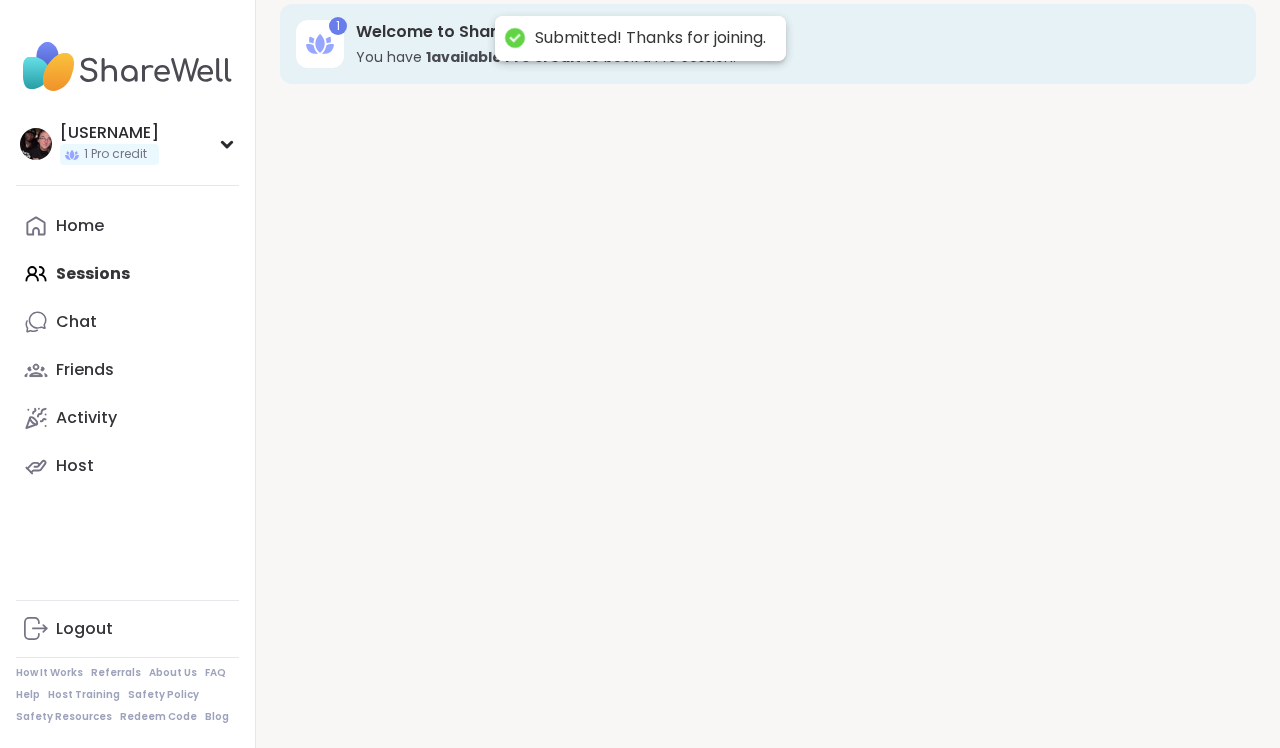 scroll, scrollTop: 0, scrollLeft: 0, axis: both 